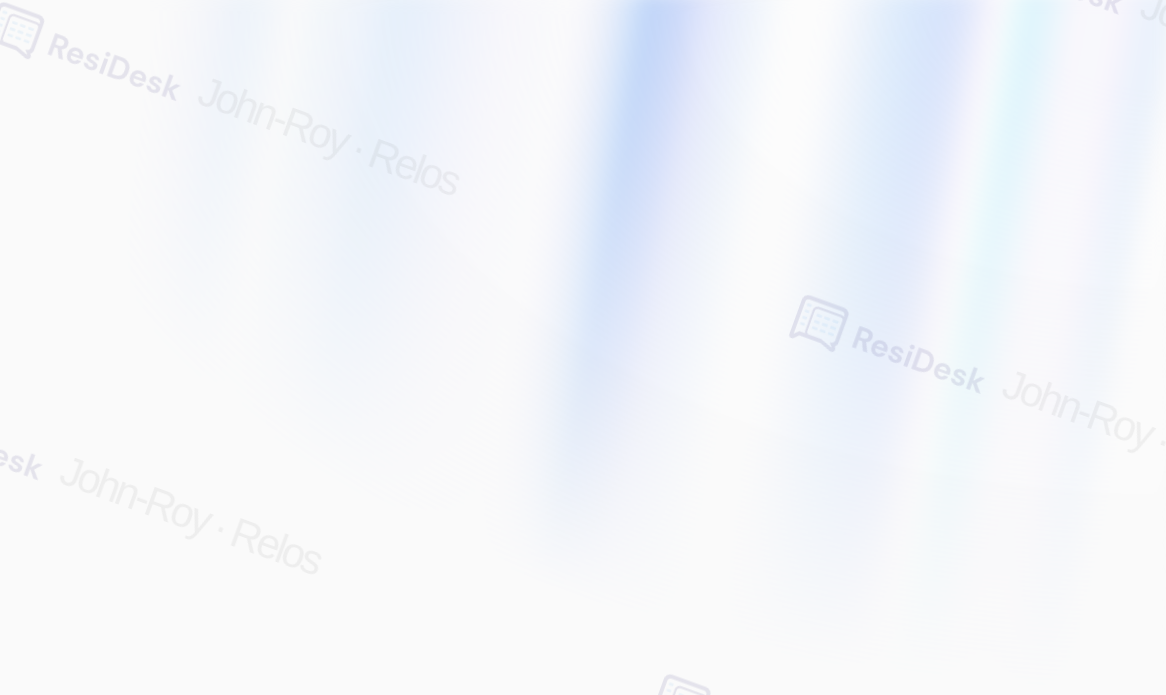 scroll, scrollTop: 0, scrollLeft: 0, axis: both 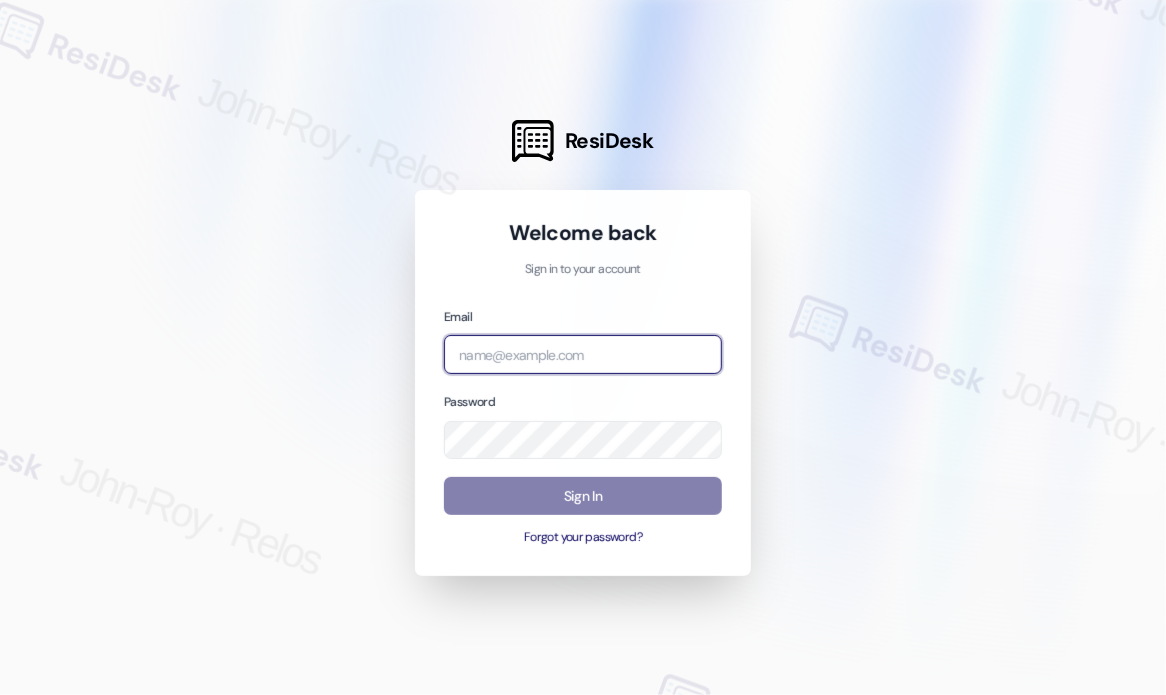 click at bounding box center [583, 354] 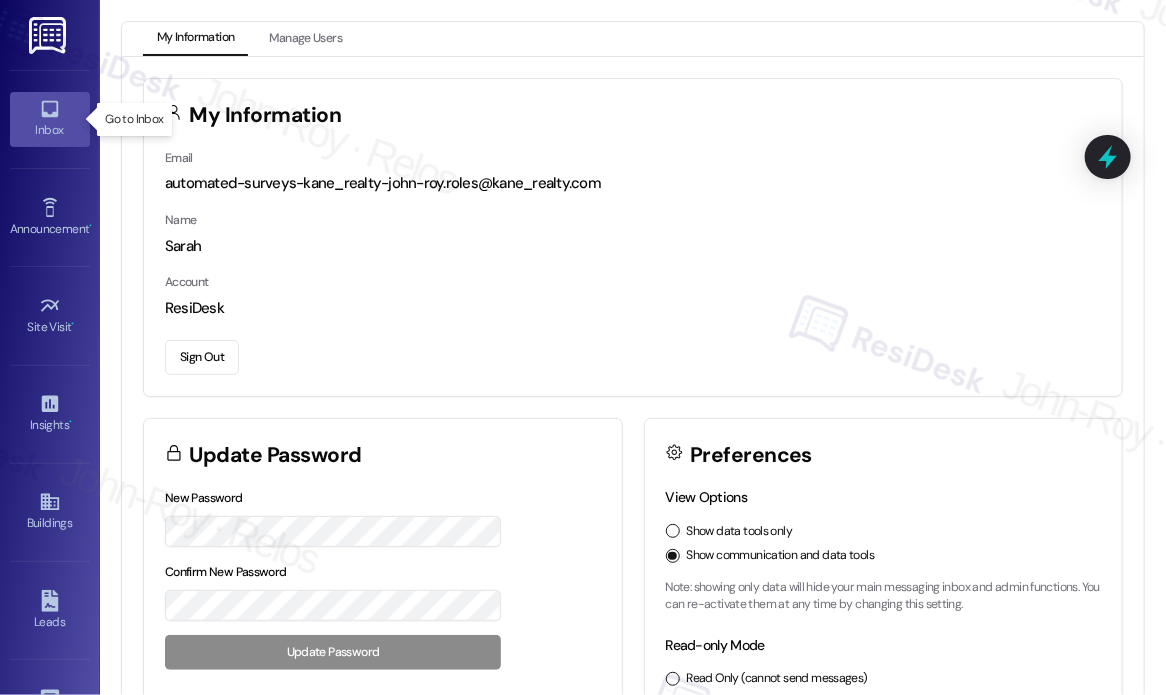 click on "Inbox" at bounding box center [50, 130] 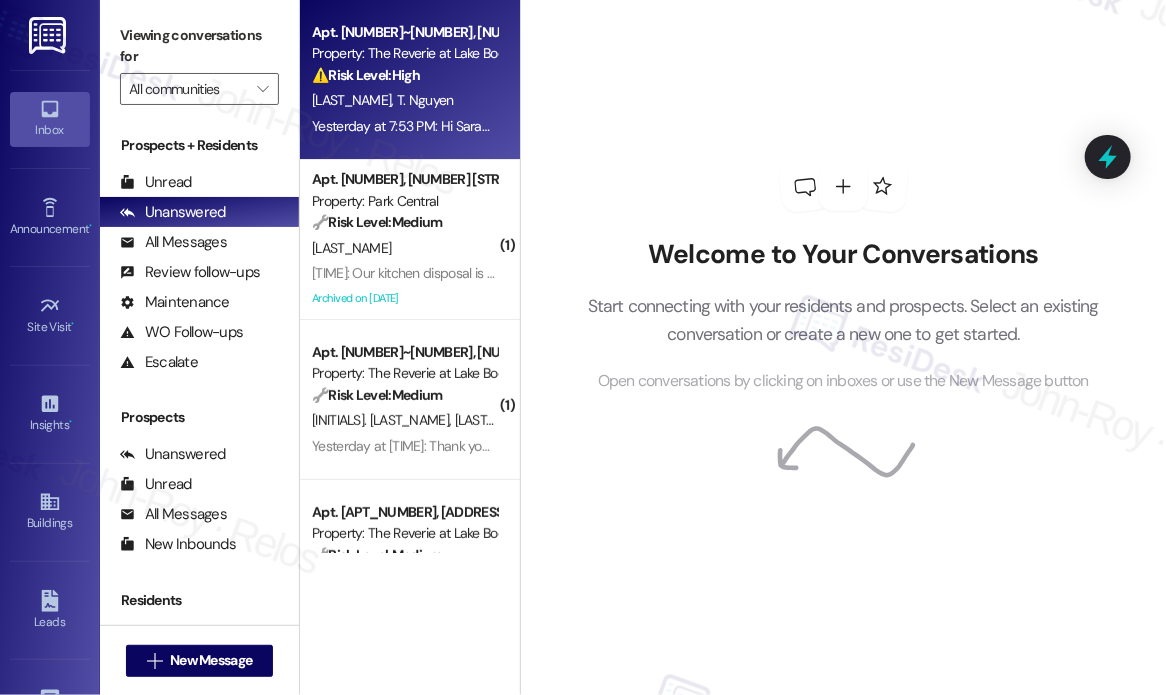click on "[INITIALS]. [LAST] [INITIALS]. [LAST]" at bounding box center (404, 100) 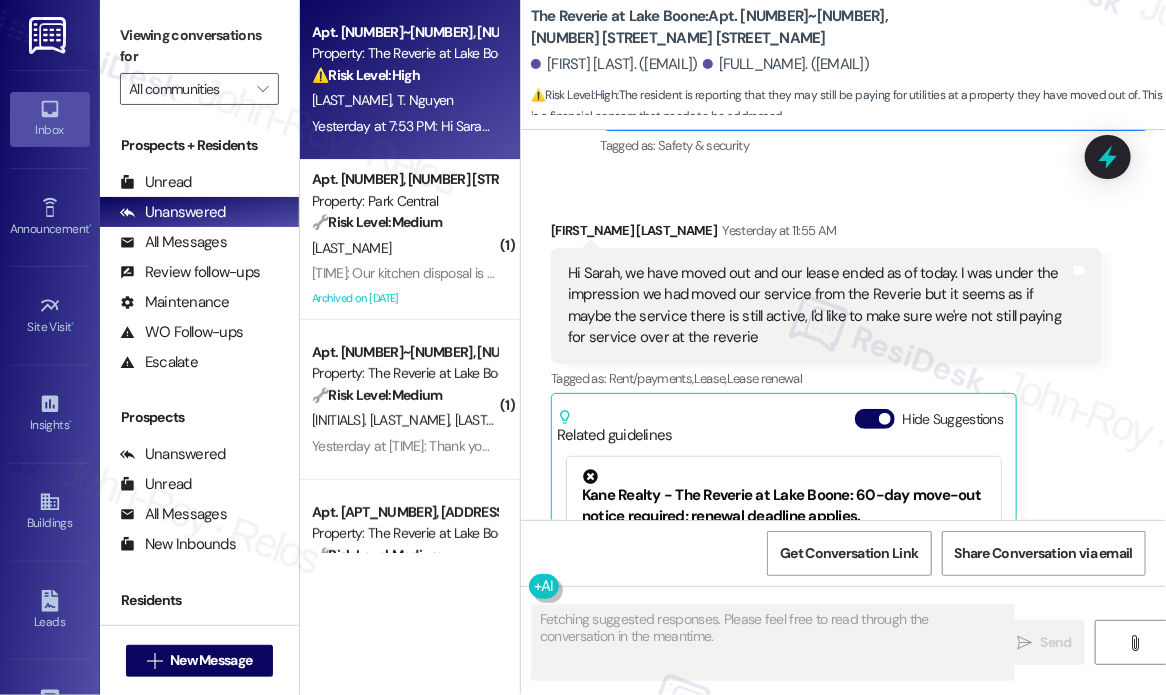 scroll, scrollTop: 4003, scrollLeft: 0, axis: vertical 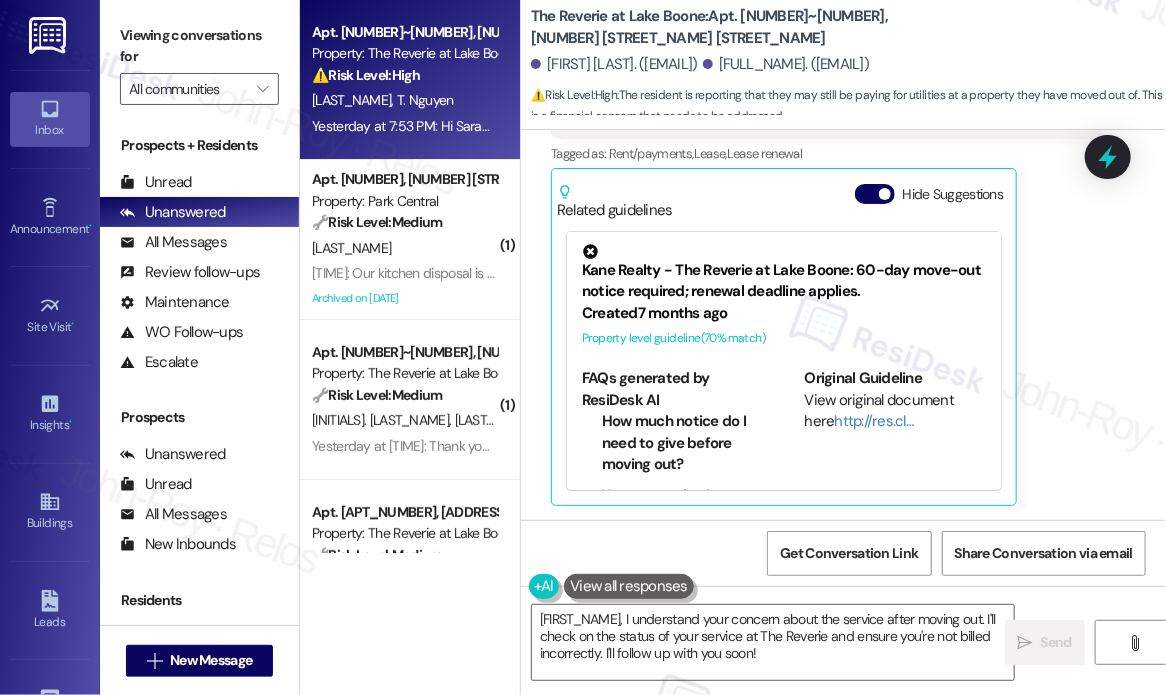 click on "[FIRST_NAME] [LAST_NAME] [TIME] Hi [FIRST_NAME], we have moved out and our lease ended as of today. I was under the impression we had moved our service from the Reverie but it seems as if maybe the service there is still active, I'd like to make sure we're not still paying for service over at the reverie Tags and notes Tagged as:   Rent/payments ,  Click to highlight conversations about Rent/payments Lease ,  Click to highlight conversations about Lease Lease renewal Click to highlight conversations about Lease renewal  Related guidelines Hide Suggestions Kane Realty - The Reverie at Lake Boone: 60-day move-out notice required; renewal deadline applies.
Created  7 months ago Property level guideline  ( 70 % match) FAQs generated by ResiDesk AI How much notice do I need to give before moving out? You are required to submit a 60-day notice before moving out. What happens if I don't give a 60-day notice before moving out? Is there a deadline for renewing my lease? How do I submit my 60-day notice? Created   ( 69" at bounding box center (826, 250) 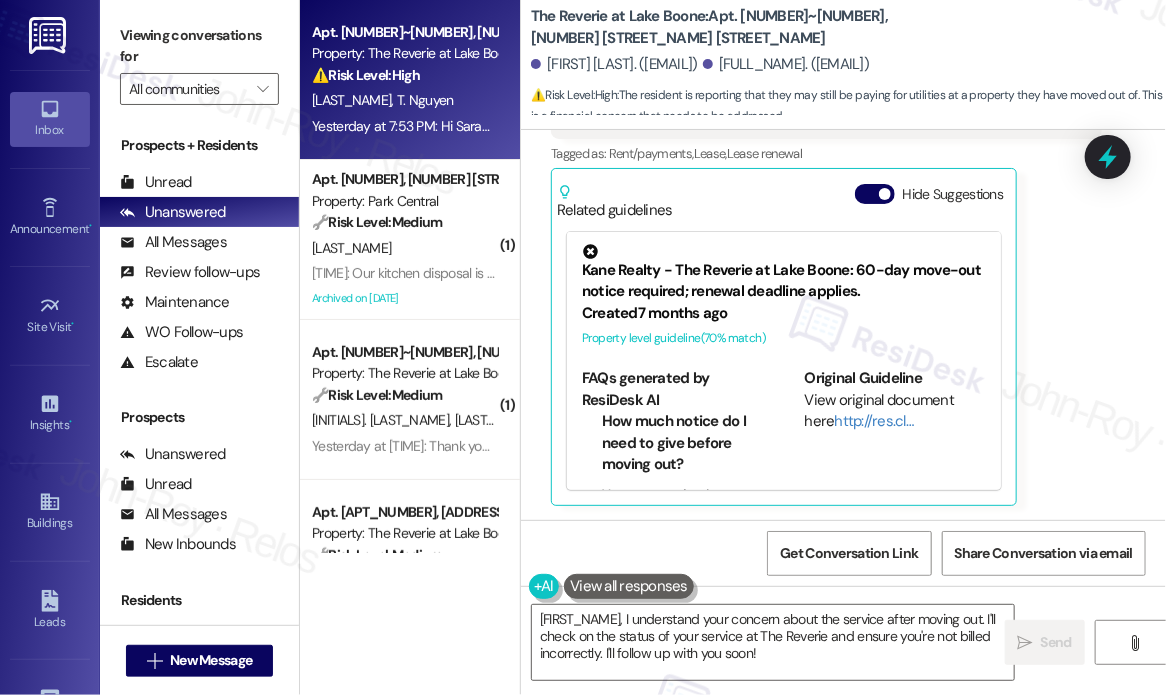 click on "[FIRST_NAME] [LAST_NAME] [TIME] Hi [FIRST_NAME], we have moved out and our lease ended as of today. I was under the impression we had moved our service from the Reverie but it seems as if maybe the service there is still active, I'd like to make sure we're not still paying for service over at the reverie Tags and notes Tagged as:   Rent/payments ,  Click to highlight conversations about Rent/payments Lease ,  Click to highlight conversations about Lease Lease renewal Click to highlight conversations about Lease renewal  Related guidelines Hide Suggestions Kane Realty - The Reverie at Lake Boone: 60-day move-out notice required; renewal deadline applies.
Created  7 months ago Property level guideline  ( 70 % match) FAQs generated by ResiDesk AI How much notice do I need to give before moving out? You are required to submit a 60-day notice before moving out. What happens if I don't give a 60-day notice before moving out? Is there a deadline for renewing my lease? How do I submit my 60-day notice? Created   ( 69" at bounding box center (826, 250) 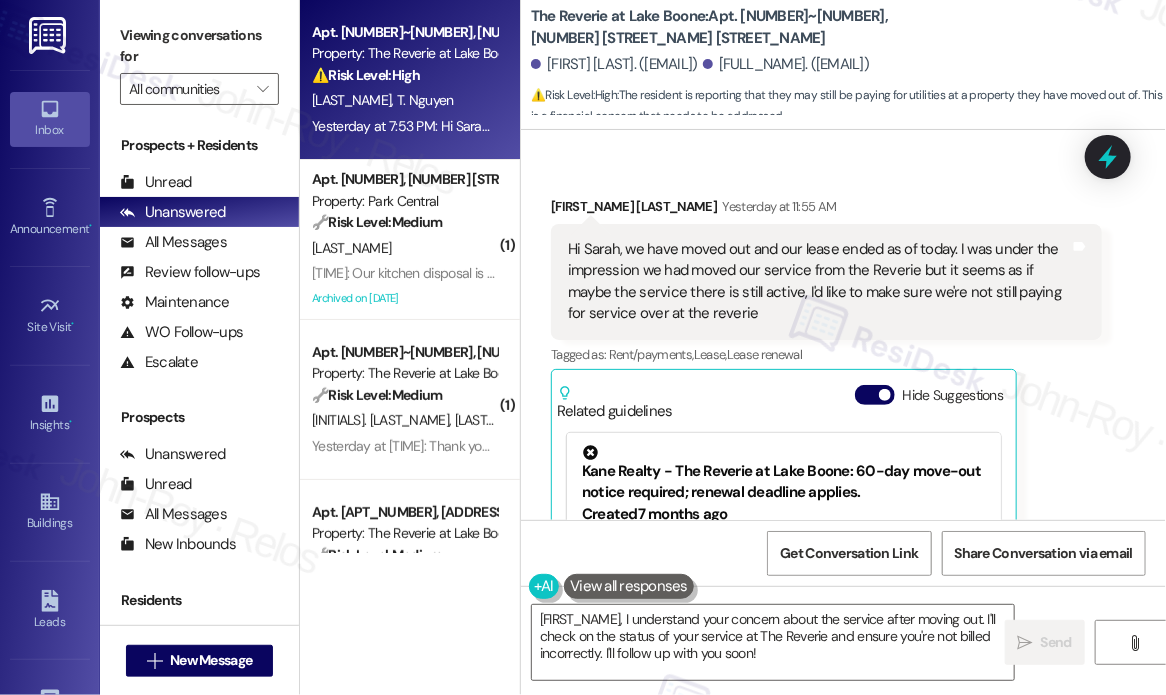 scroll, scrollTop: 3763, scrollLeft: 0, axis: vertical 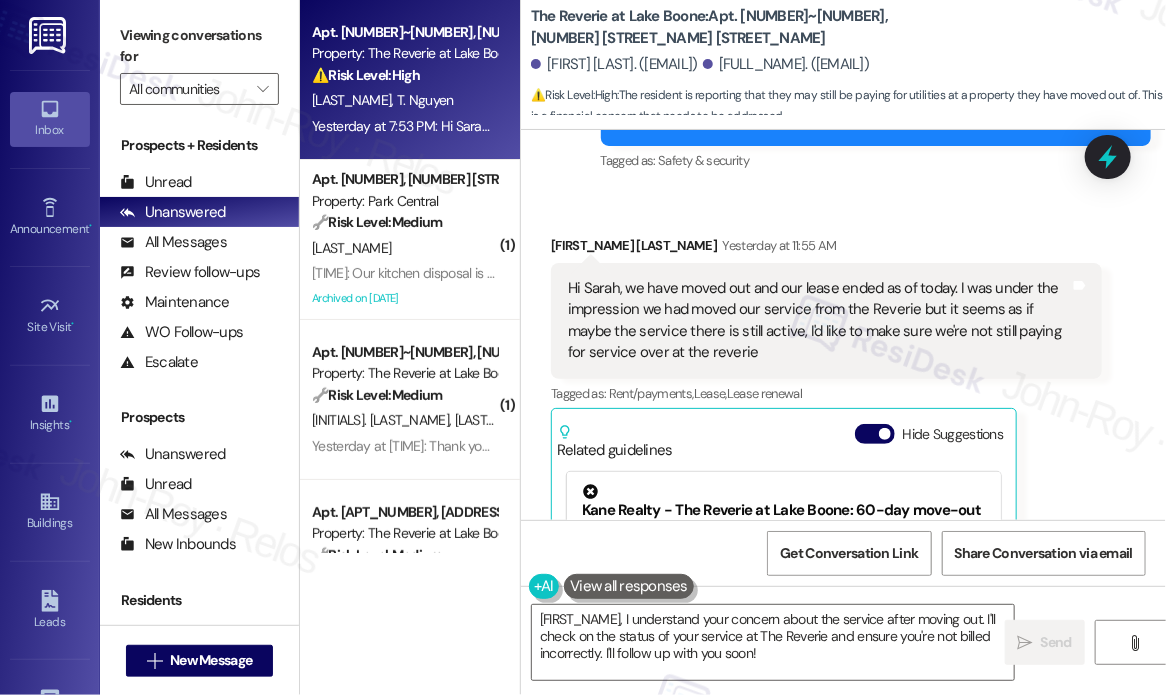 click on "Received via SMS [FIRST] [LAST] Yesterday at 11:55 AM Hi [FIRST], we have moved out and our lease ended as of today. I was under the impression we had moved our service from the Reverie but it seems as if maybe the service there is still active, I'd like to make sure we're not still paying for service over at the reverie Tags and notes Tagged as:   Rent/payments ,  Click to highlight conversations about Rent/payments Lease ,  Click to highlight conversations about Lease Lease renewal Click to highlight conversations about Lease renewal  Related guidelines Hide Suggestions Kane Realty - The Reverie at Lake Boone: 60-day move-out notice required; renewal deadline applies.
Created  7 months ago Property level guideline  ( 70 % match) FAQs generated by ResiDesk AI How much notice do I need to give before moving out? You are required to submit a 60-day notice before moving out. What happens if I don't give a 60-day notice before moving out? Is there a deadline for renewing my lease? Original Guideline Created   (" at bounding box center (826, 490) 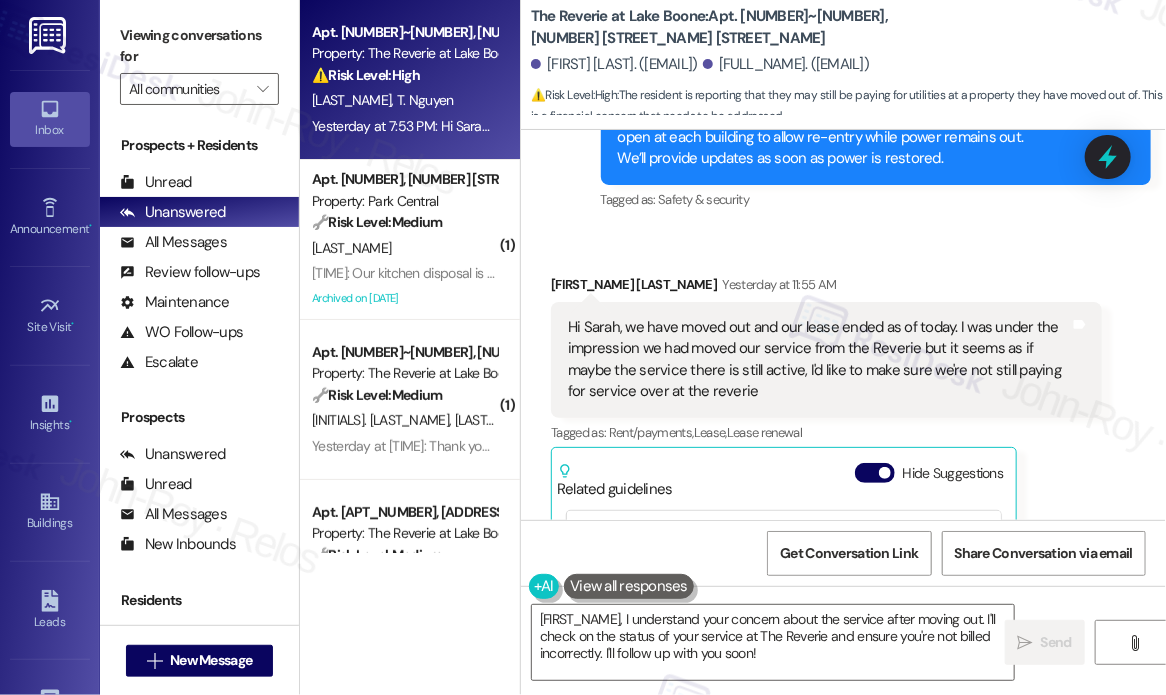 scroll, scrollTop: 3764, scrollLeft: 0, axis: vertical 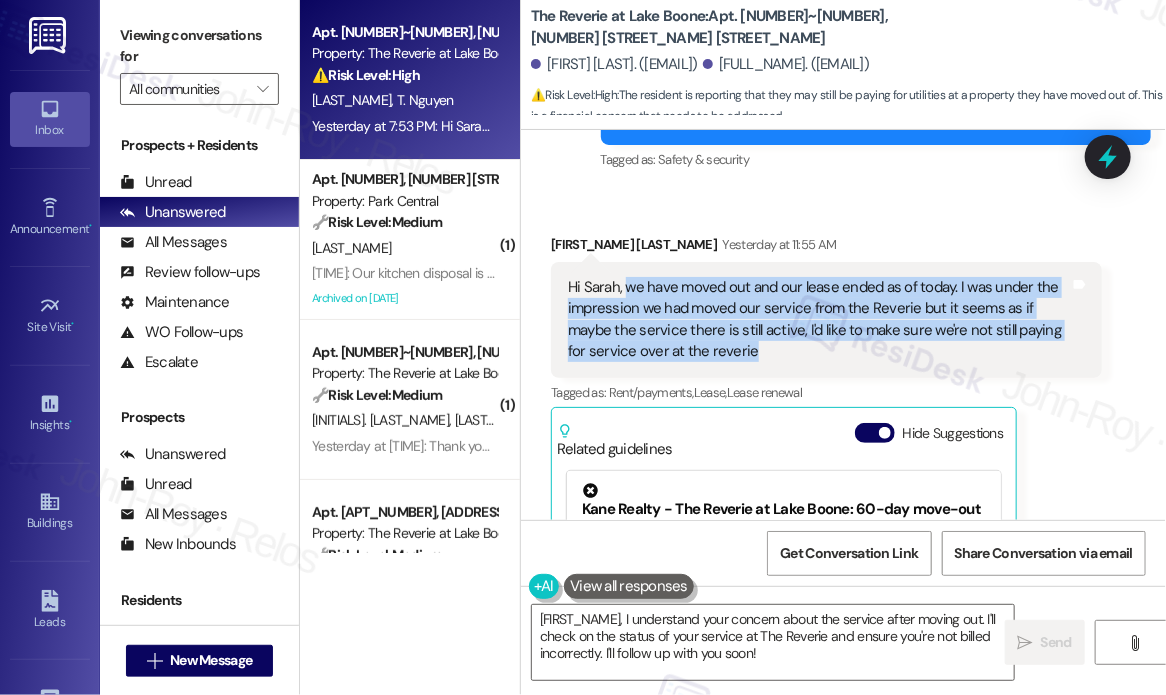 drag, startPoint x: 776, startPoint y: 353, endPoint x: 623, endPoint y: 291, distance: 165.08482 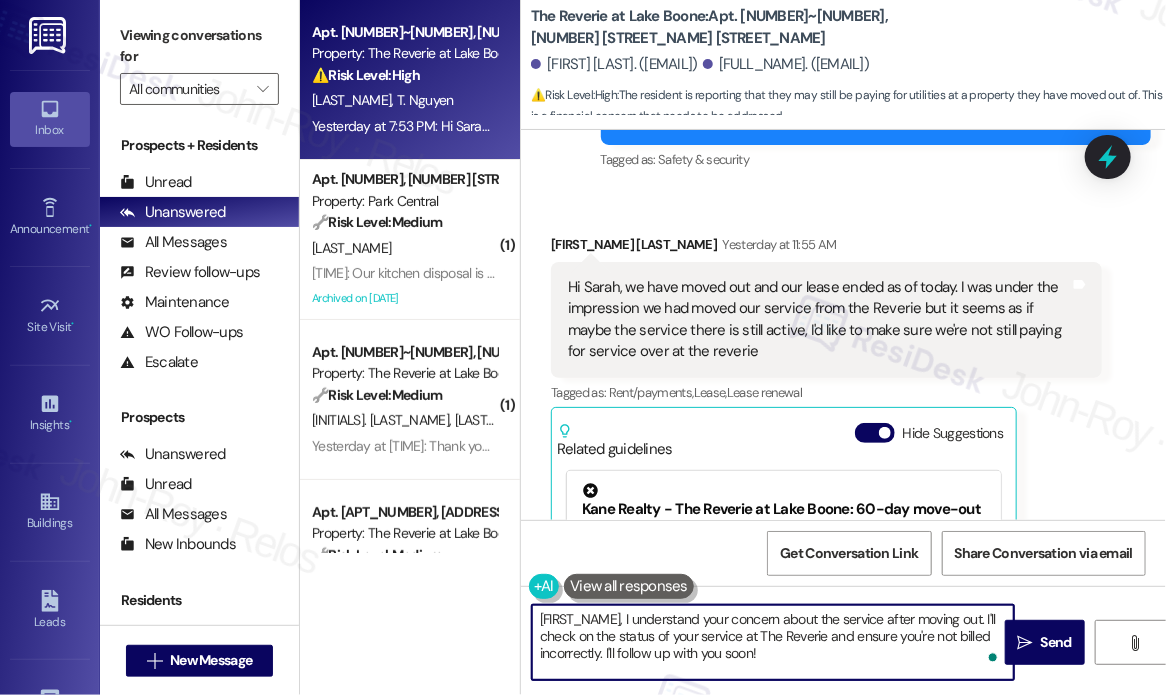 drag, startPoint x: 772, startPoint y: 660, endPoint x: 630, endPoint y: 619, distance: 147.80054 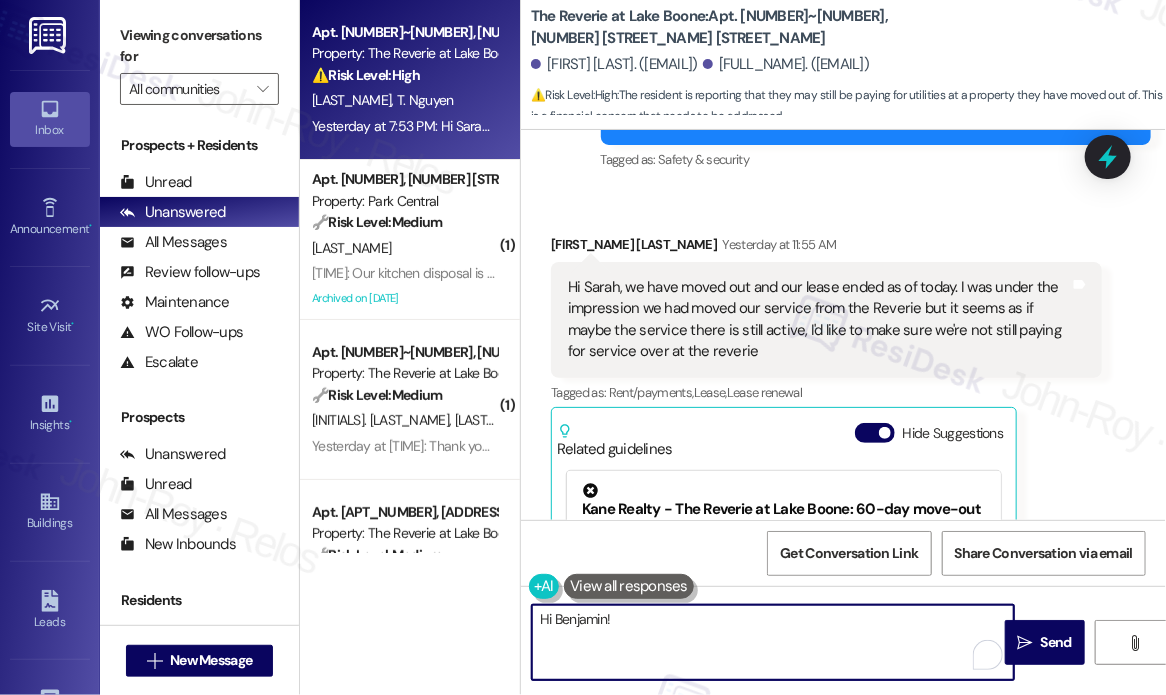 paste on "Thanks for reaching out — and congrats on the move! Just to clarify, when you say you were under the impression the service at the Reverie had been moved, are you referring to utilities, internet, or something else tied to the unit?
Let me know which service you're referring to so I can help confirm whether it's still active and ensure you’re not being billed for anything past your lease end date." 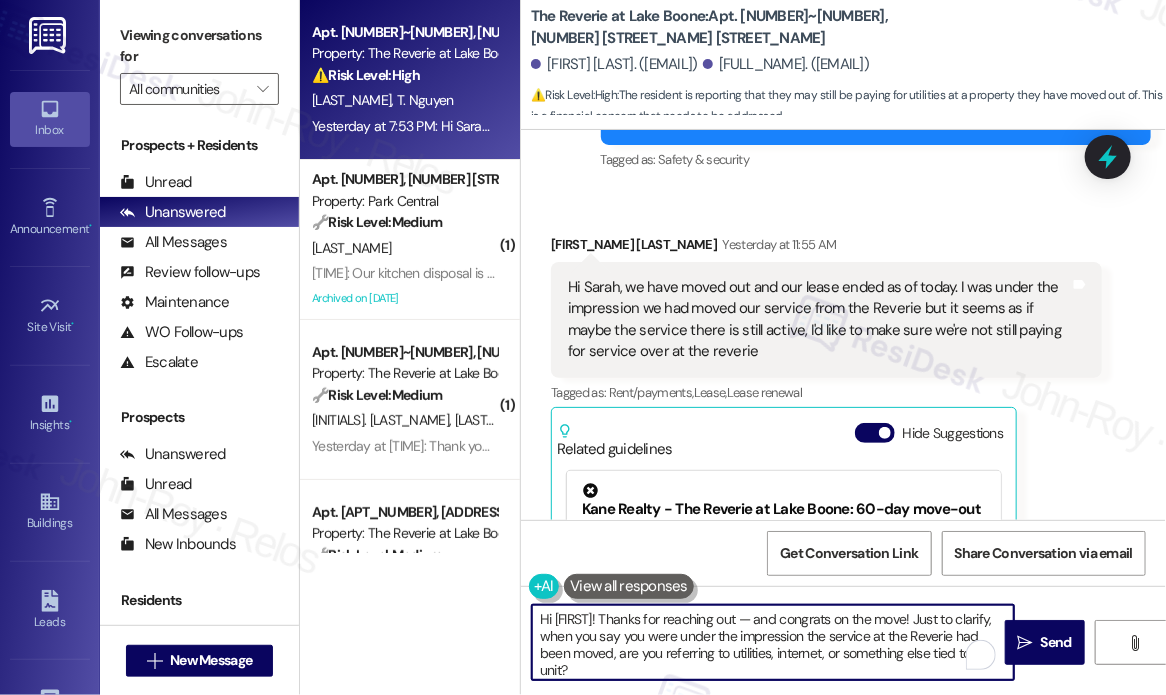 scroll, scrollTop: 67, scrollLeft: 0, axis: vertical 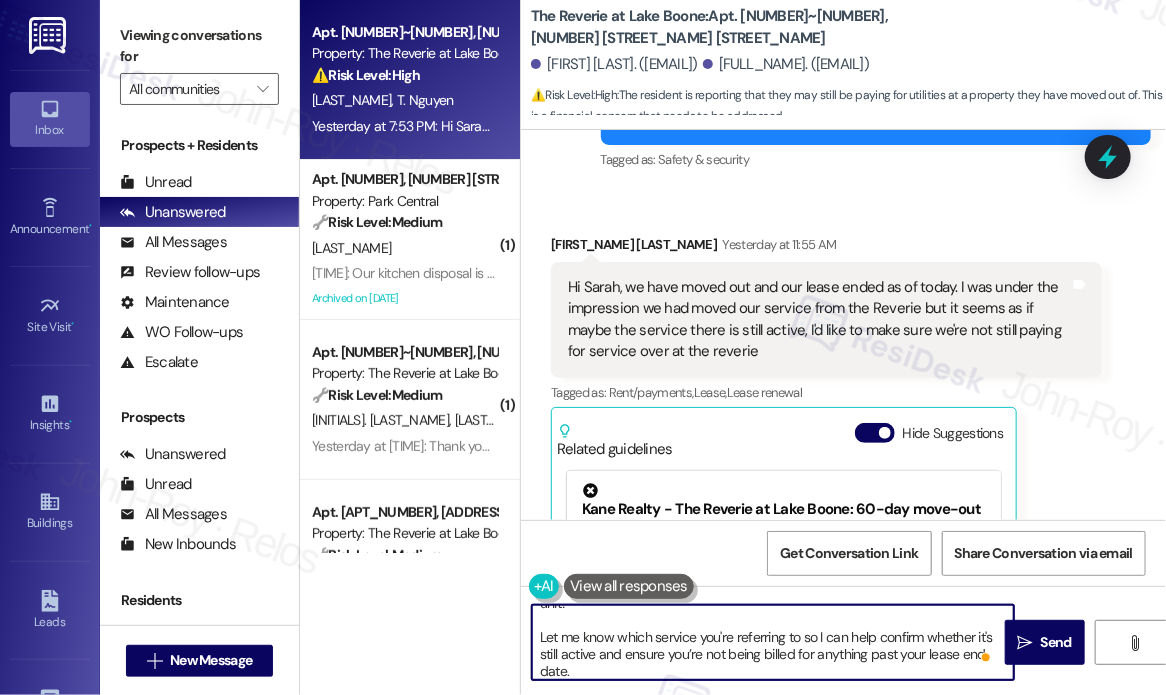 click on "Hi [FIRST]! Thanks for reaching out — and congrats on the move! Just to clarify, when you say you were under the impression the service at the Reverie had been moved, are you referring to utilities, internet, or something else tied to the unit?
Let me know which service you're referring to so I can help confirm whether it's still active and ensure you’re not being billed for anything past your lease end date." at bounding box center (773, 642) 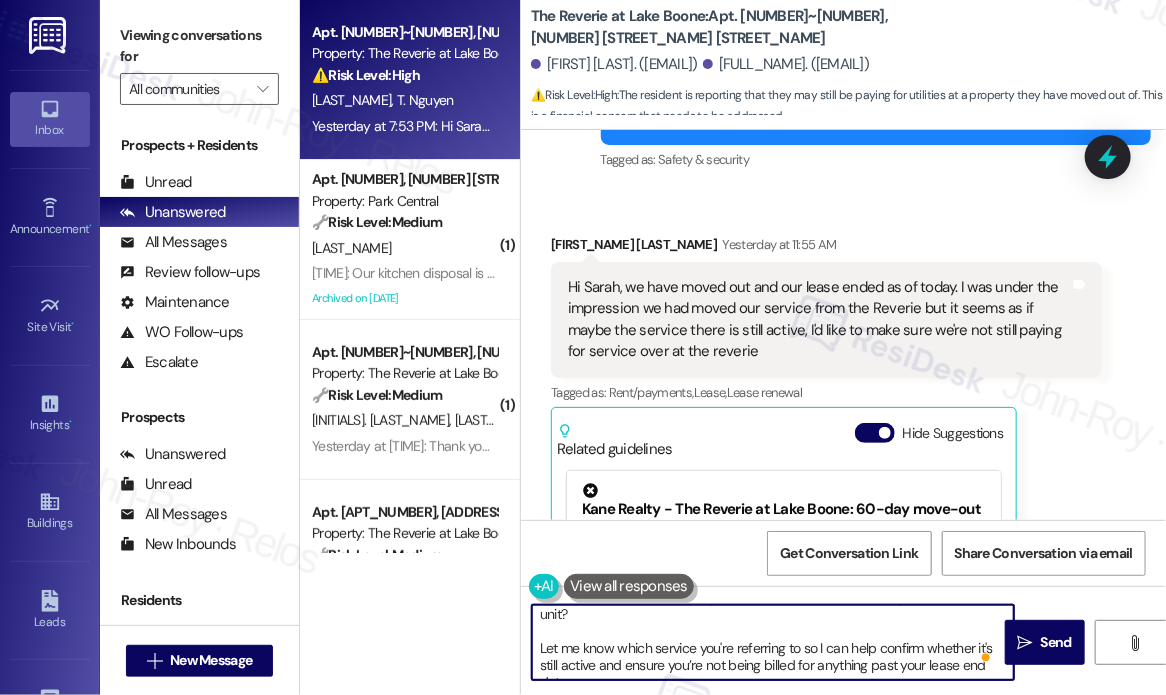 scroll, scrollTop: 39, scrollLeft: 0, axis: vertical 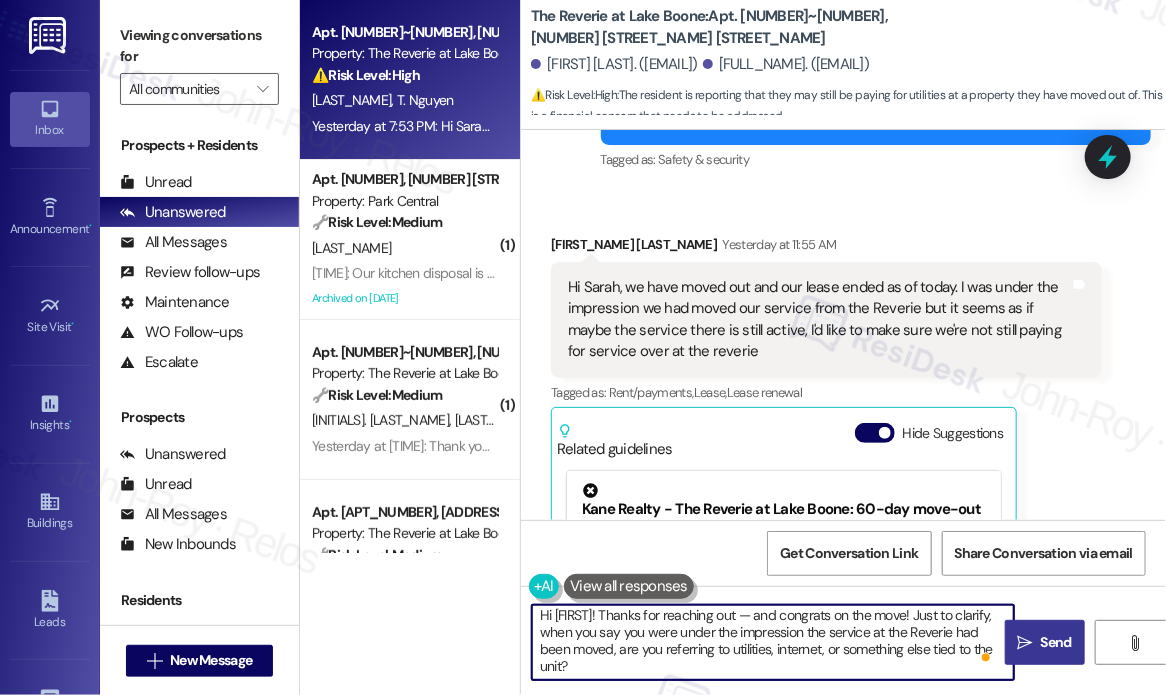 type on "Hi [FIRST]! Thanks for reaching out — and congrats on the move! Just to clarify, when you say you were under the impression the service at the Reverie had been moved, are you referring to utilities, internet, or something else tied to the unit?
Let me know which service you're referring to so I can help confirm whether it's still active and ensure you’re not being billed for anything past your lease end date." 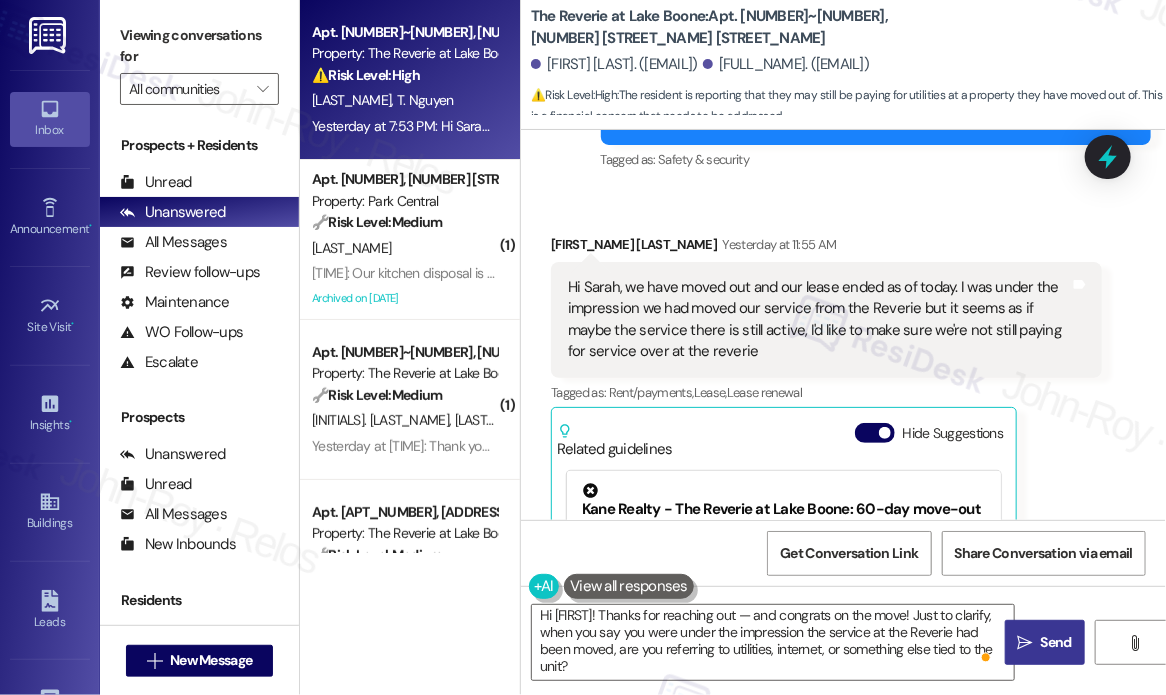click on " Send" at bounding box center [1045, 642] 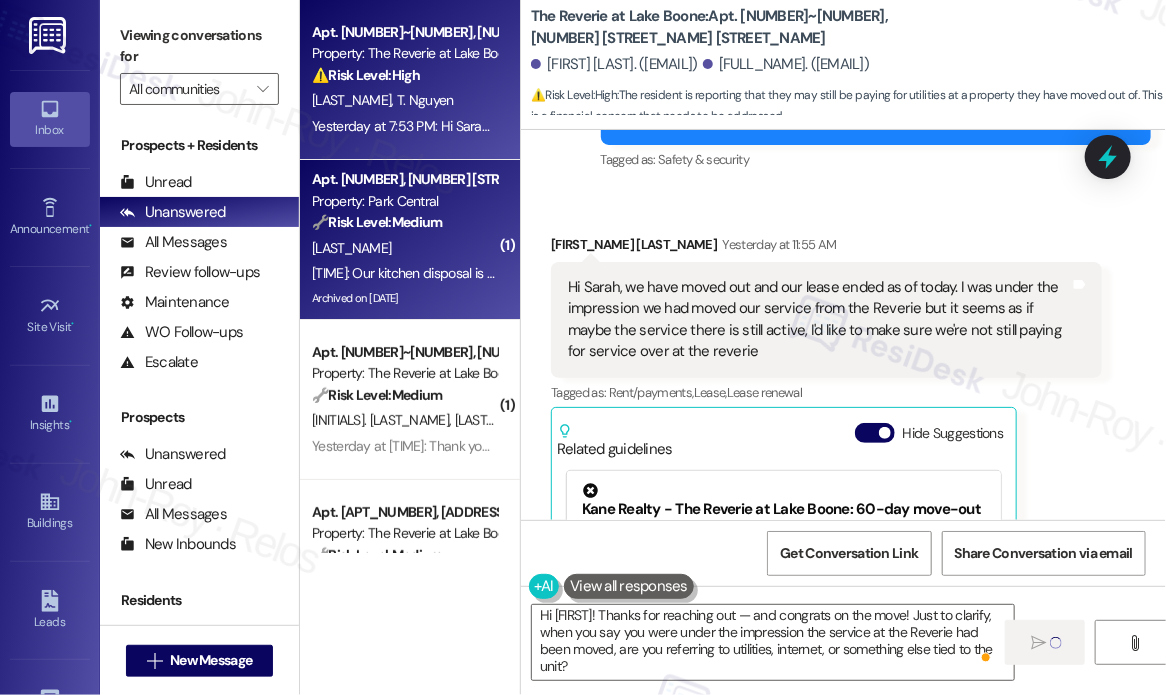 type 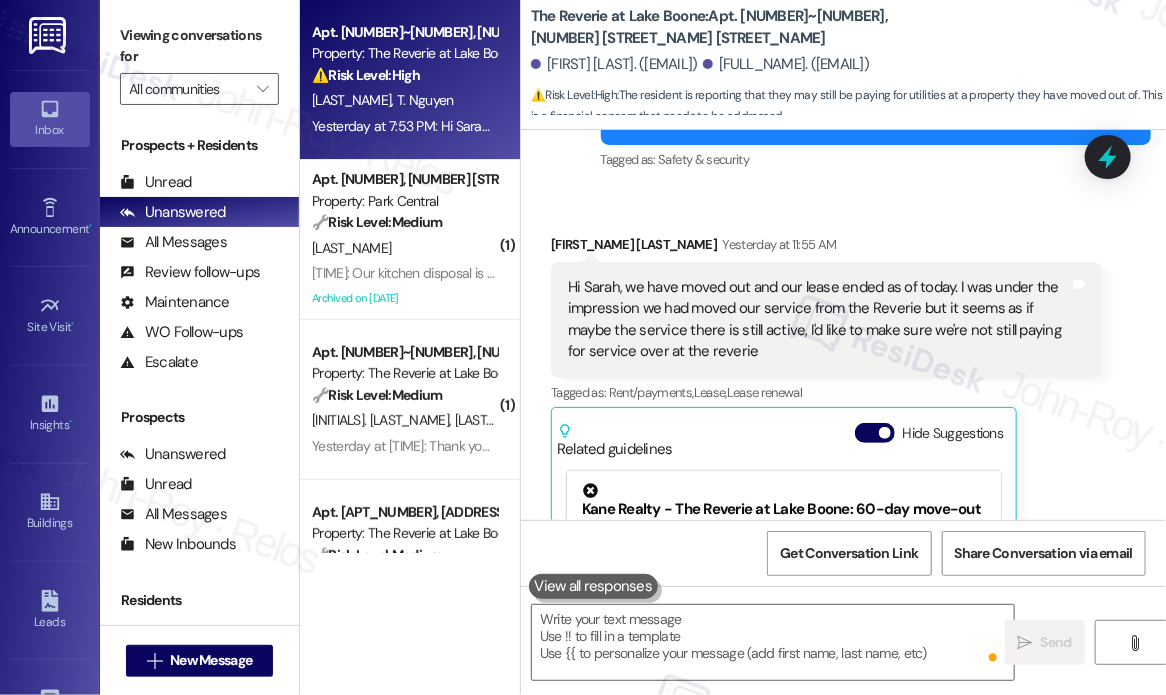 scroll, scrollTop: 0, scrollLeft: 0, axis: both 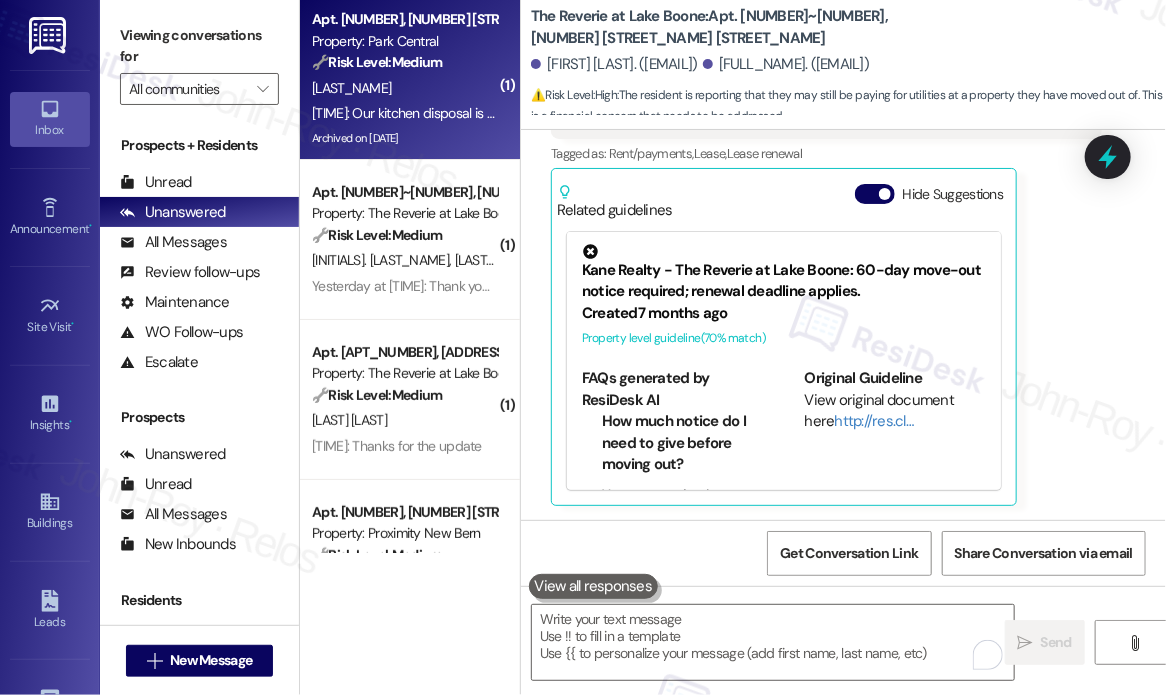 click on "[LAST_NAME]" at bounding box center (404, 88) 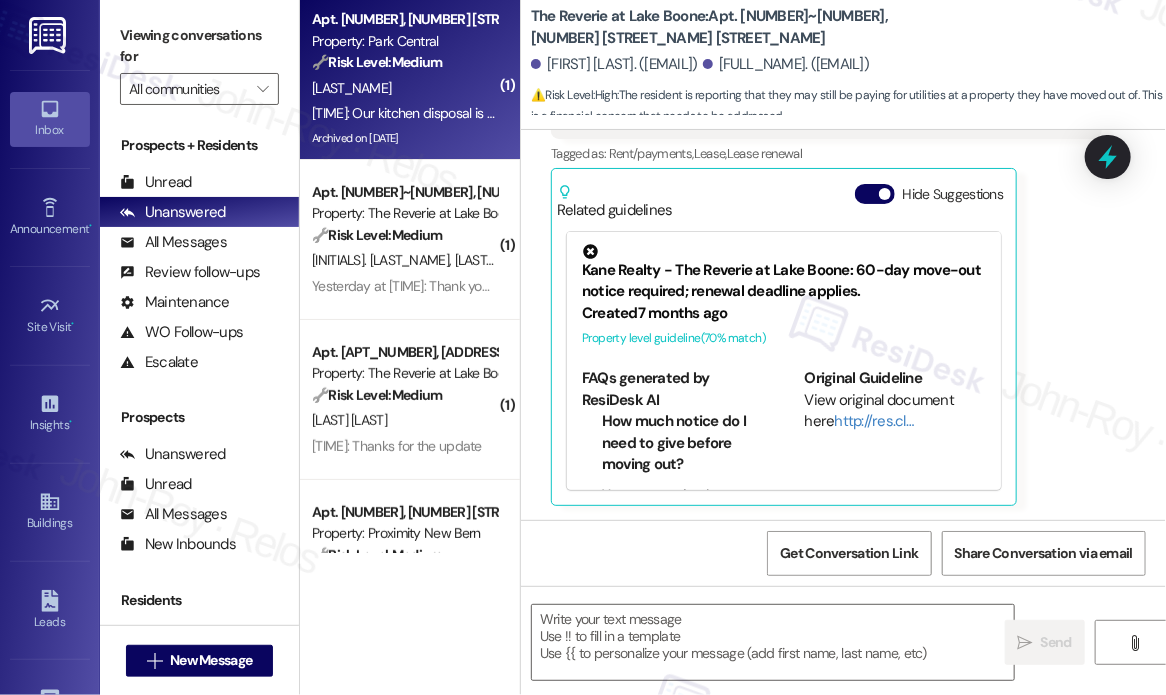 type on "Fetching suggested responses. Please feel free to read through the conversation in the meantime." 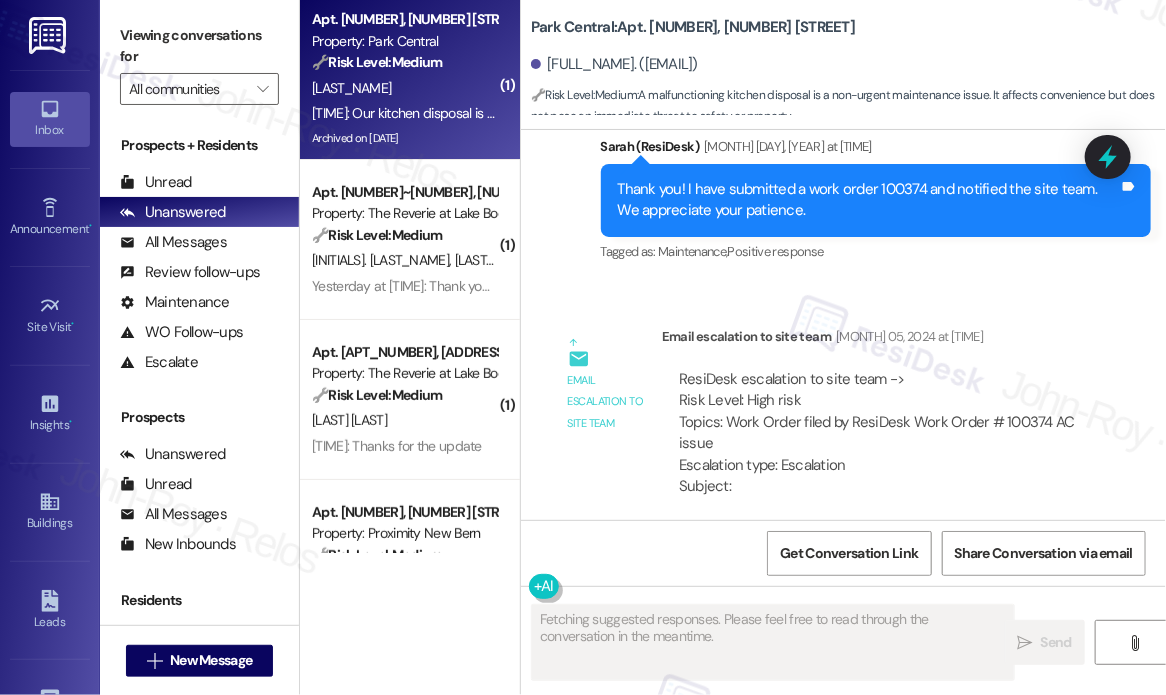 scroll, scrollTop: 21919, scrollLeft: 0, axis: vertical 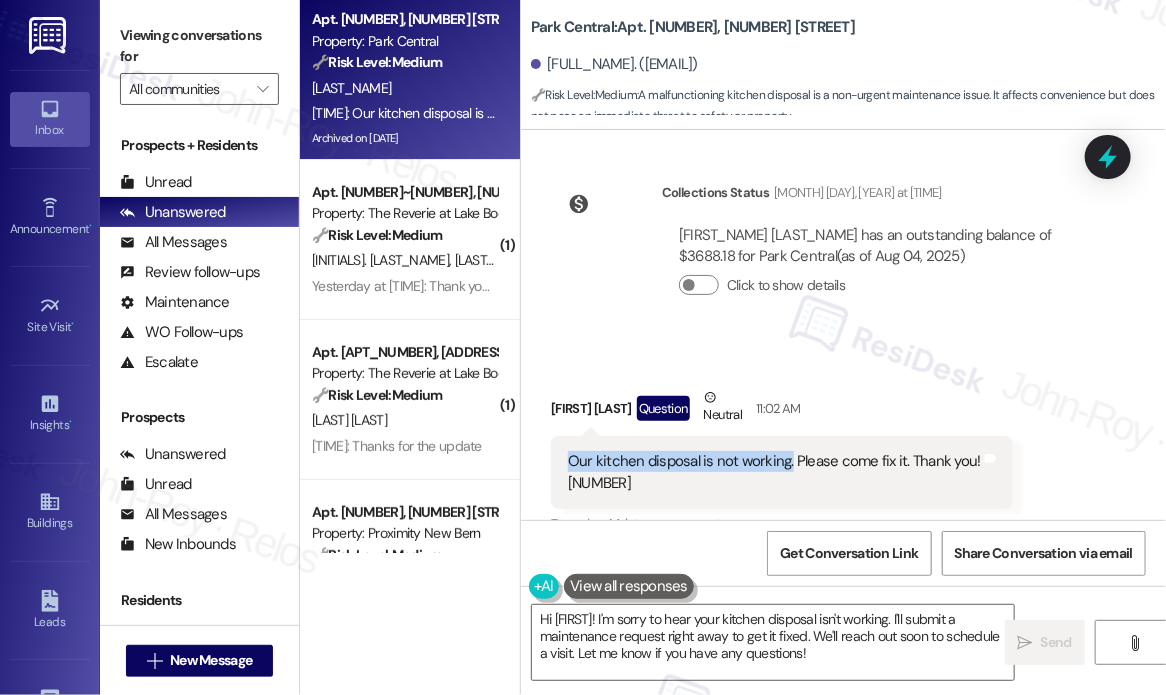 drag, startPoint x: 786, startPoint y: 428, endPoint x: 562, endPoint y: 435, distance: 224.10934 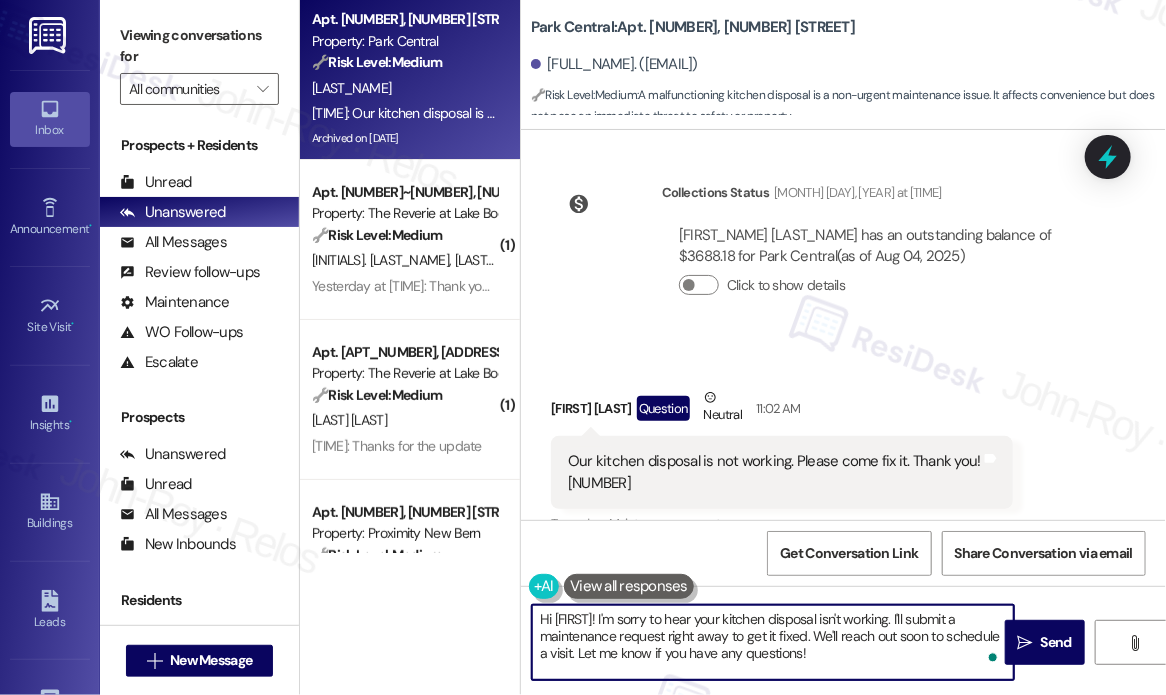drag, startPoint x: 825, startPoint y: 659, endPoint x: 647, endPoint y: 622, distance: 181.80484 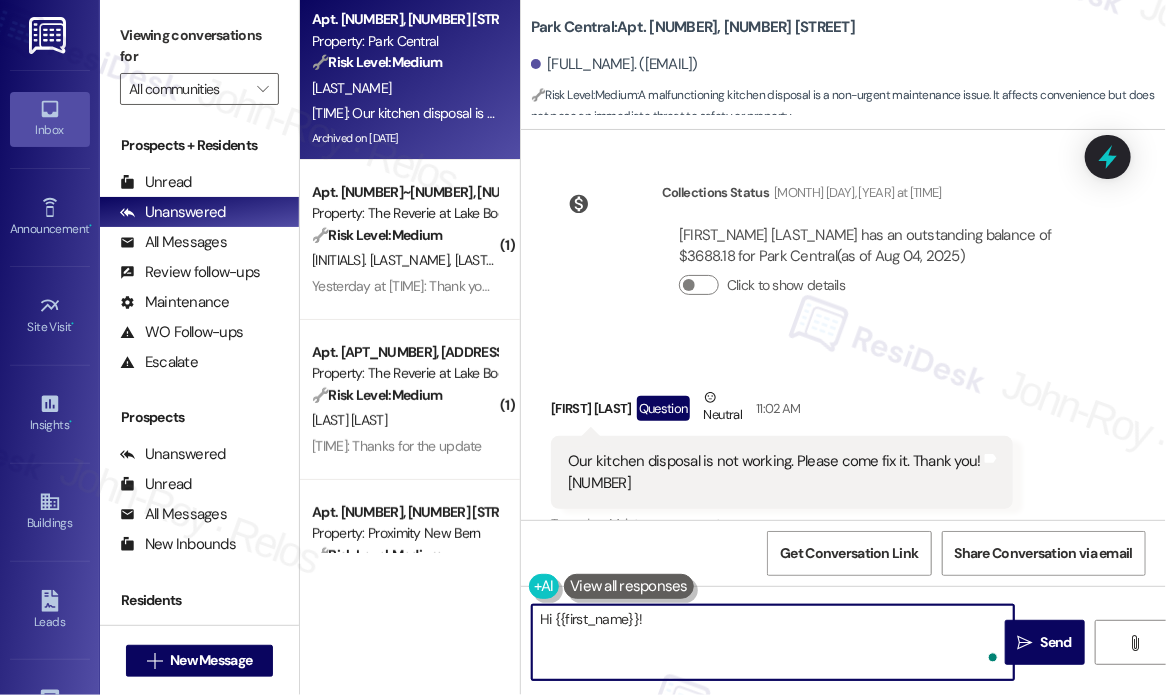 paste on "Thanks for reaching out — sorry to hear your kitchen disposal isn’t working.
Just to better understand the issue, is the disposal not turning on at all, making any noise, or is it jammed and humming without spinning? Any details you can share will help the maintenance team troubleshoot more efficiently." 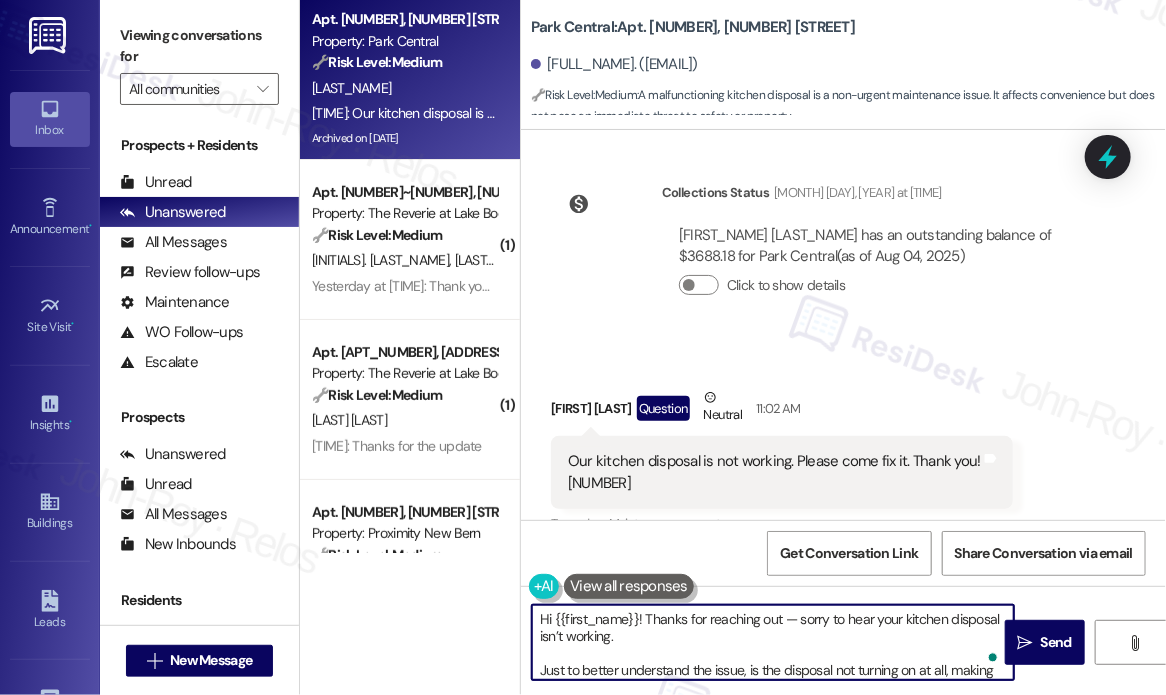 scroll, scrollTop: 33, scrollLeft: 0, axis: vertical 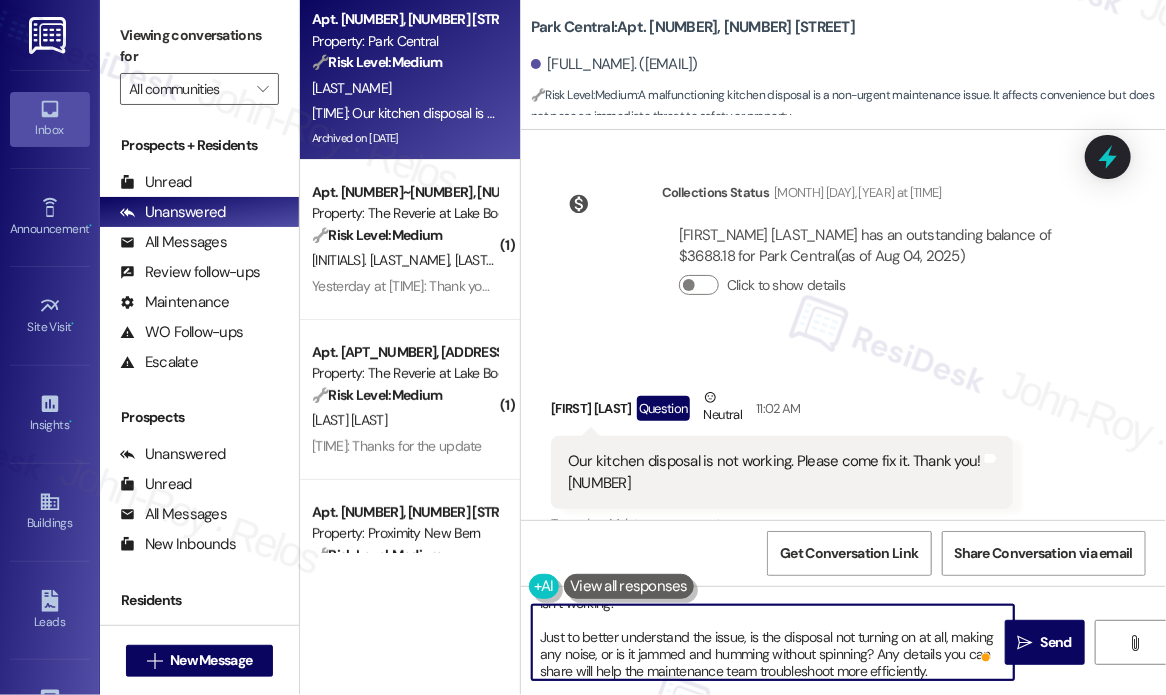 click on "Hi {{first_name}}! Thanks for reaching out — sorry to hear your kitchen disposal isn’t working.
Just to better understand the issue, is the disposal not turning on at all, making any noise, or is it jammed and humming without spinning? Any details you can share will help the maintenance team troubleshoot more efficiently." at bounding box center (773, 642) 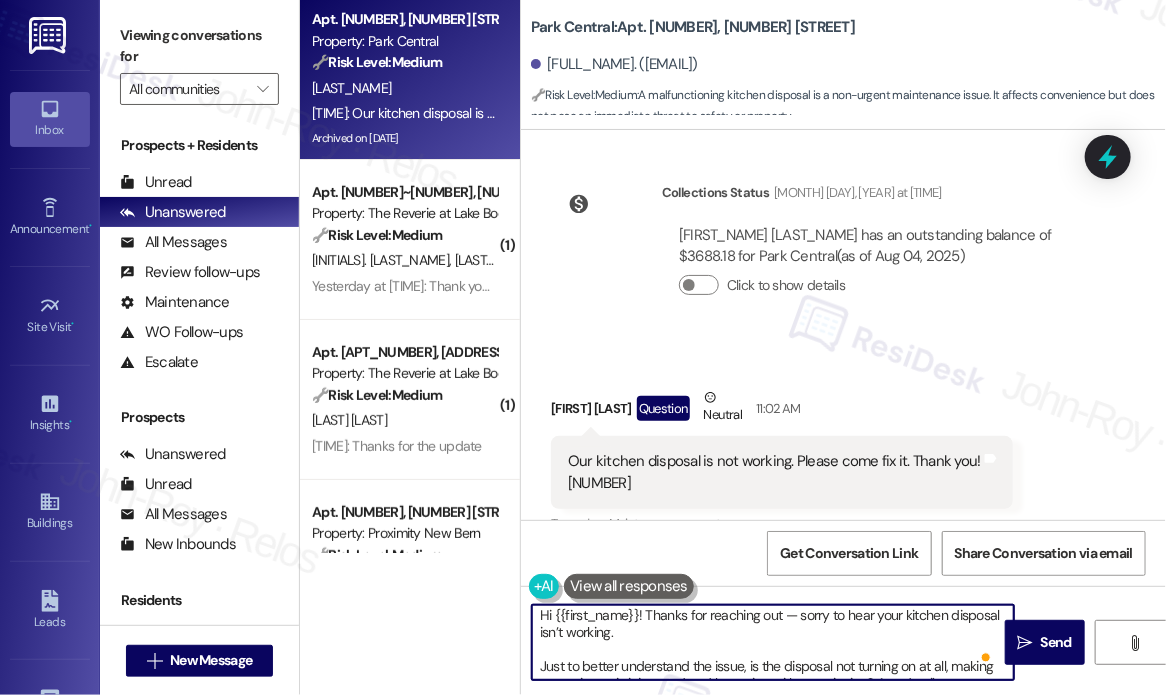 scroll, scrollTop: 4, scrollLeft: 0, axis: vertical 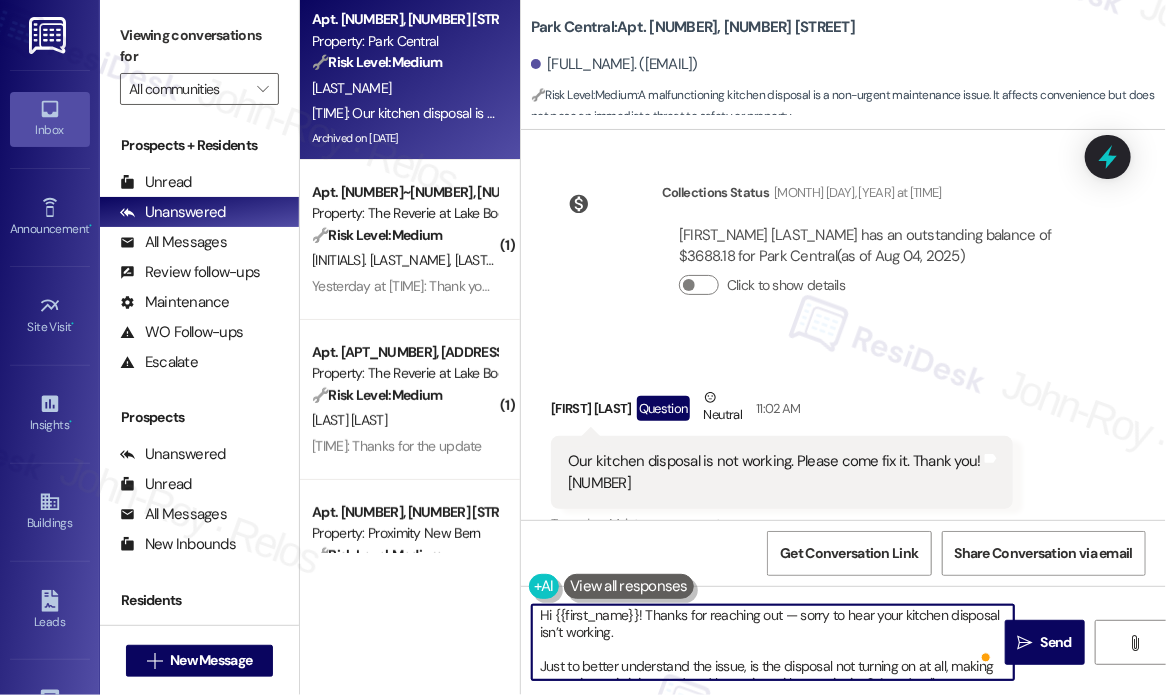 click on "Hi {{first_name}}! Thanks for reaching out — sorry to hear your kitchen disposal isn’t working.
Just to better understand the issue, is the disposal not turning on at all, making any noise, or is it jammed and humming without spinning? Any details you can share will help the maintenance team troubleshoot more efficiently." at bounding box center (773, 642) 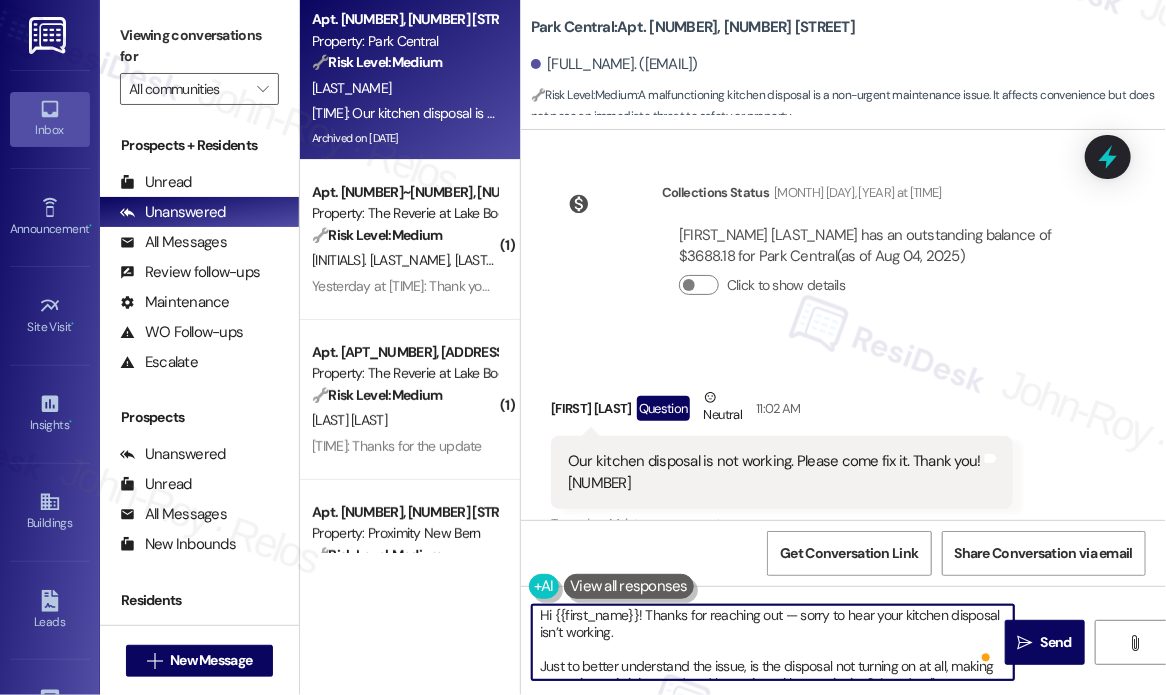click on "Hi {{first_name}}! Thanks for reaching out — sorry to hear your kitchen disposal isn’t working.
Just to better understand the issue, is the disposal not turning on at all, making any noise, or is it jammed and humming without spinning? Any details you can share will help the maintenance team troubleshoot more efficiently." at bounding box center [773, 642] 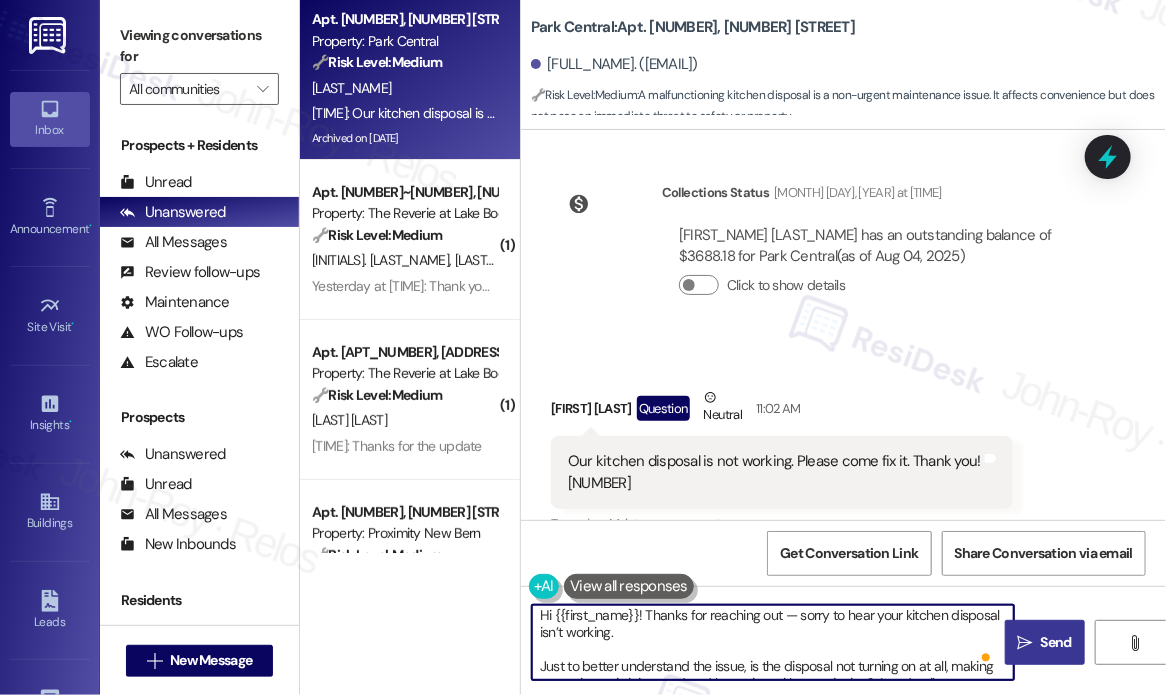 type on "Hi {{first_name}}! Thanks for reaching out — sorry to hear your kitchen disposal isn’t working.
Just to better understand the issue, is the disposal not turning on at all, making any noise, or is it jammed and humming without spinning? Any details you can share will help the maintenance team troubleshoot more efficiently." 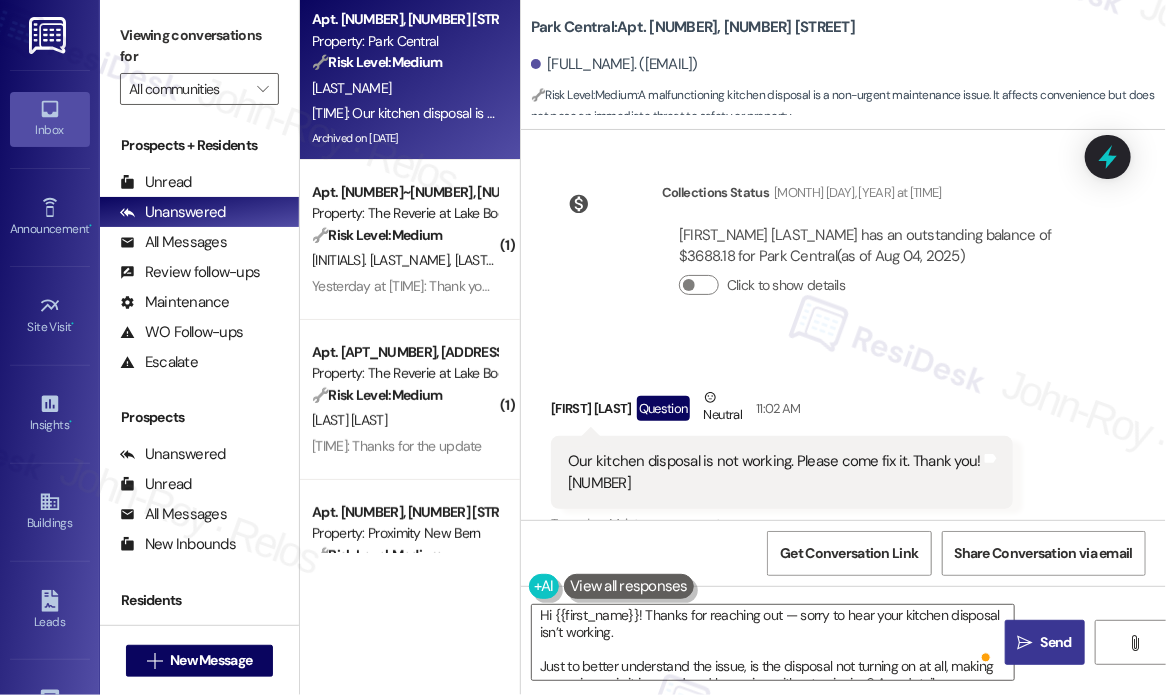 click on "" at bounding box center [1025, 643] 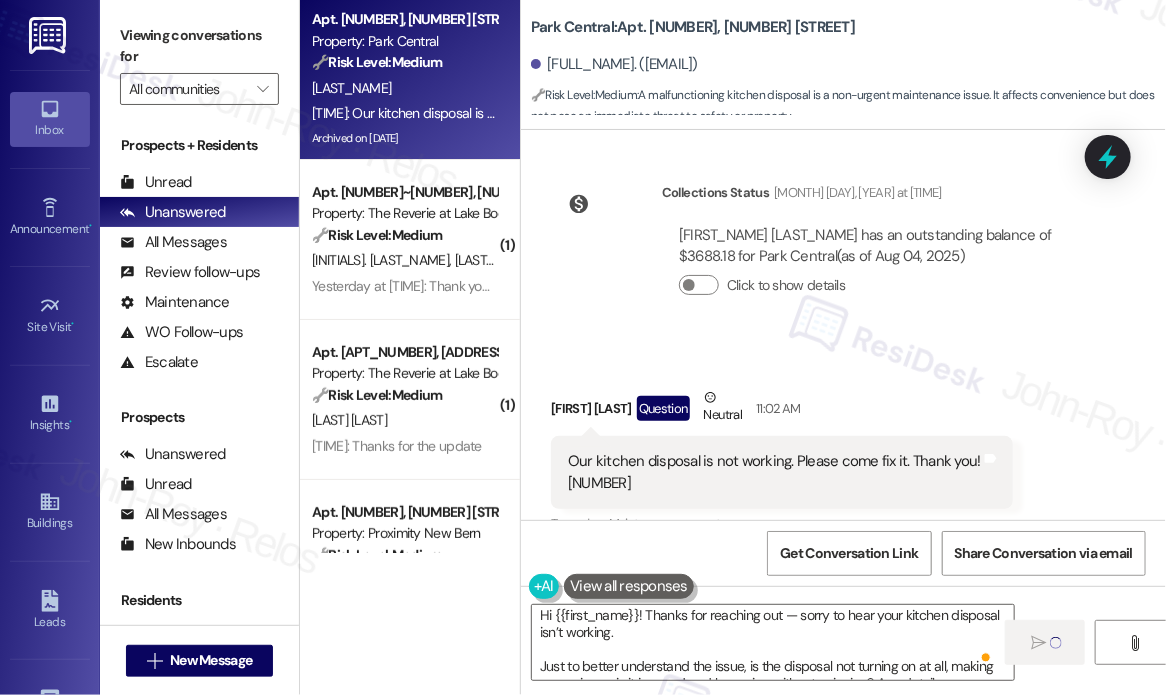 type 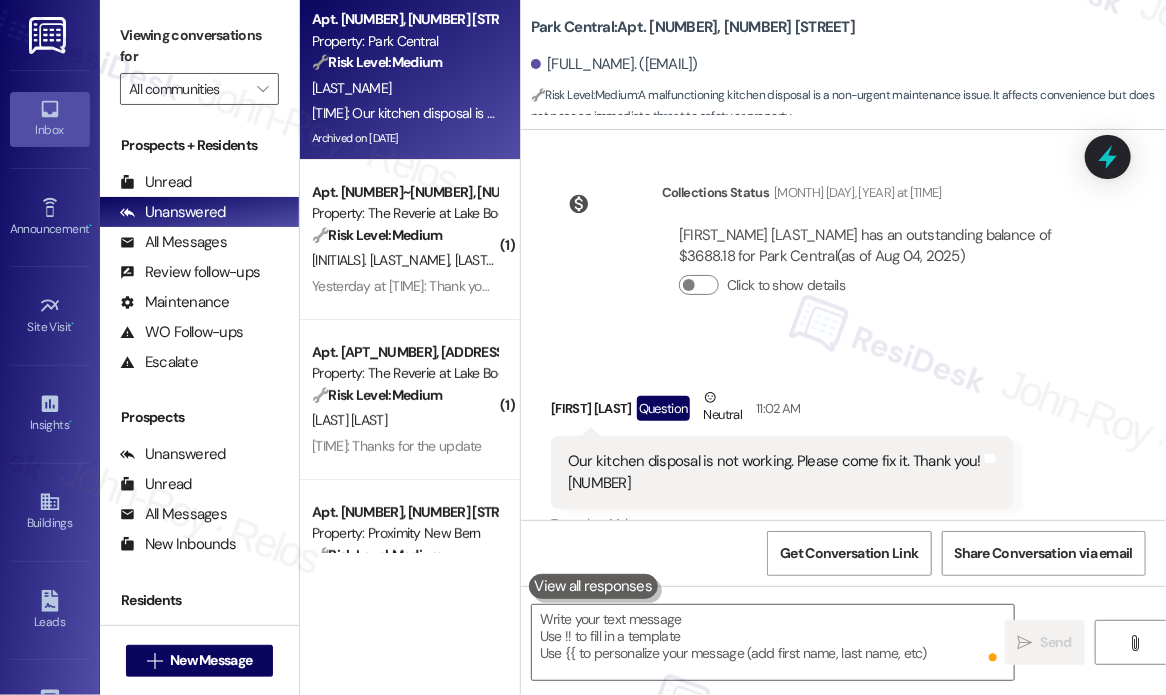 scroll, scrollTop: 0, scrollLeft: 0, axis: both 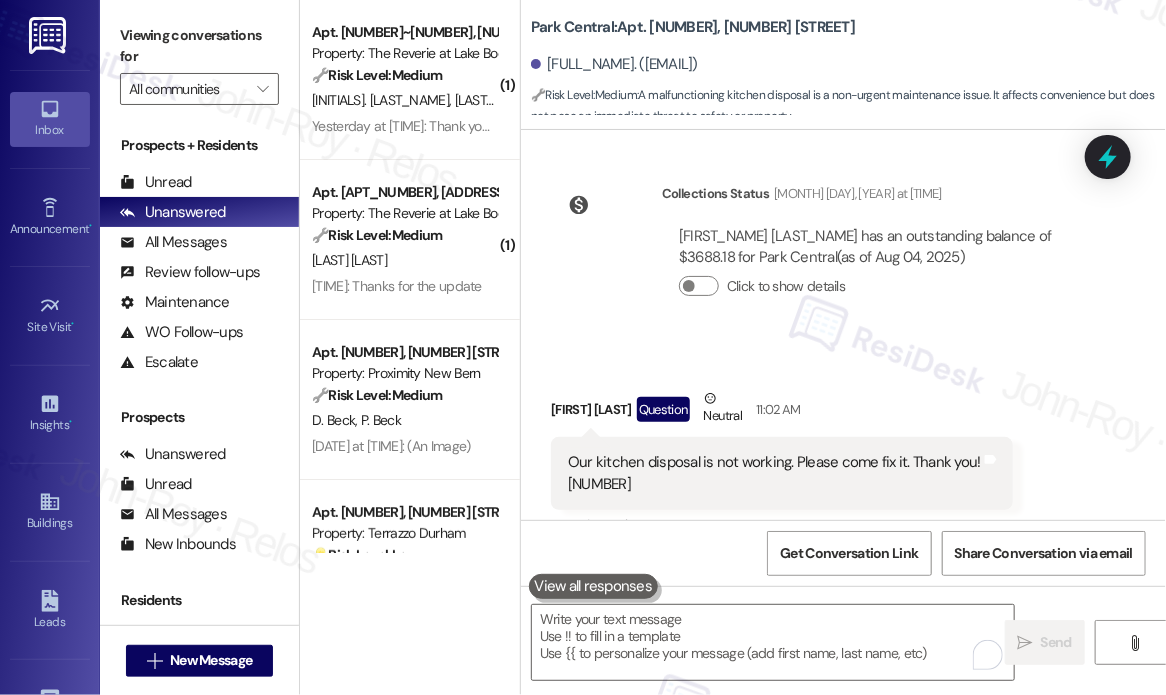 click on "Received via SMS Amy Vincelette Question   Neutral [TIME] Our kitchen disposal is not working. Please come fix it. Thank you!
813 Tags and notes Tagged as:   Maintenance request Click to highlight conversations about Maintenance request" at bounding box center [843, 448] 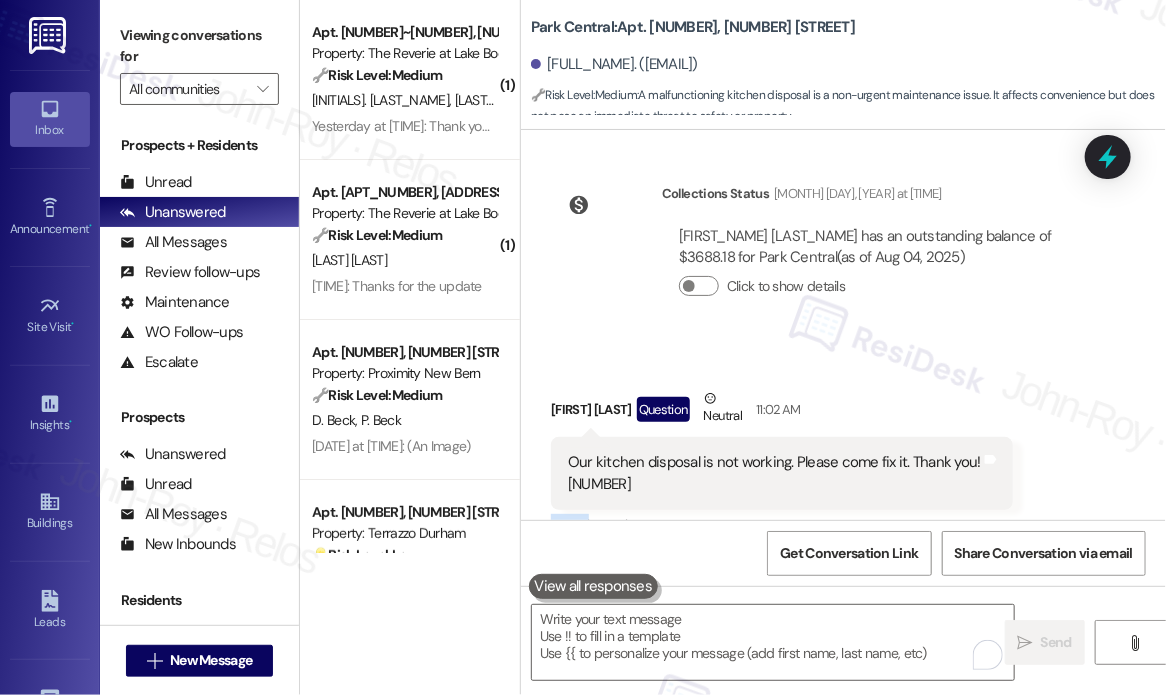 click on "Received via SMS Amy Vincelette Question   Neutral [TIME] Our kitchen disposal is not working. Please come fix it. Thank you!
813 Tags and notes Tagged as:   Maintenance request Click to highlight conversations about Maintenance request" at bounding box center [843, 448] 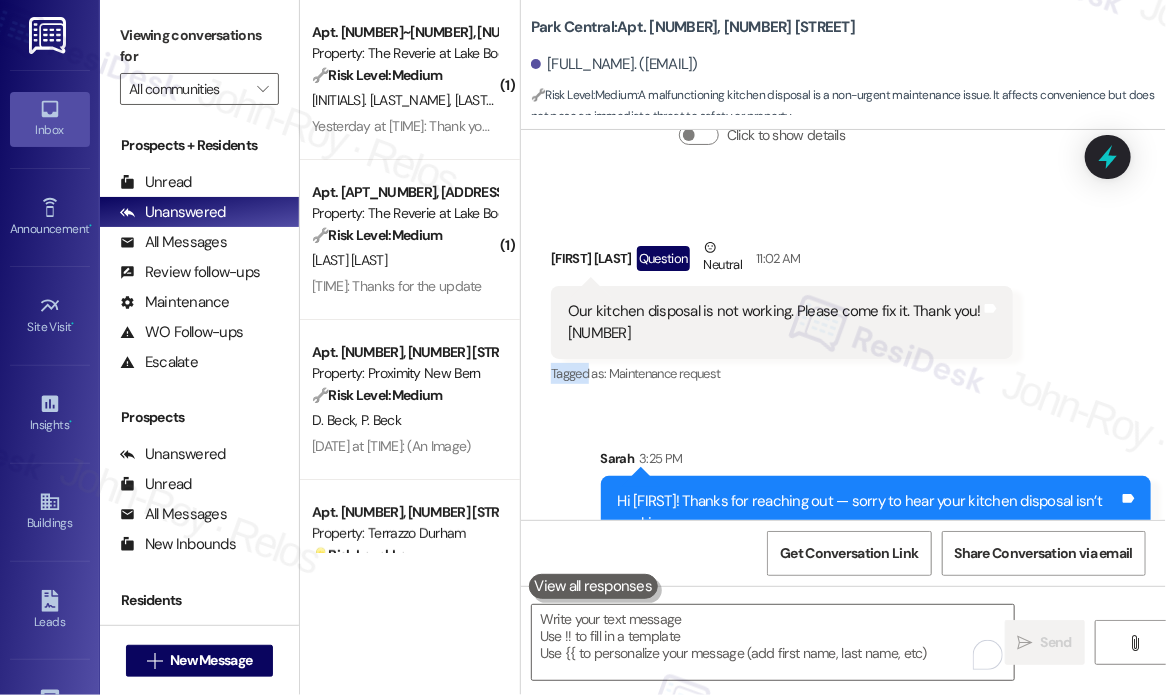 scroll, scrollTop: 22165, scrollLeft: 0, axis: vertical 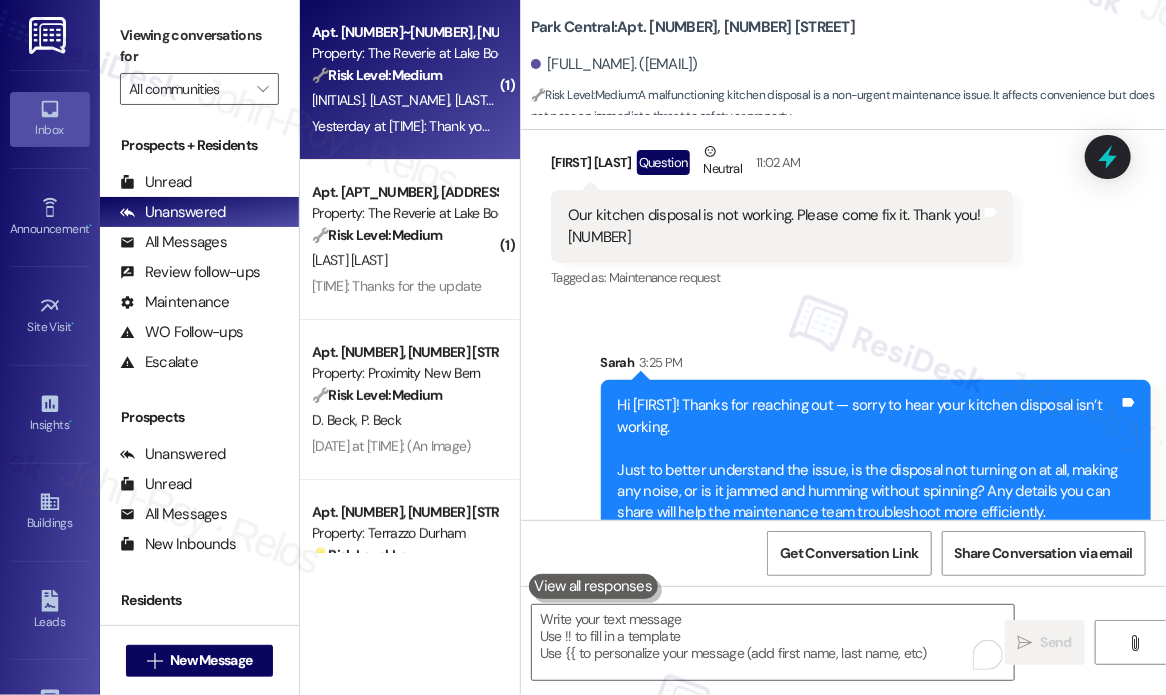 click on "[INITIALS]. [LAST] [INITIALS]. [LAST]" at bounding box center [404, 100] 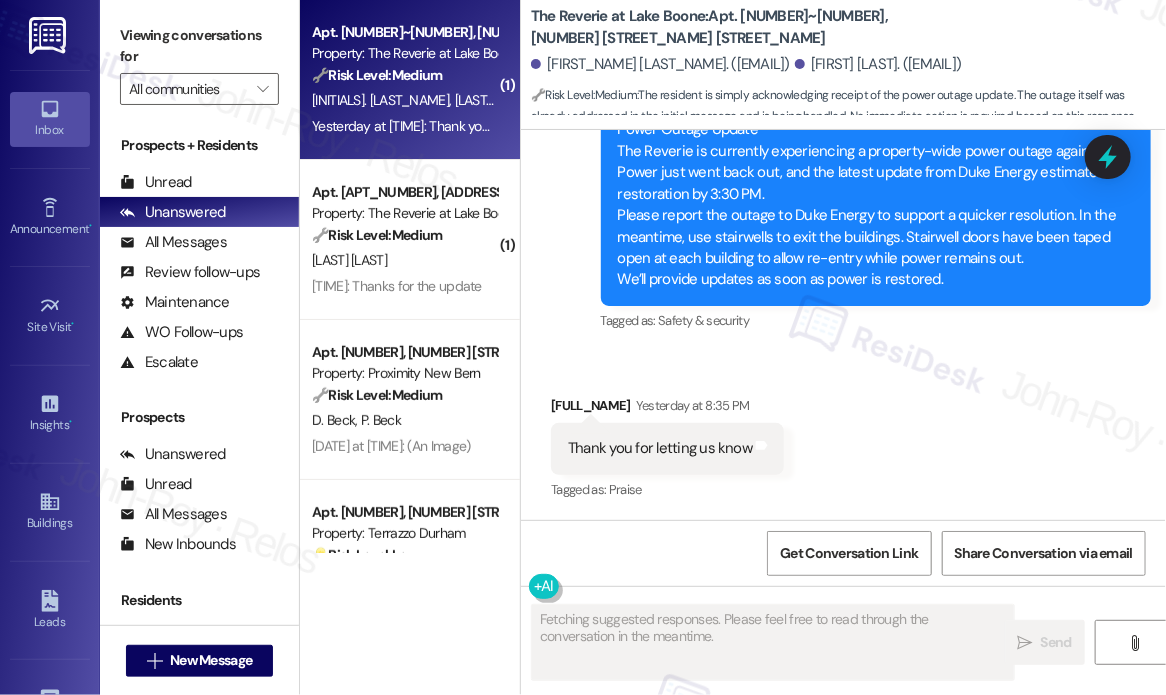 scroll, scrollTop: 692, scrollLeft: 0, axis: vertical 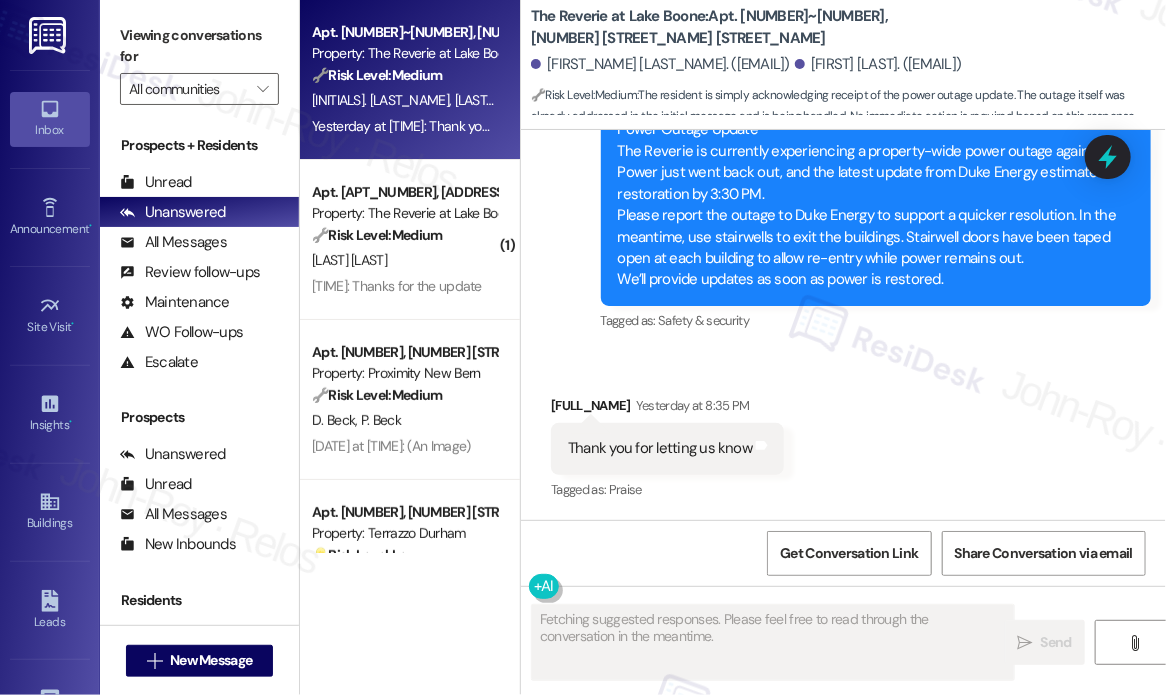 click on "Received via SMS Gloria Liu Yesterday at [TIME] Thank you for letting us know  Tags and notes Tagged as:   Praise Click to highlight conversations about Praise" at bounding box center (843, 434) 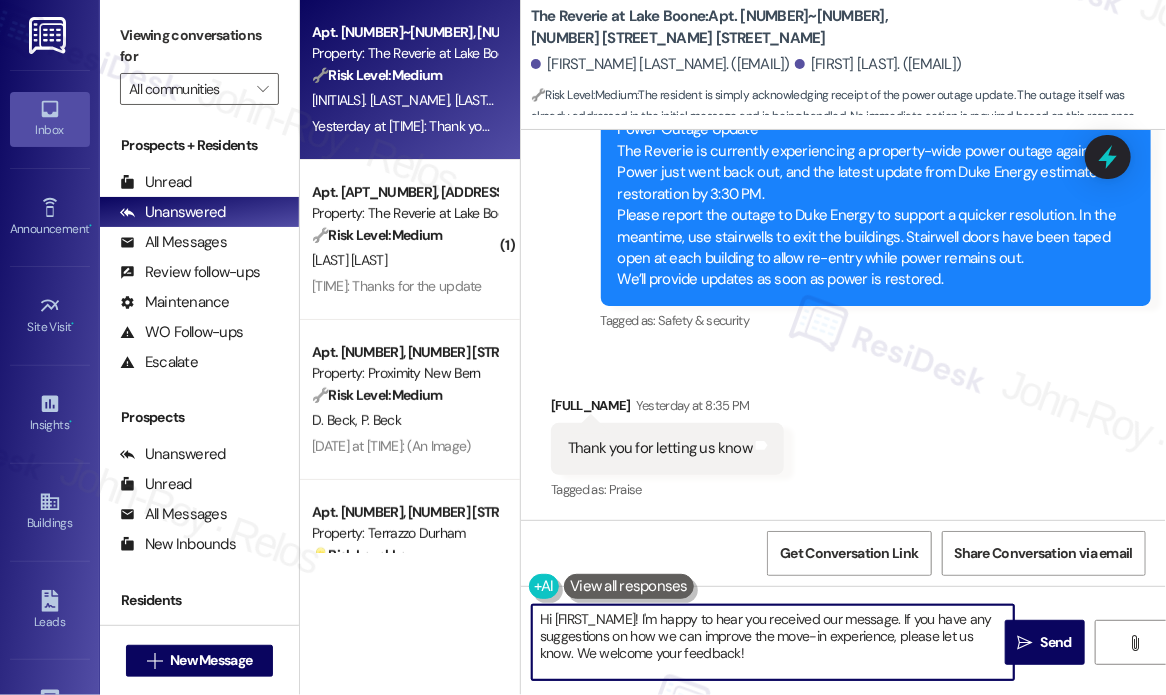 click on "Hi [FIRST_NAME]! I'm happy to hear you received our message. If you have any suggestions on how we can improve the move-in experience, please let us know. We welcome your feedback!" at bounding box center [773, 642] 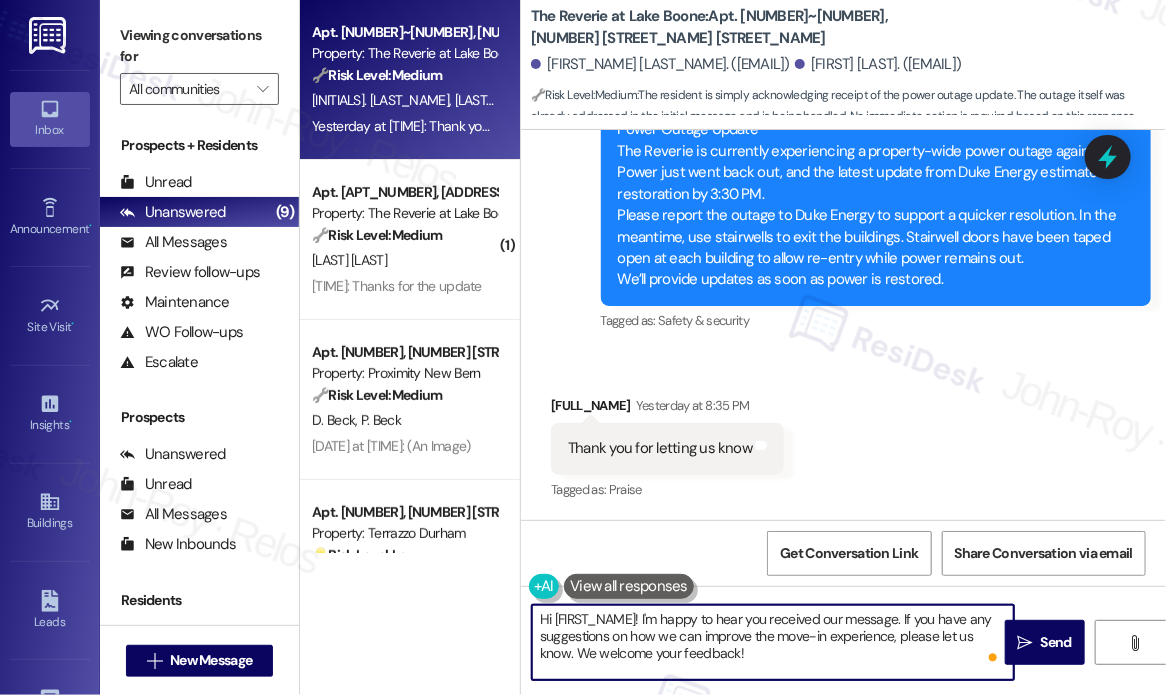 click on "Hi [FIRST_NAME]! I'm happy to hear you received our message. If you have any suggestions on how we can improve the move-in experience, please let us know. We welcome your feedback!" at bounding box center [773, 642] 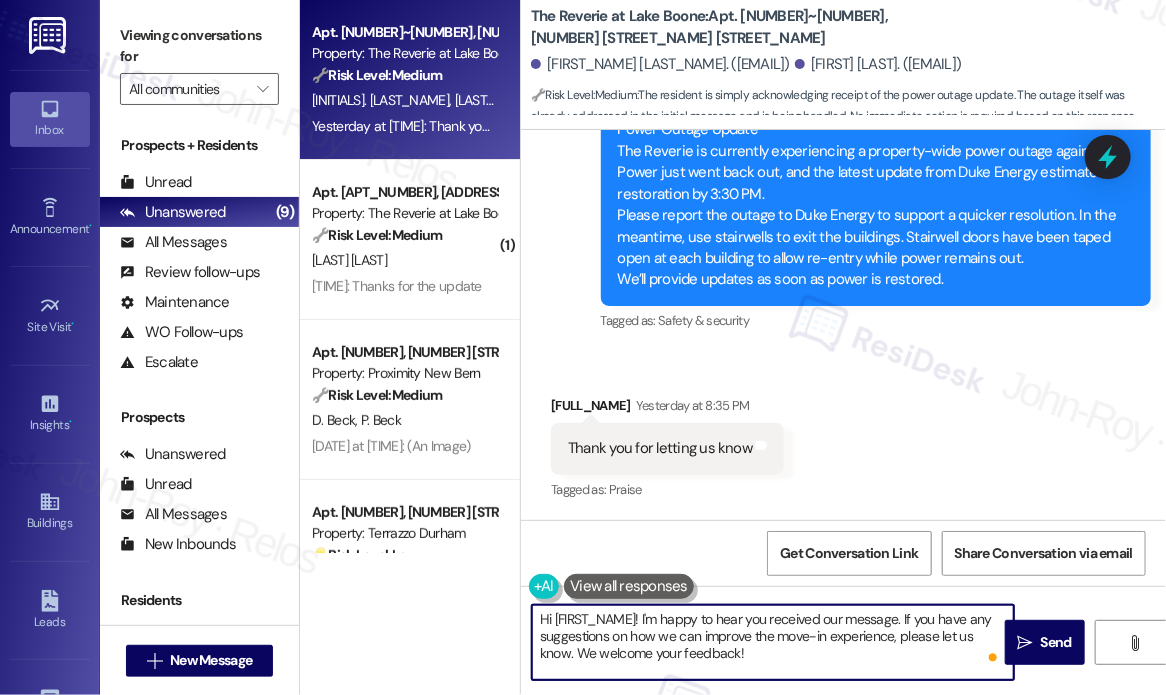 drag, startPoint x: 776, startPoint y: 655, endPoint x: 905, endPoint y: 599, distance: 140.63072 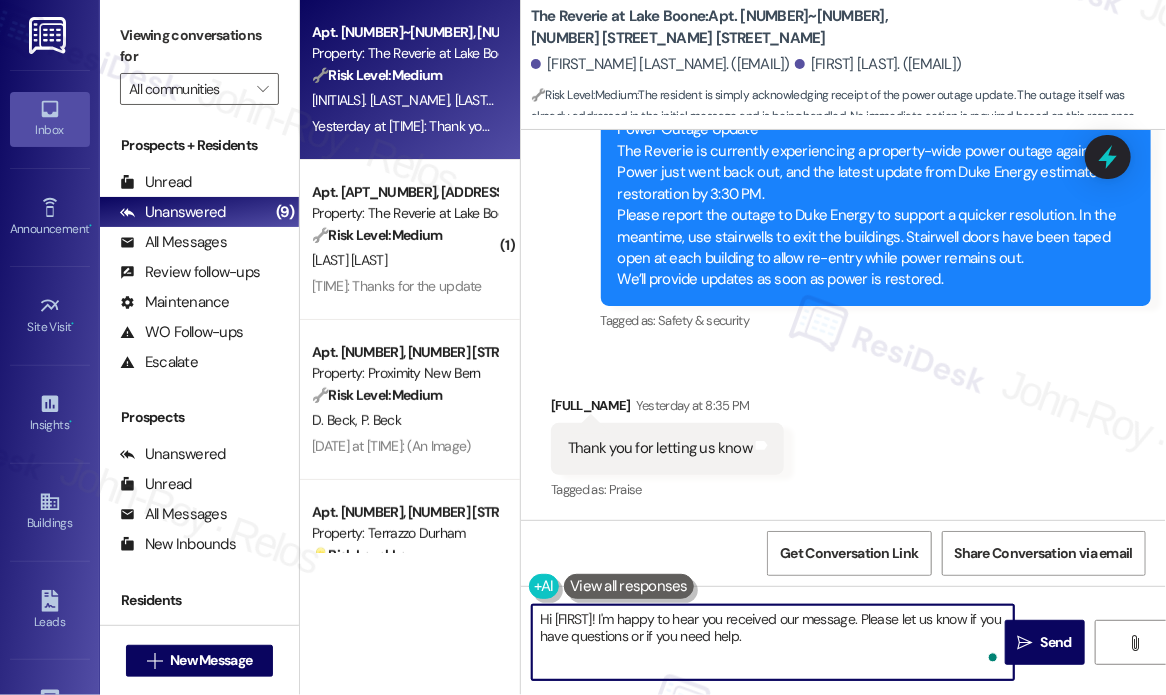 type on "Hi [FIRST]! I'm happy to hear you received our message. Please let us know if you have questions or if you need help." 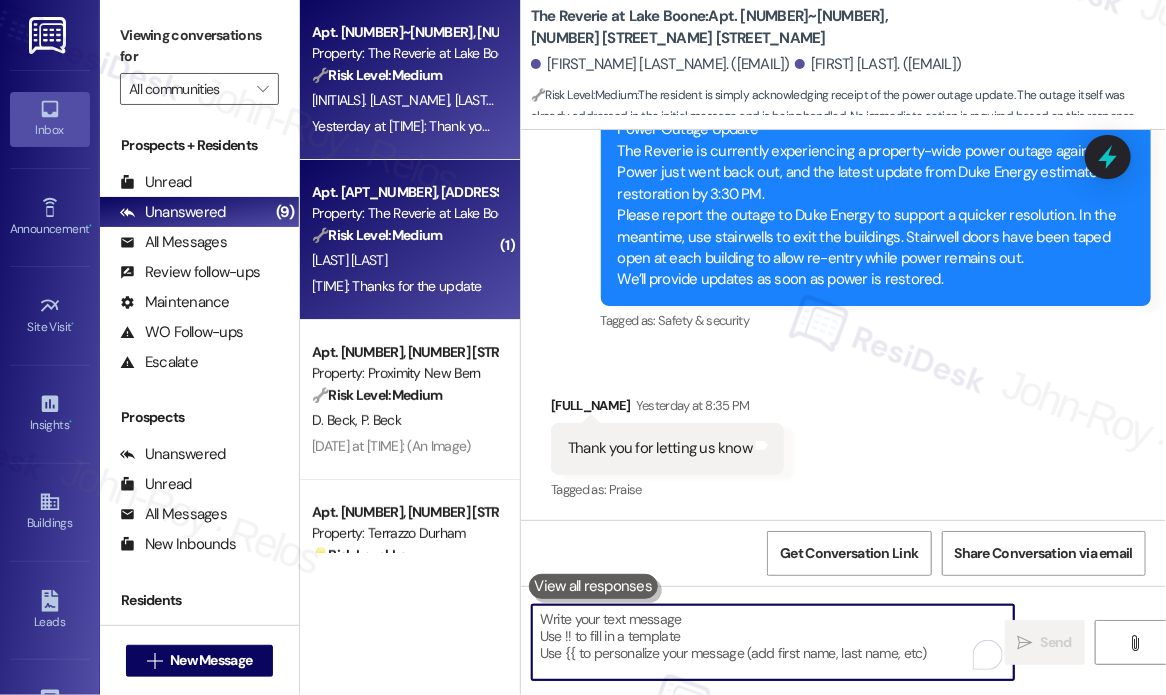 type 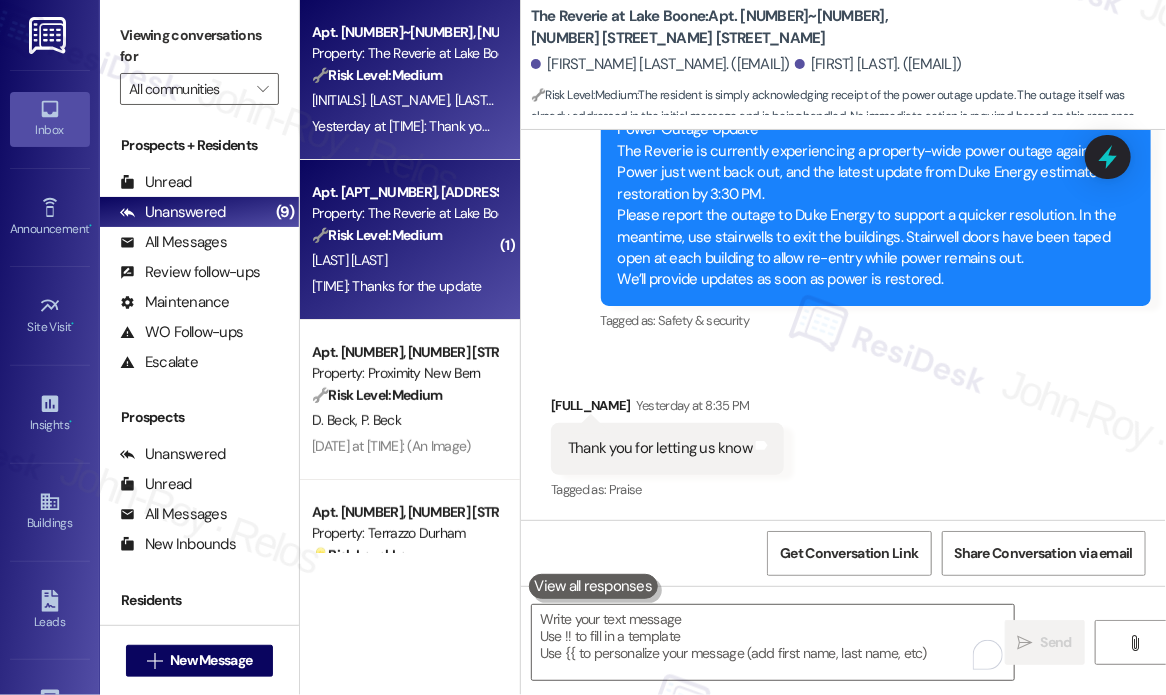 click on "Property: The Reverie at Lake Boone" at bounding box center [404, 213] 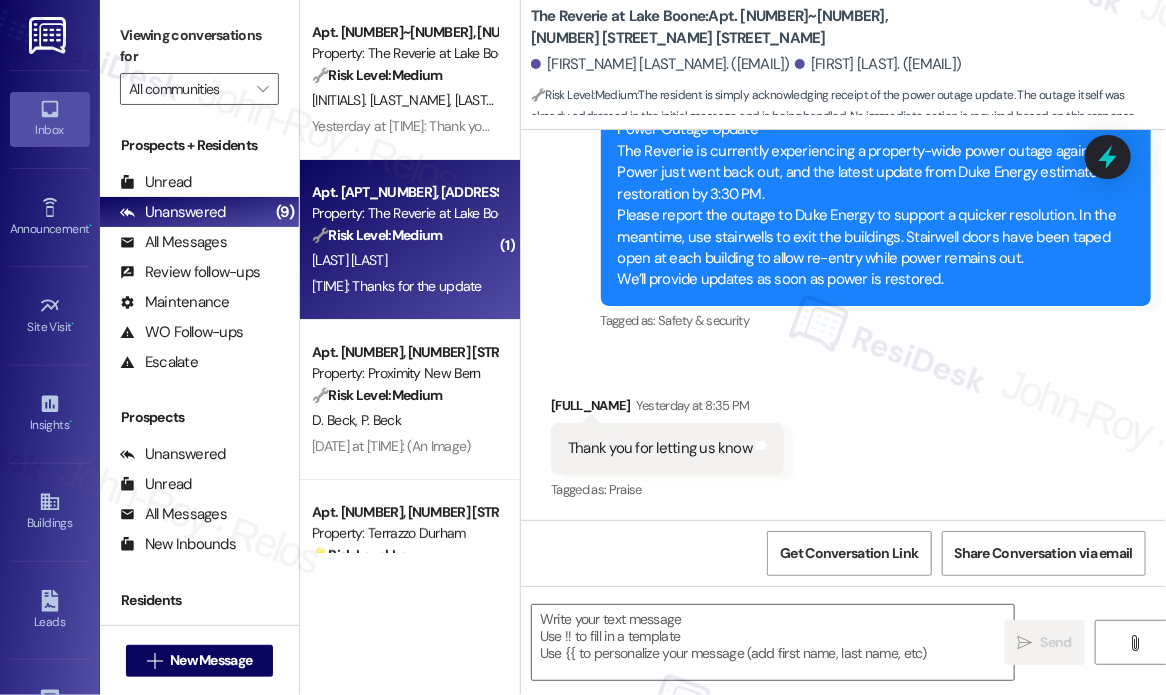 type on "Fetching suggested responses. Please feel free to read through the conversation in the meantime." 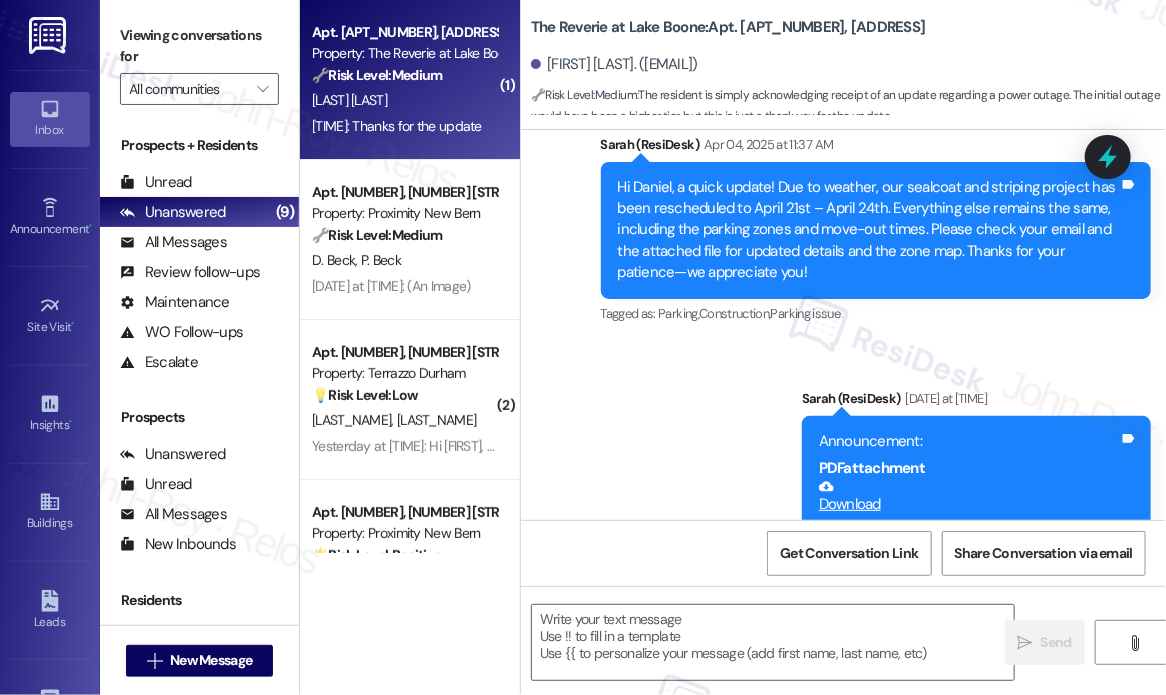 type on "Fetching suggested responses. Please feel free to read through the conversation in the meantime." 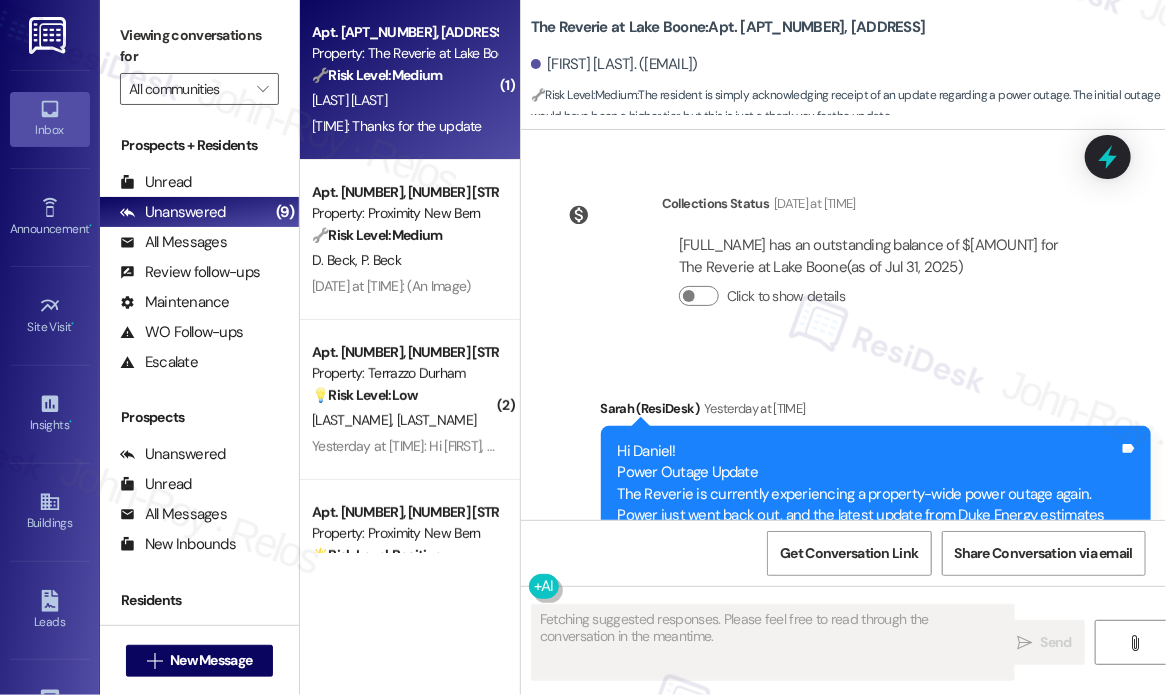 scroll, scrollTop: 2916, scrollLeft: 0, axis: vertical 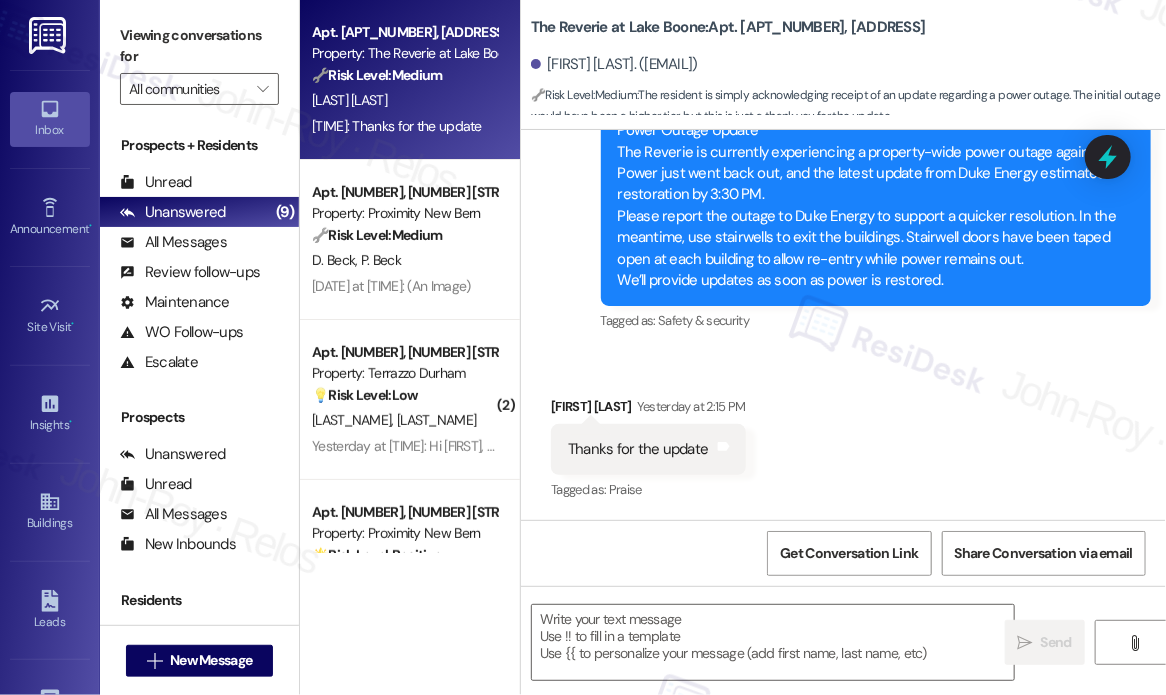 click on "Received via SMS Daniel Girguis Yesterday at 2:15 PM Thanks for the update  Tags and notes Tagged as:   Praise Click to highlight conversations about Praise" at bounding box center (843, 435) 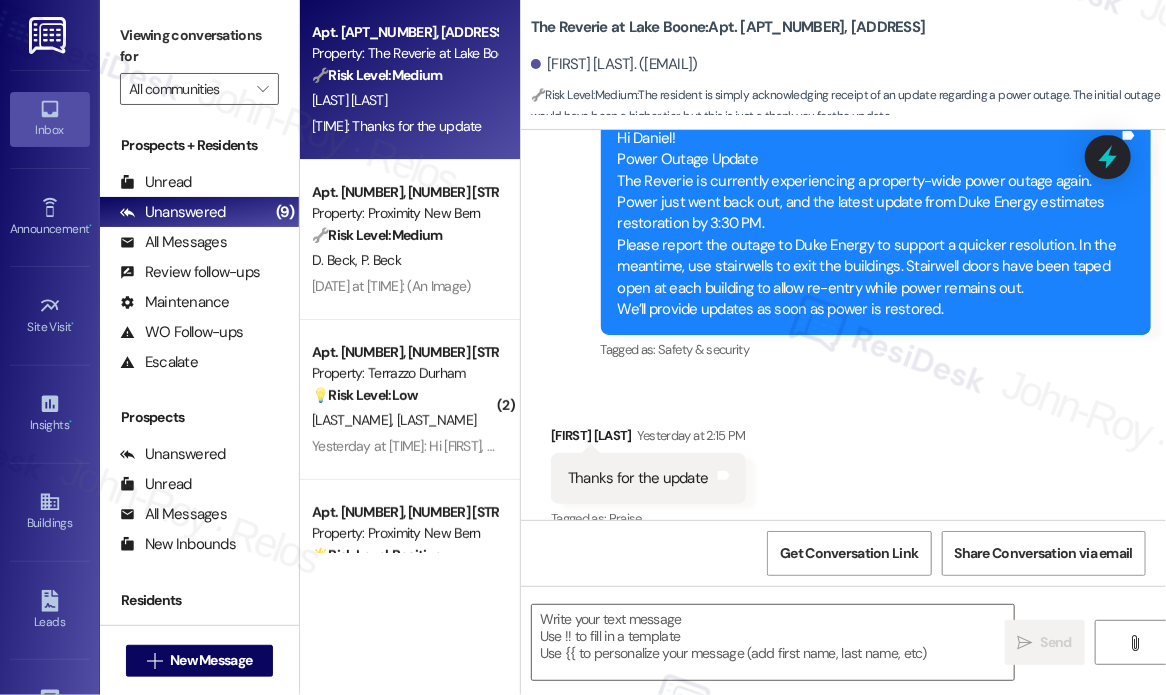 scroll, scrollTop: 2916, scrollLeft: 0, axis: vertical 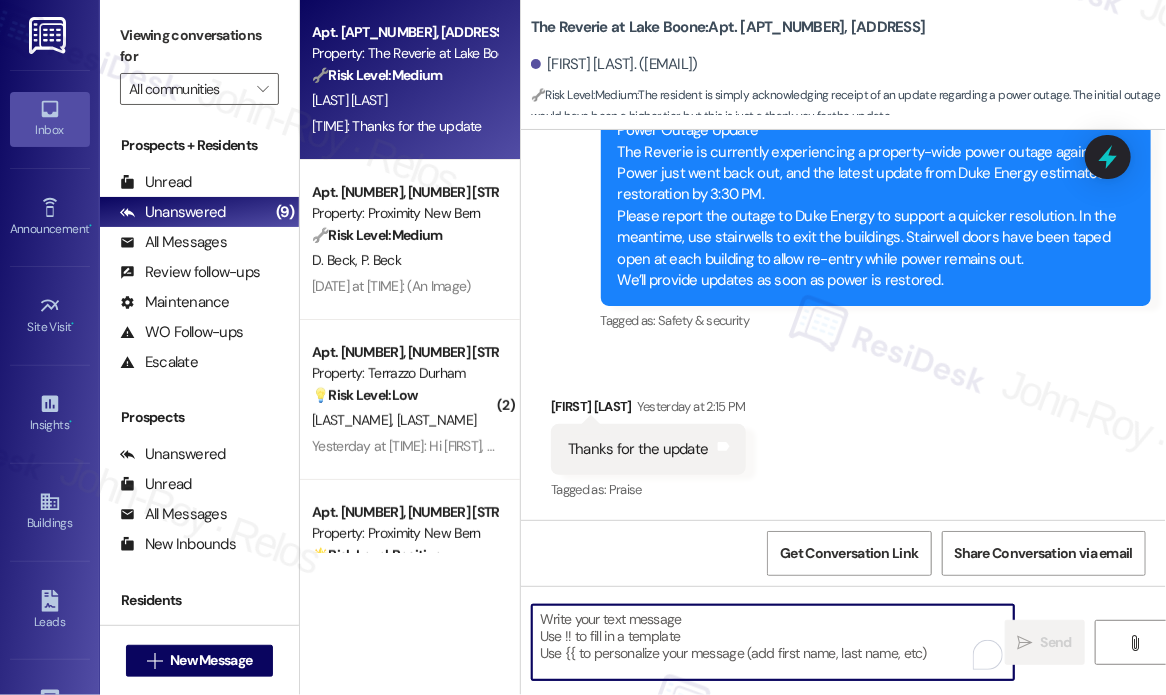 click at bounding box center (773, 642) 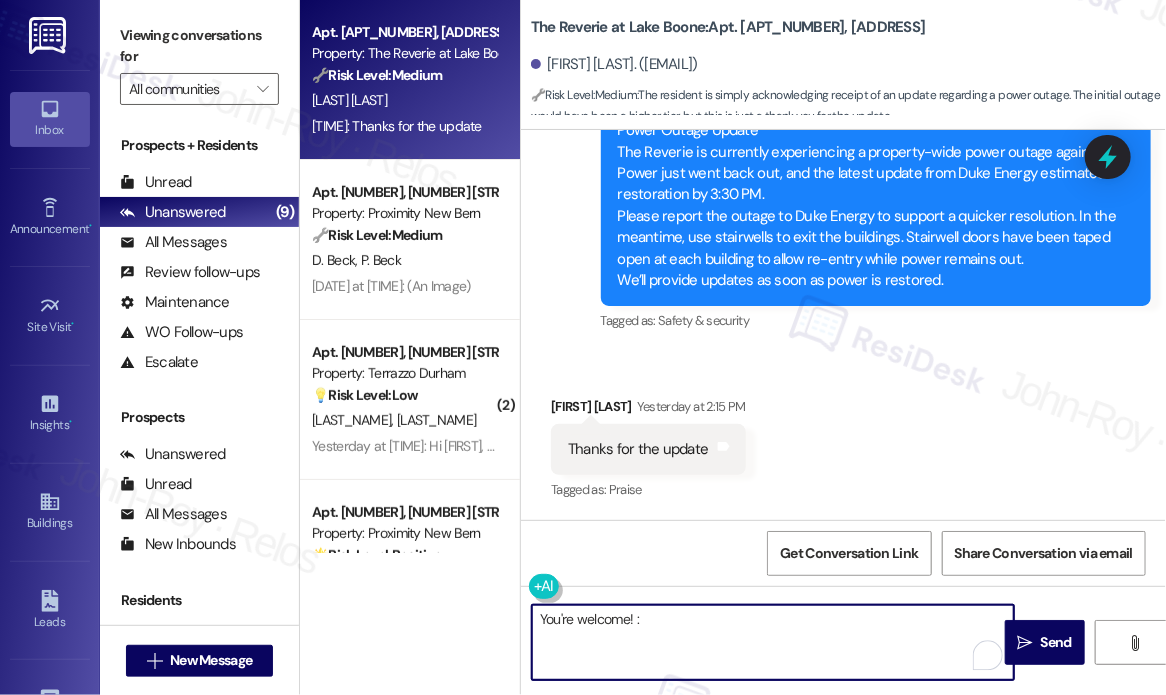 type on "You're welcome! :)" 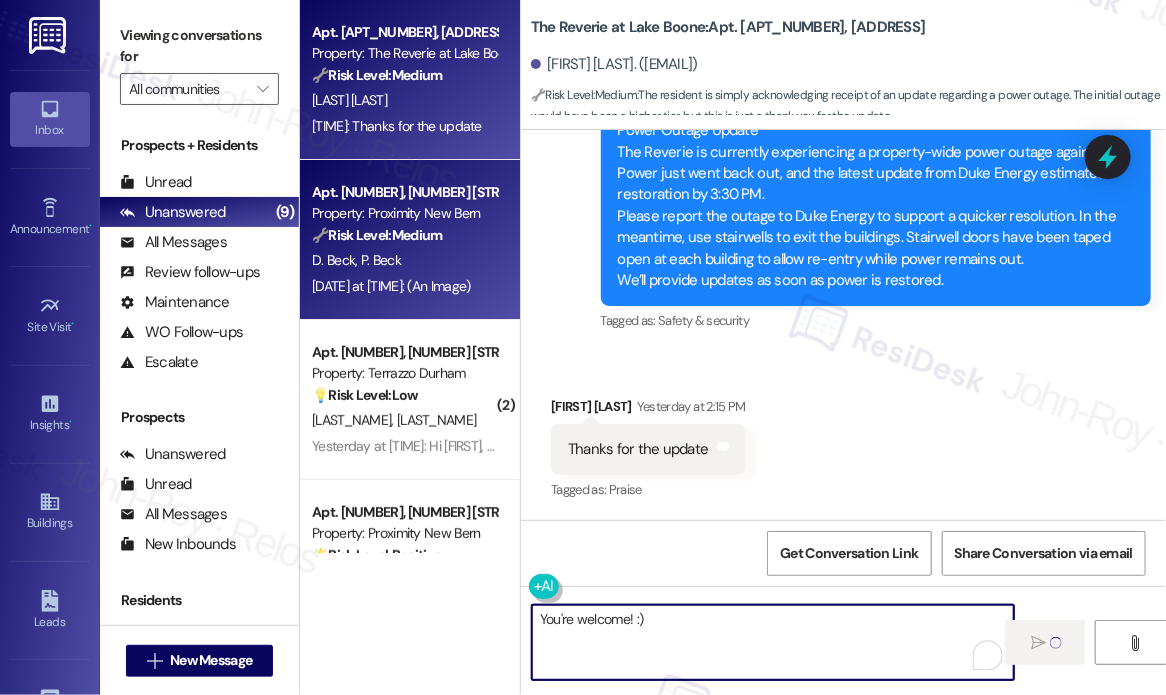 type 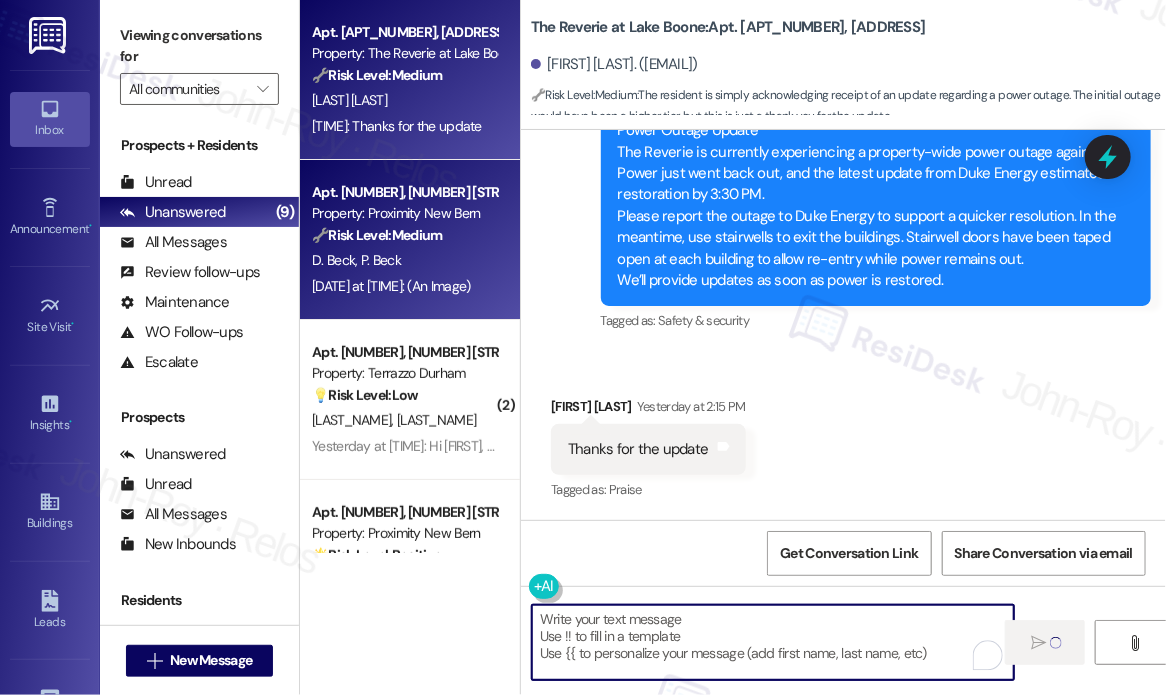 scroll, scrollTop: 2916, scrollLeft: 0, axis: vertical 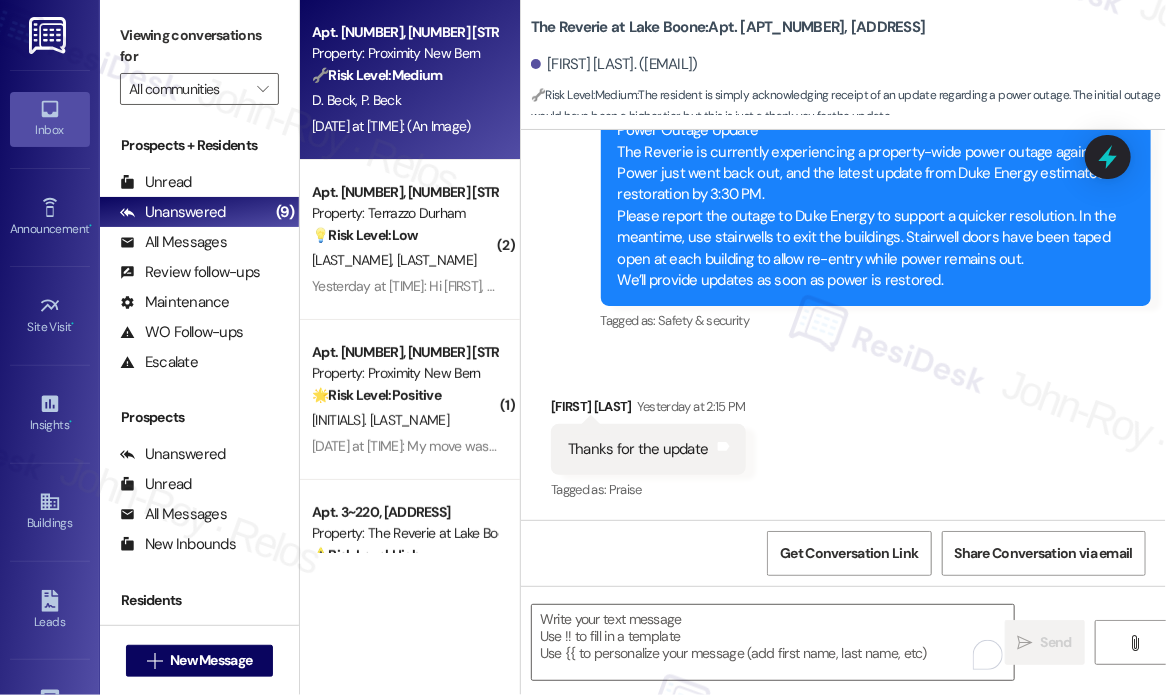 click on "[INITIALS]. [LAST] [INITIALS]. [LAST]" at bounding box center [404, 100] 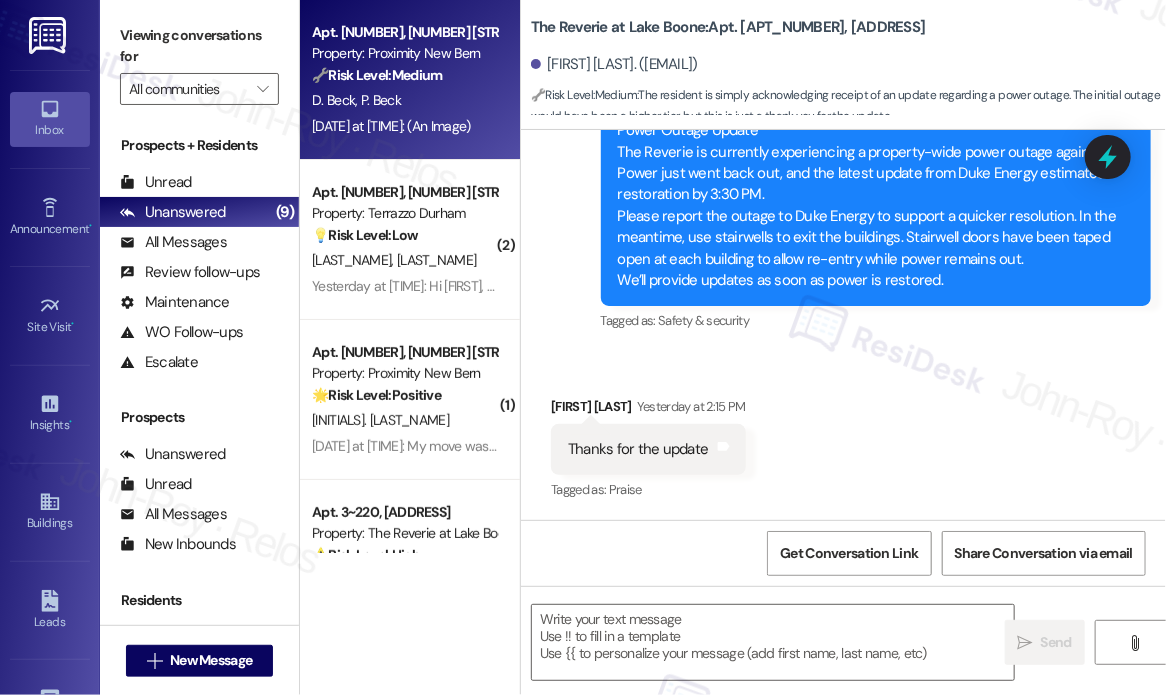 type on "Fetching suggested responses. Please feel free to read through the conversation in the meantime." 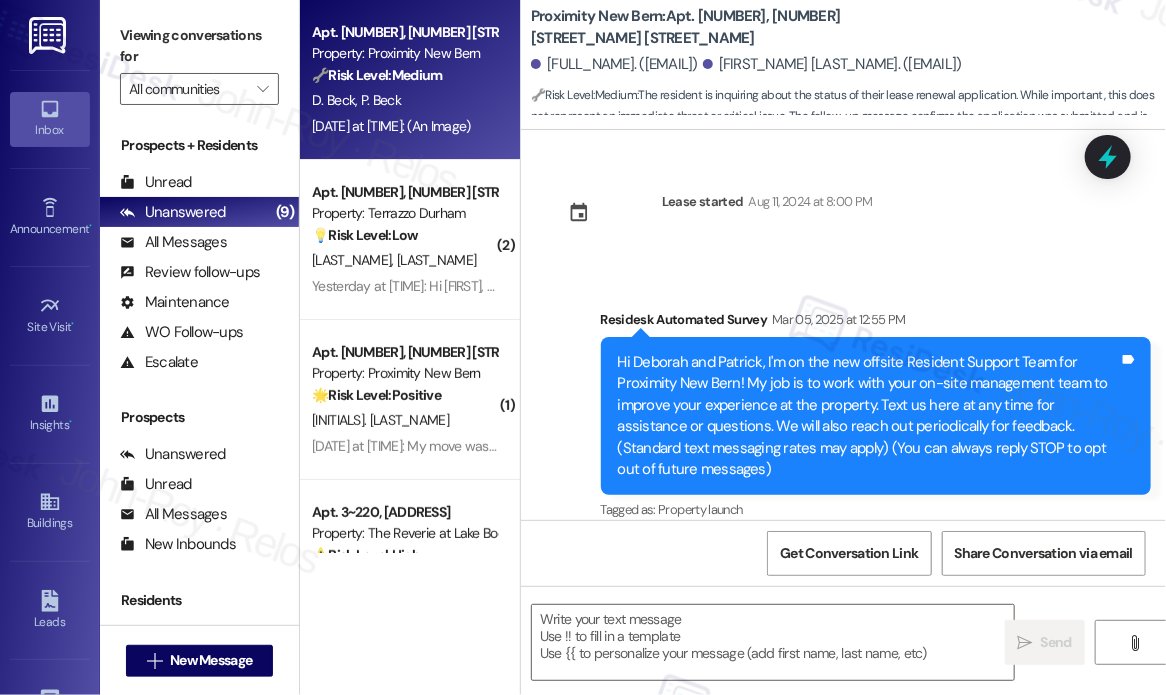 scroll, scrollTop: 5745, scrollLeft: 0, axis: vertical 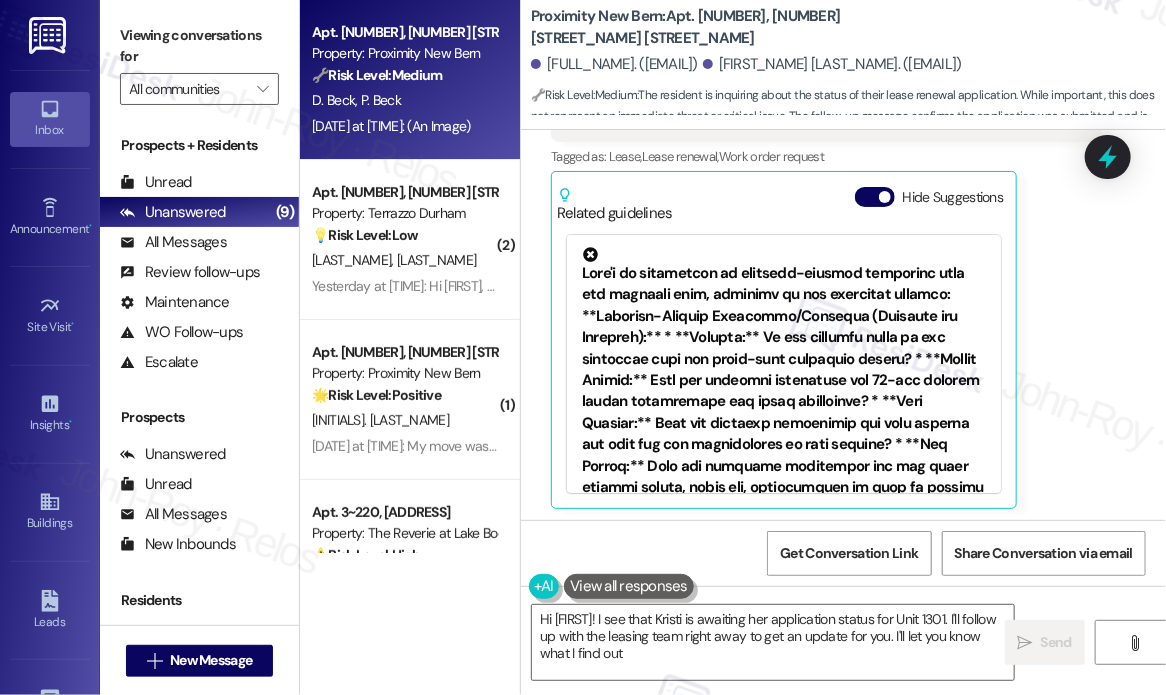 type on "Hi [FIRST]! I see that Kristi is awaiting her application status for Unit 1301. I'll follow up with the leasing team right away to get an update for you. I'll let you know what I find out!" 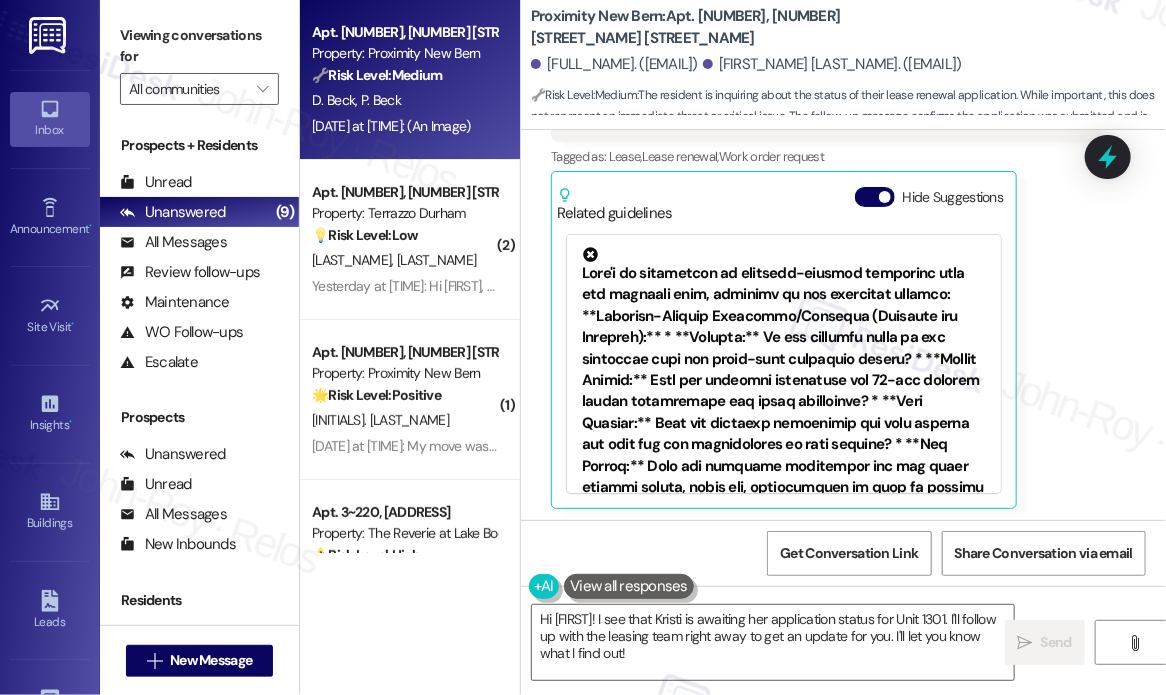 click on "[FIRST_NAME] [LAST_NAME] [DATE] at [TIME] I got 2 emails:
1. The first one stated that the lease renewal was canceled which was done by admin.  (I did the timely renewal before 8/1 to get the reduced renewal rate for 10/1)
2. The second email states that they're working on the changes we requested.
3. See above pic. We've filled it all out and it still says in progress.
Thanks! JPG  attachment ResiDesk found written details in this image   See details The resident, Kristi, completed an application for Unit 1301 at Proximity New Bern and is awaiting the application status.
Download   (Click to zoom) Tags and notes Tagged as:   Lease ,  Click to highlight conversations about Lease Lease renewal ,  Click to highlight conversations about Lease renewal Work order request Click to highlight conversations about Work order request  Related guidelines Hide Suggestions Created  6 months ago Property level guideline  ( 75 % match) FAQs generated by ResiDesk AI Where should I dispose of my trash? Created" at bounding box center (826, -45) 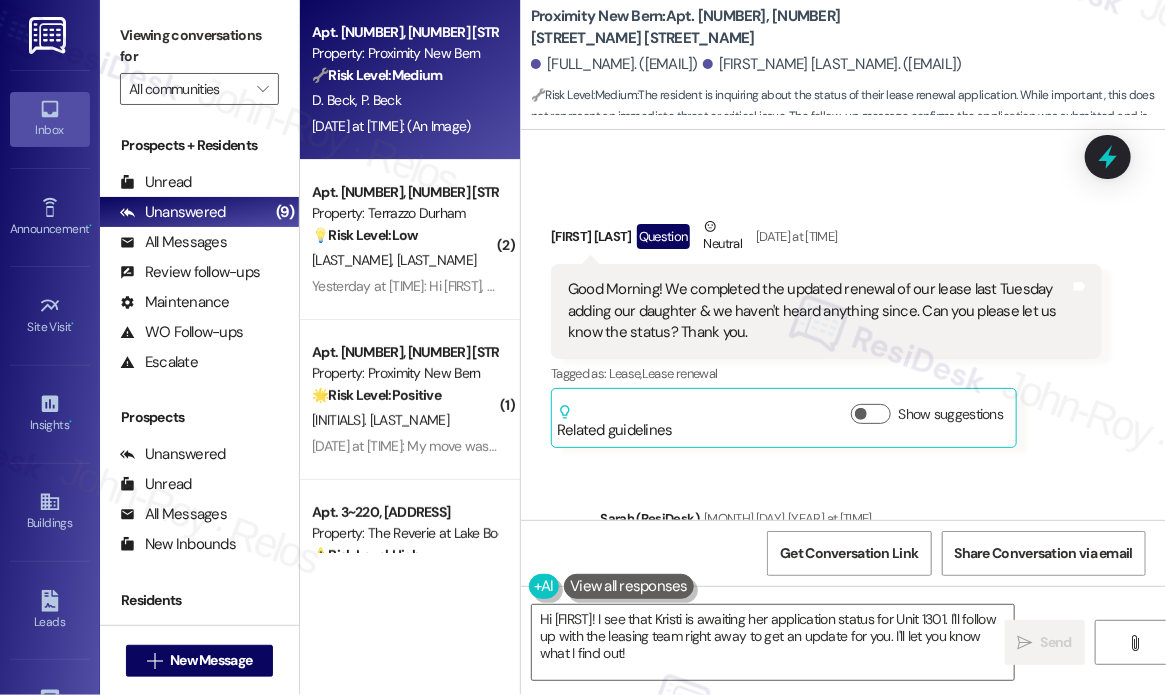scroll, scrollTop: 4345, scrollLeft: 0, axis: vertical 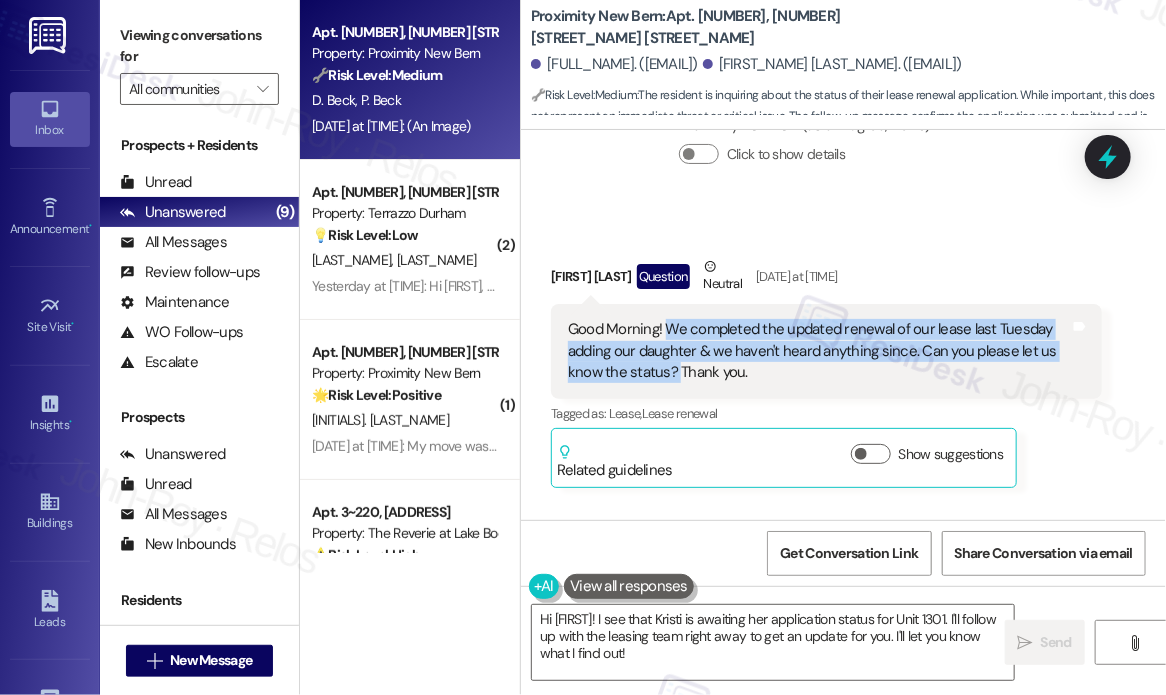 drag, startPoint x: 676, startPoint y: 366, endPoint x: 665, endPoint y: 329, distance: 38.600517 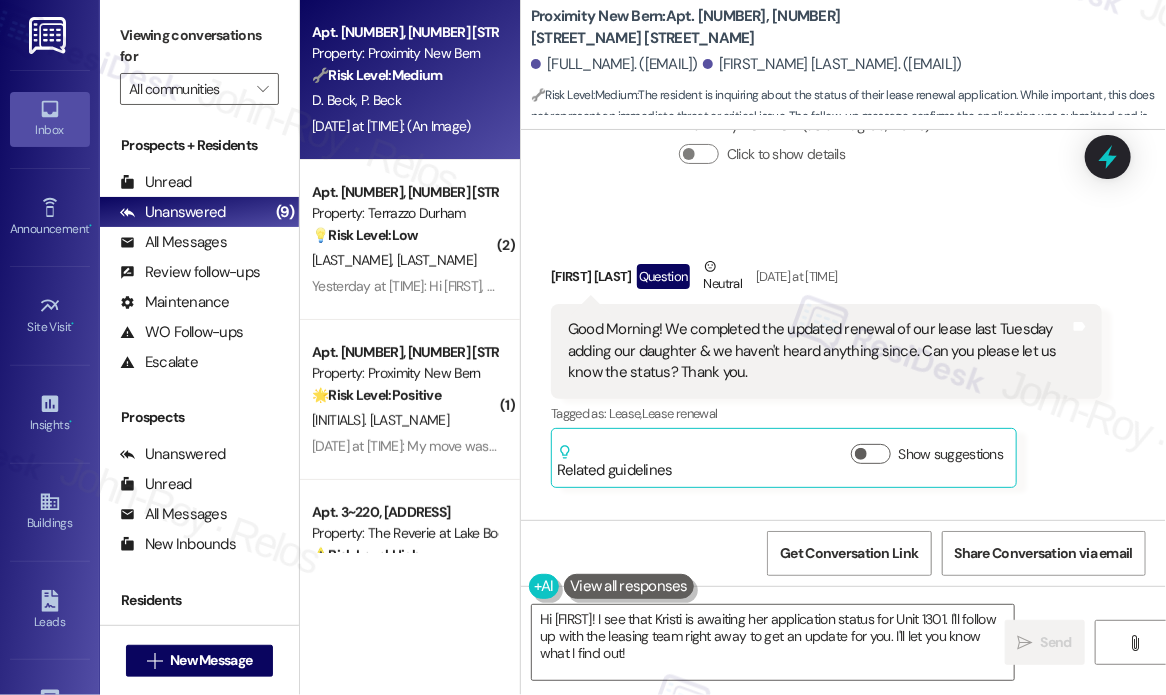 click on "Received via SMS [FIRST] [LAST] Question   Neutral [MONTH] [DAY], [YEAR] at [TIME] Good Morning! We completed the updated renewal of our lease last Tuesday adding our daughter & we haven't heard anything since. Can you please let us know the status? Thank you. Tags and notes Tagged as:   Lease ,  Click to highlight conversations about Lease Lease renewal Click to highlight conversations about Lease renewal  Related guidelines Show suggestions" at bounding box center [843, 357] 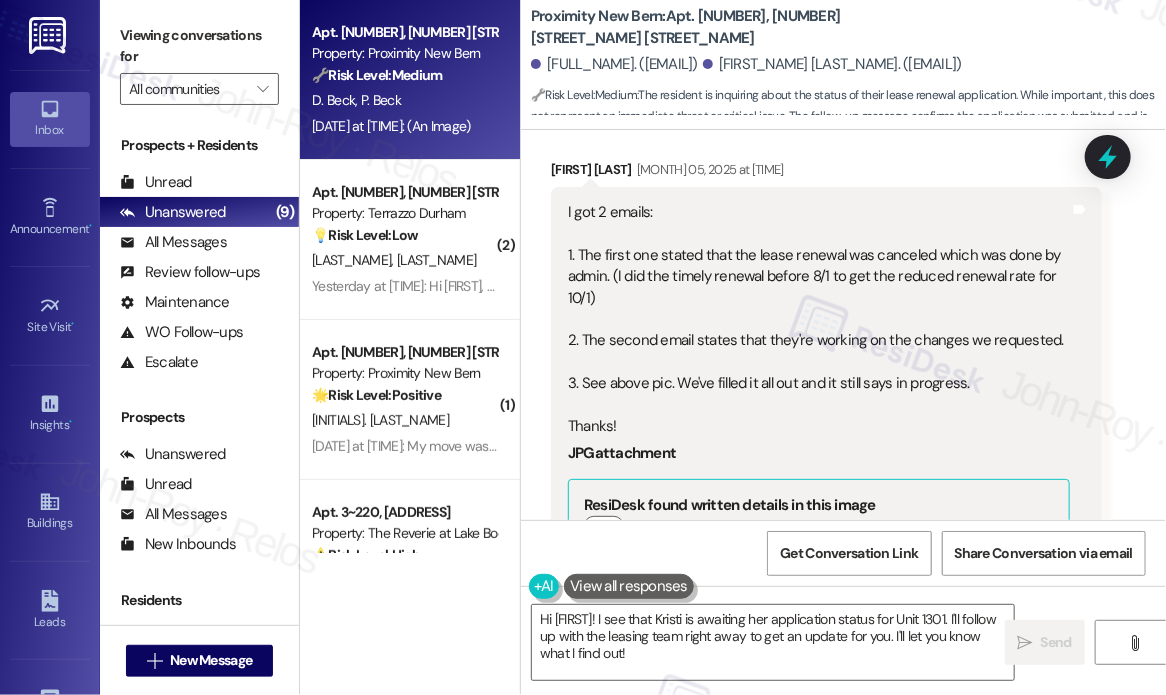 scroll, scrollTop: 5025, scrollLeft: 0, axis: vertical 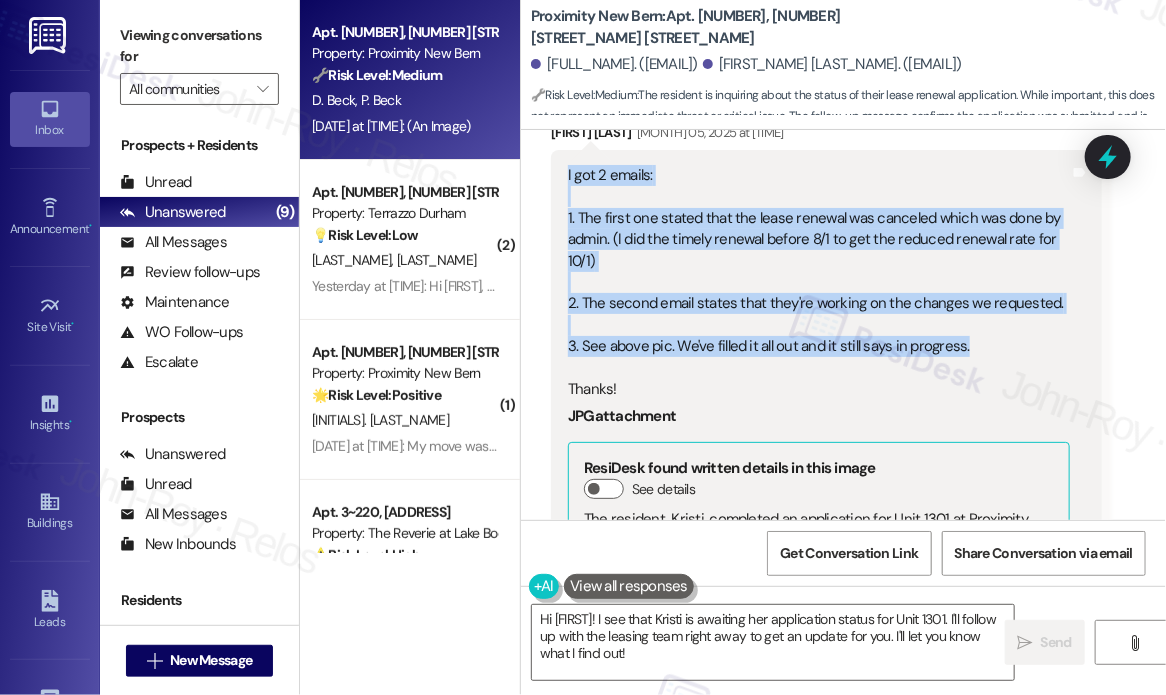 drag, startPoint x: 971, startPoint y: 348, endPoint x: 566, endPoint y: 177, distance: 439.6203 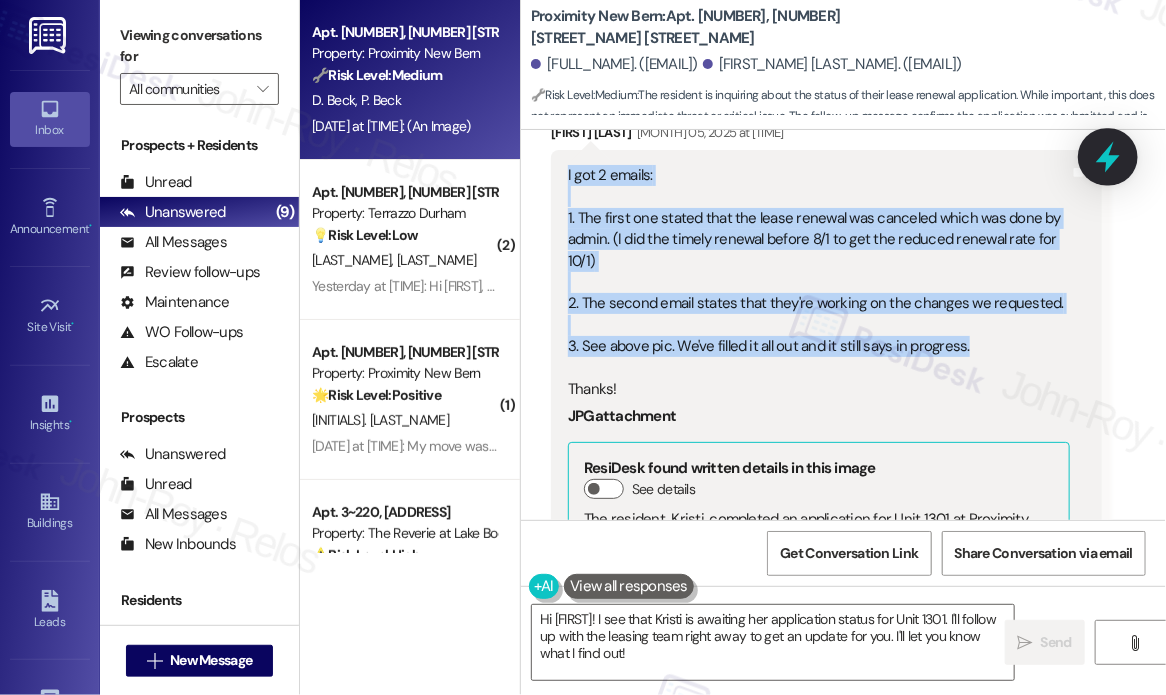 click 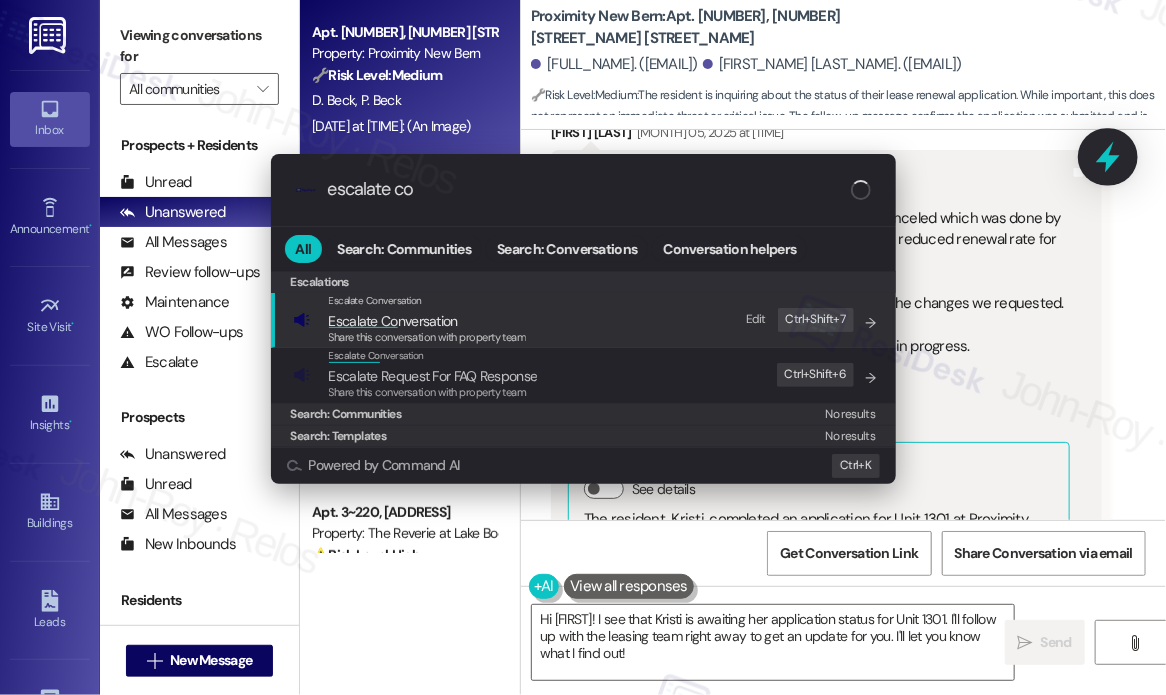 type on "escalate con" 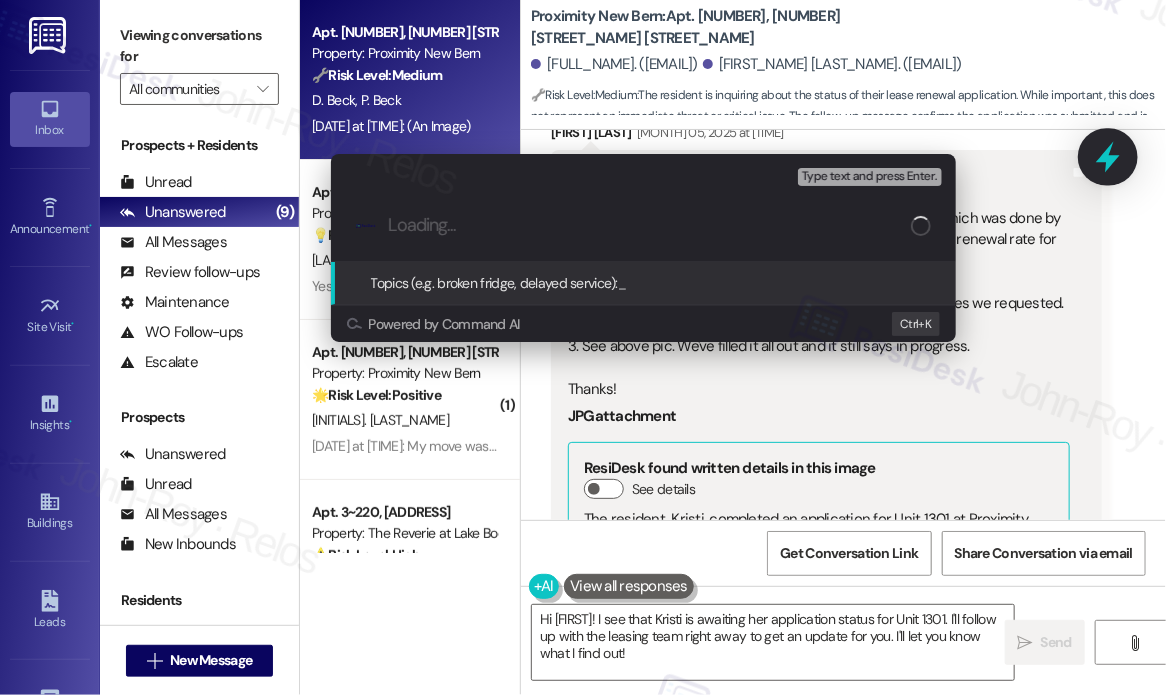 type on "Follow-Up on Lease Renewal Status After Adding Our Daughter — Still Showing “In Progress”" 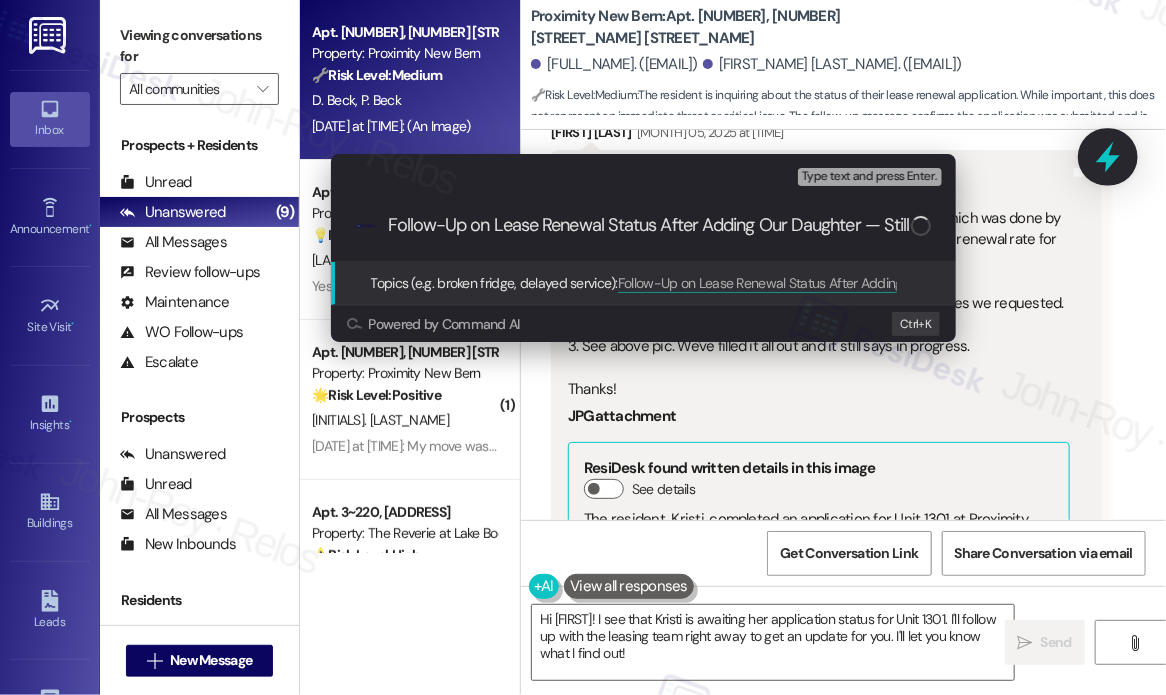 scroll, scrollTop: 0, scrollLeft: 164, axis: horizontal 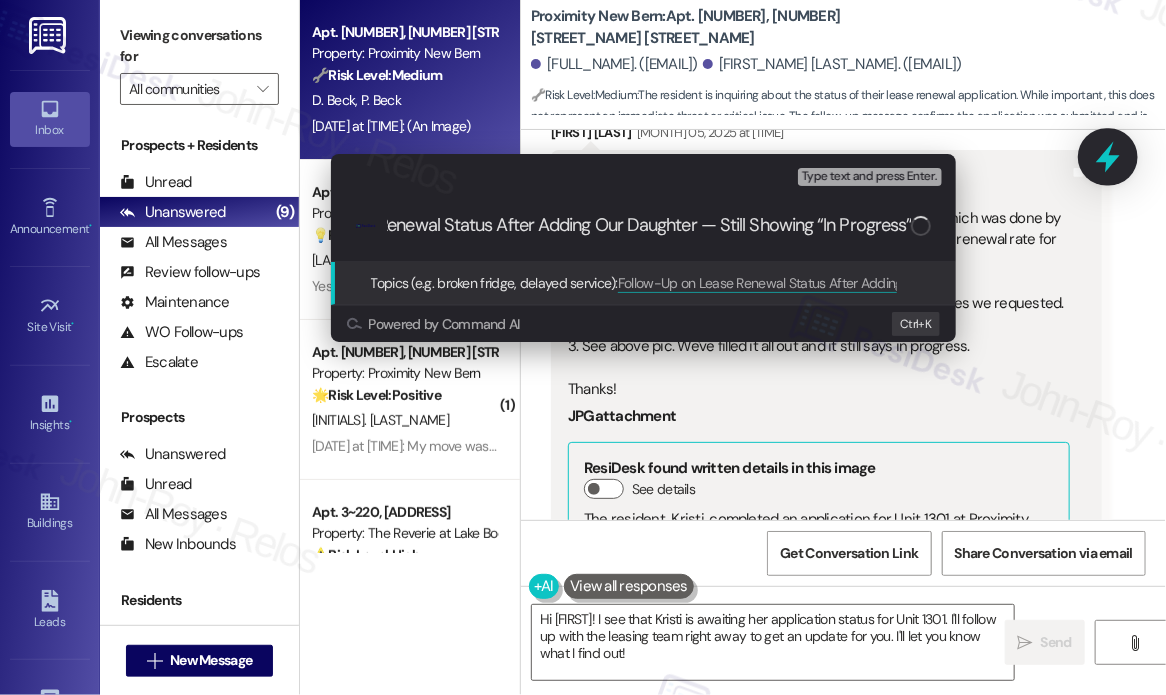 type 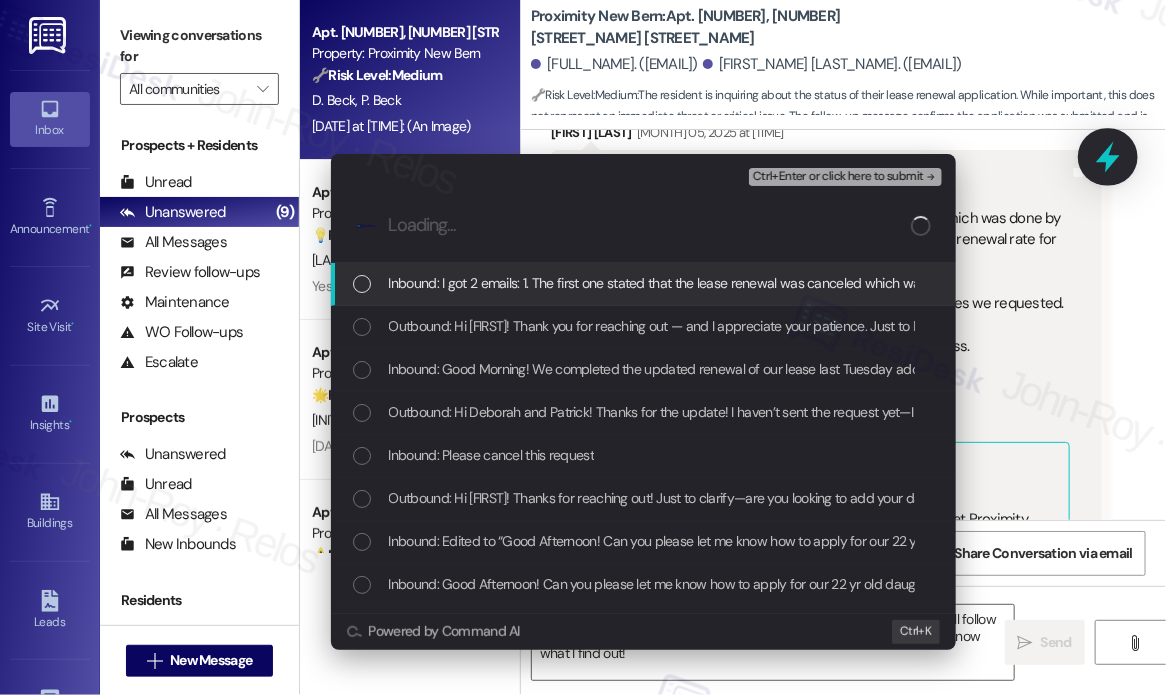 scroll, scrollTop: 0, scrollLeft: 0, axis: both 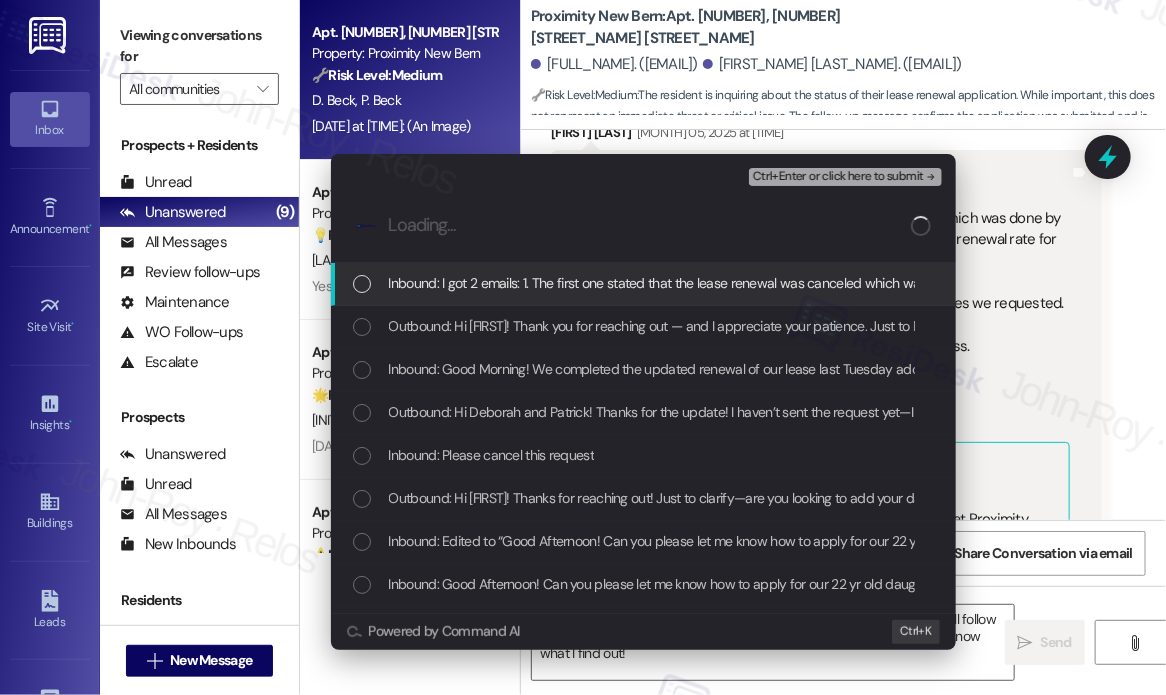 click on "Inbound: I got 2 emails:
1. The first one stated that the lease renewal was canceled which was done by admin. (I did the timely renewal before 8/1 to get the reduced renewal rate for 10/1)
2. The second email states that they're working on the changes we requested.
3. See above pic. We've filled it all out and it still says in progress.
Thanks!" at bounding box center [1362, 283] 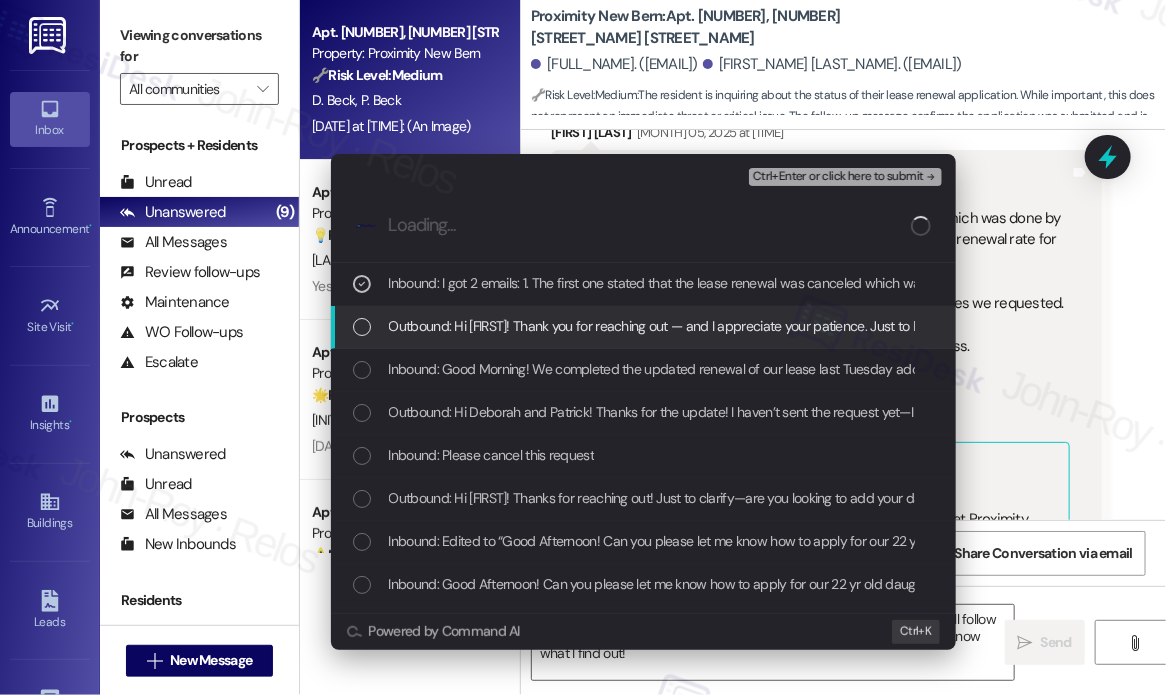 click on "Outbound: Hi [FIRST]! Thank you for reaching out — and I appreciate your patience. Just to help us follow up properly, did you receive any confirmation when you submitted the updated renewal adding your daughter, or has it been completely quiet since then? I’ll check in with the team and get you an update as soon as possible." at bounding box center (643, 327) 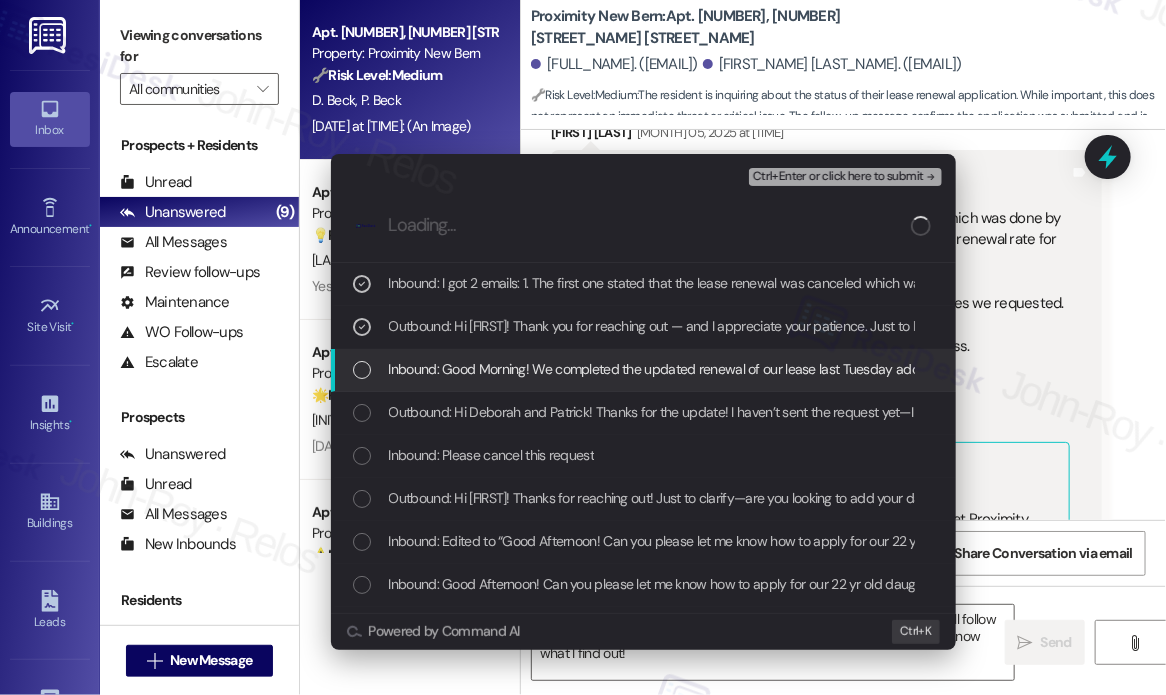 click on "Inbound: Good Morning! We completed the updated renewal of our lease last Tuesday adding our daughter & we haven't heard anything since. Can you please let us know the status? Thank you." at bounding box center [952, 369] 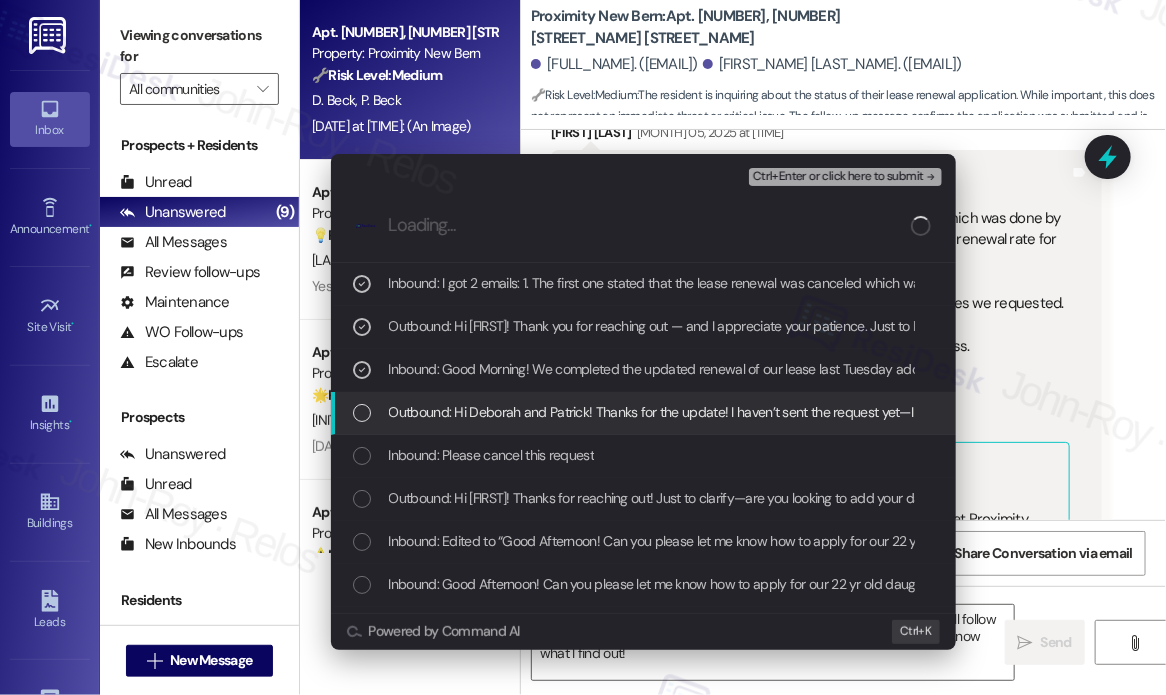 click on "Outbound: Hi Deborah and Patrick! Thanks for the update! I haven’t sent the request yet—I was waiting for your response to my last message, so I’ll go ahead and cancel it as requested. Let me know if you need anything else!" at bounding box center [1038, 412] 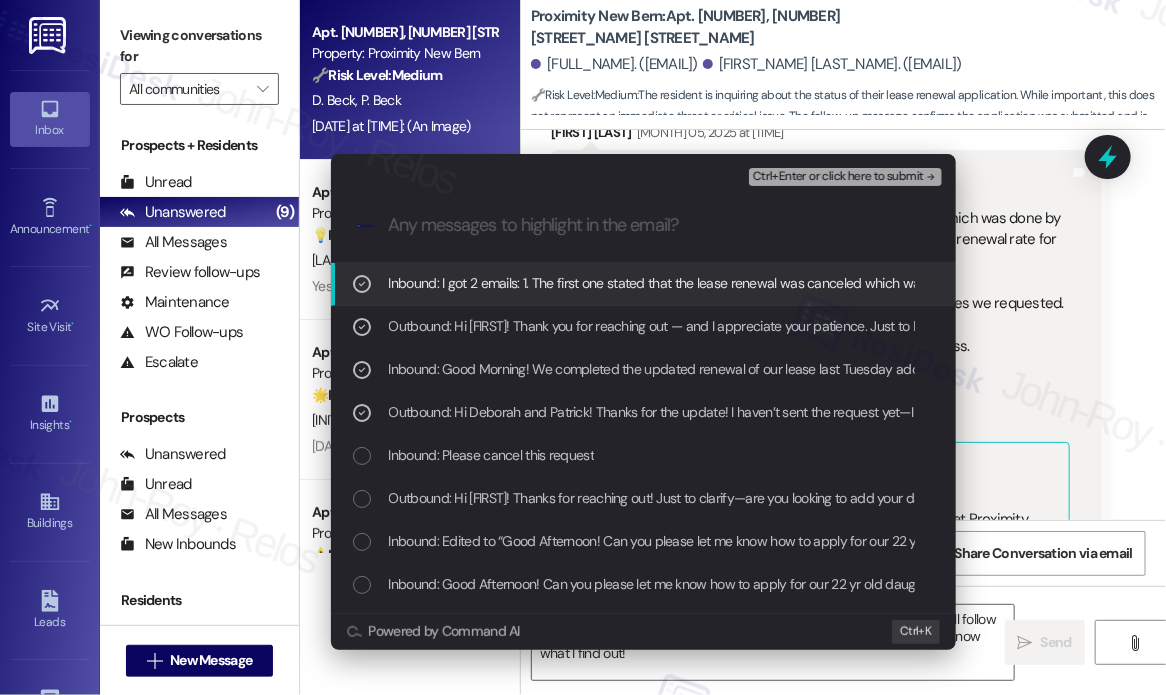 click on "Outbound: Hi Deborah and Patrick! Thanks for the update! I haven’t sent the request yet—I was waiting for your response to my last message, so I’ll go ahead and cancel it as requested. Let me know if you need anything else!" at bounding box center (1038, 412) 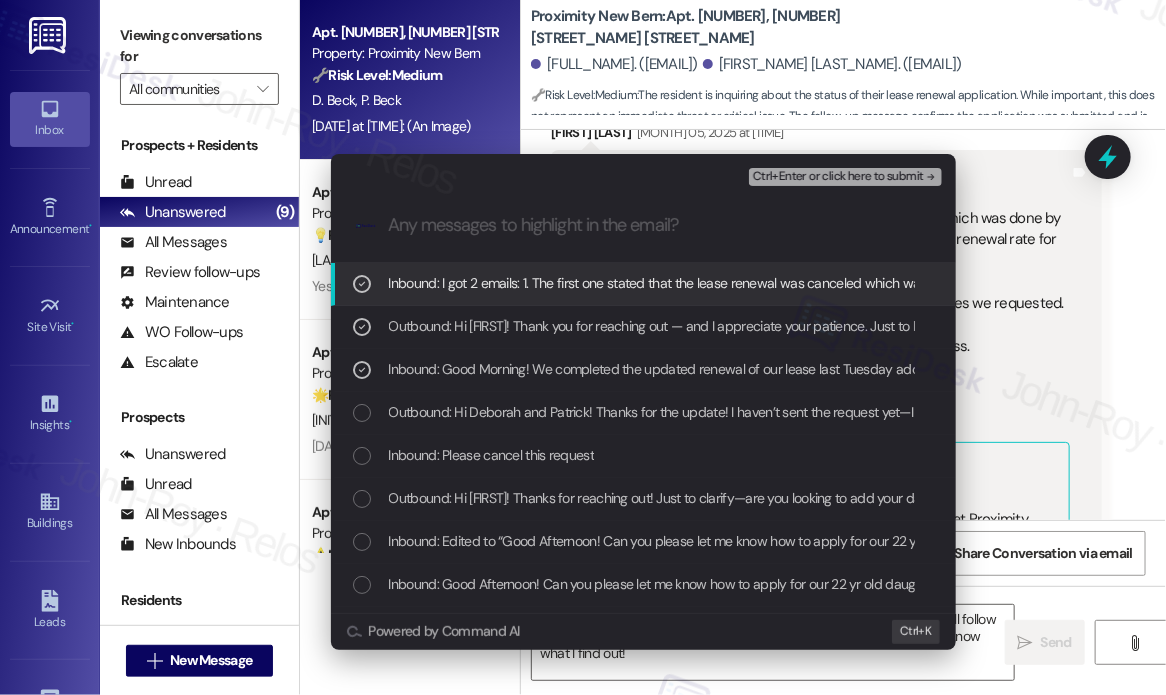 click on "Ctrl+Enter or click here to submit" at bounding box center [838, 177] 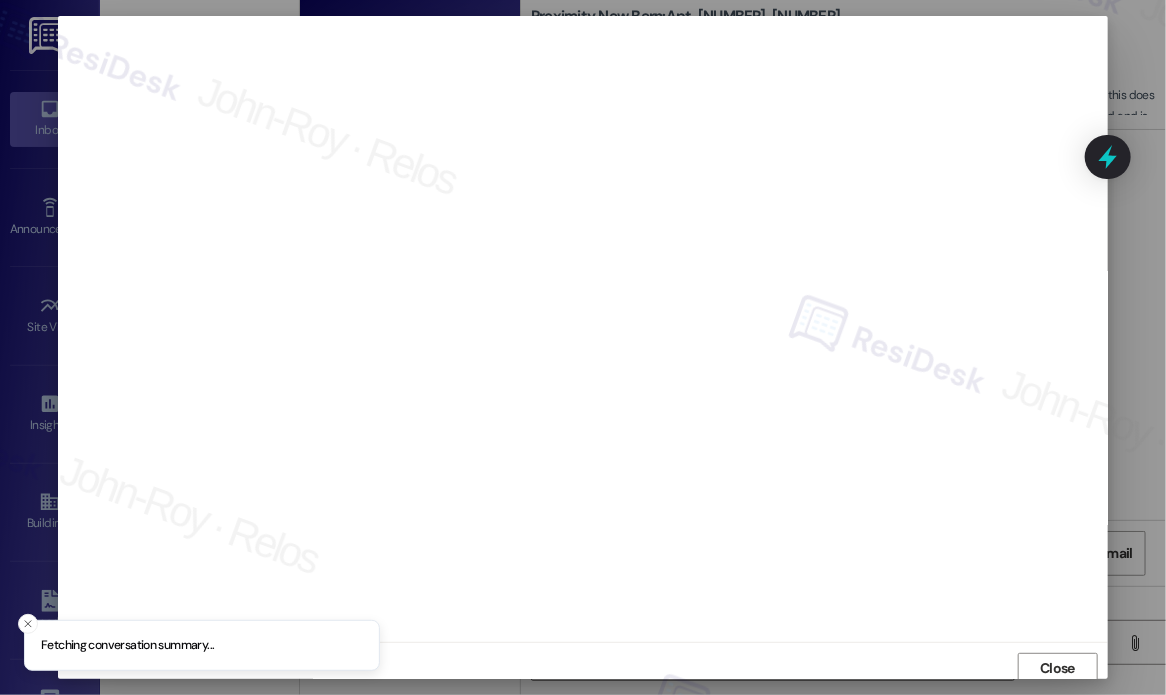 scroll, scrollTop: 5, scrollLeft: 0, axis: vertical 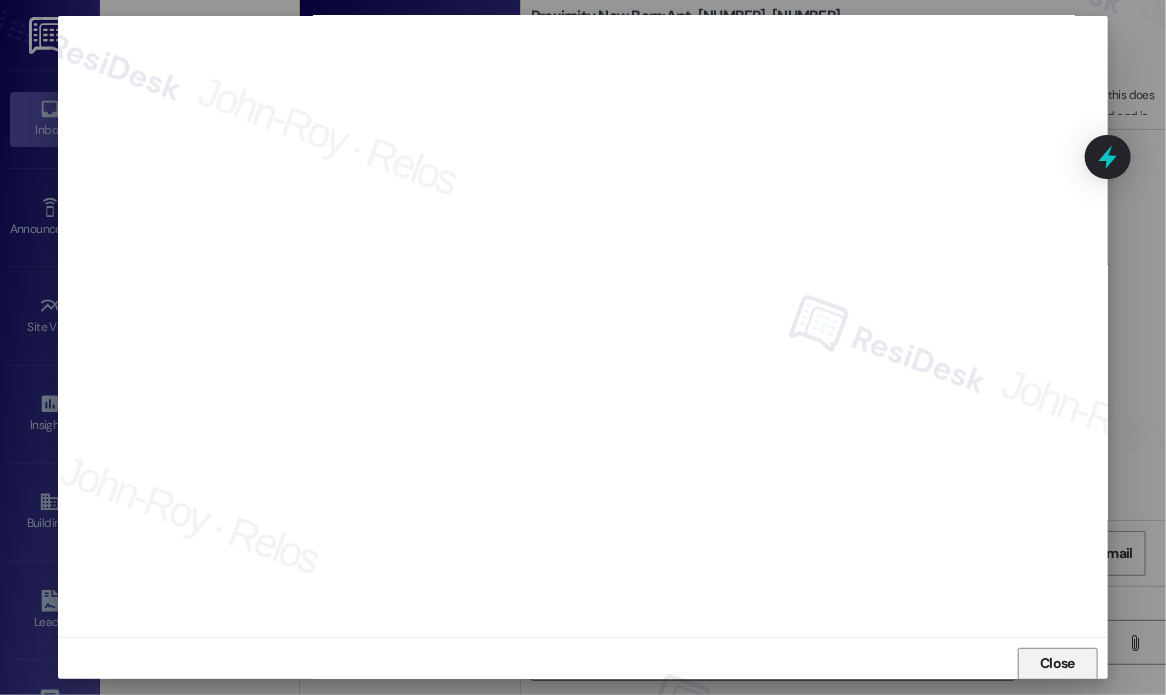 click on "Close" at bounding box center (1057, 663) 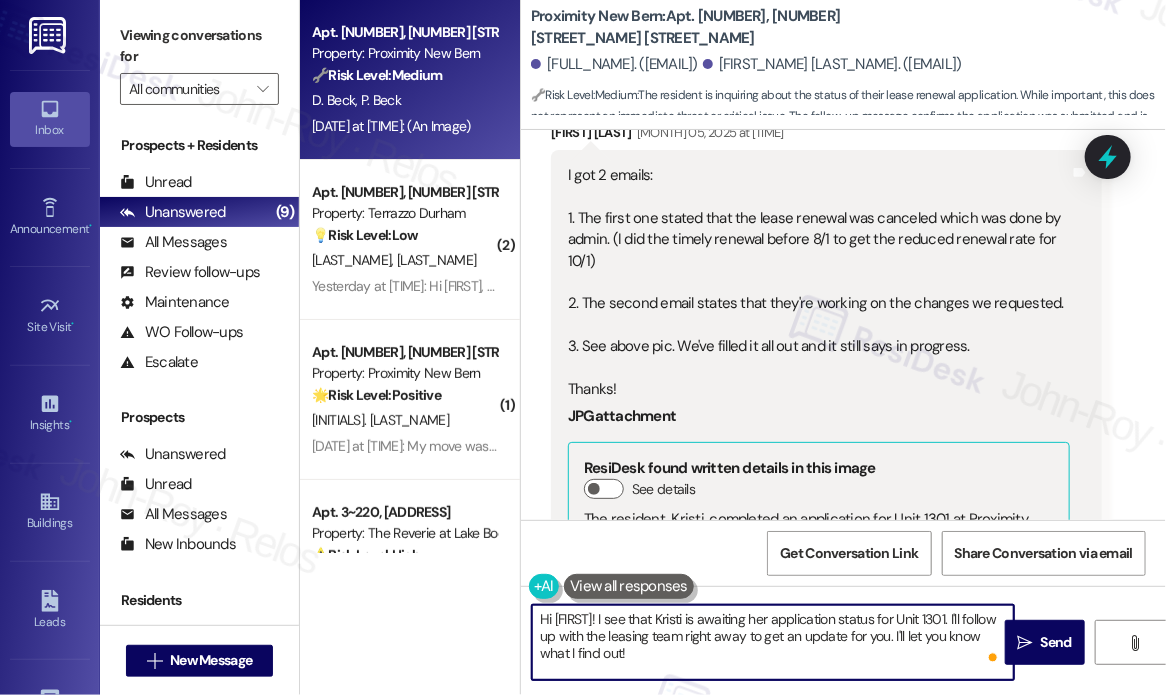 drag, startPoint x: 702, startPoint y: 658, endPoint x: 644, endPoint y: 622, distance: 68.26419 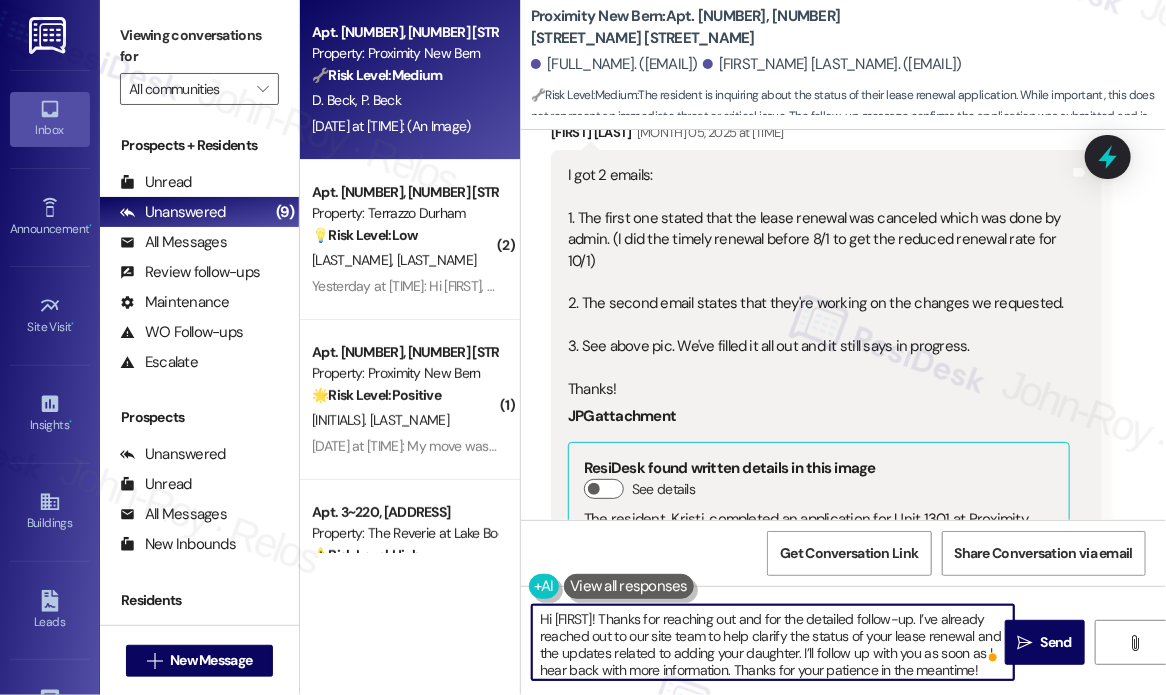 scroll, scrollTop: 16, scrollLeft: 0, axis: vertical 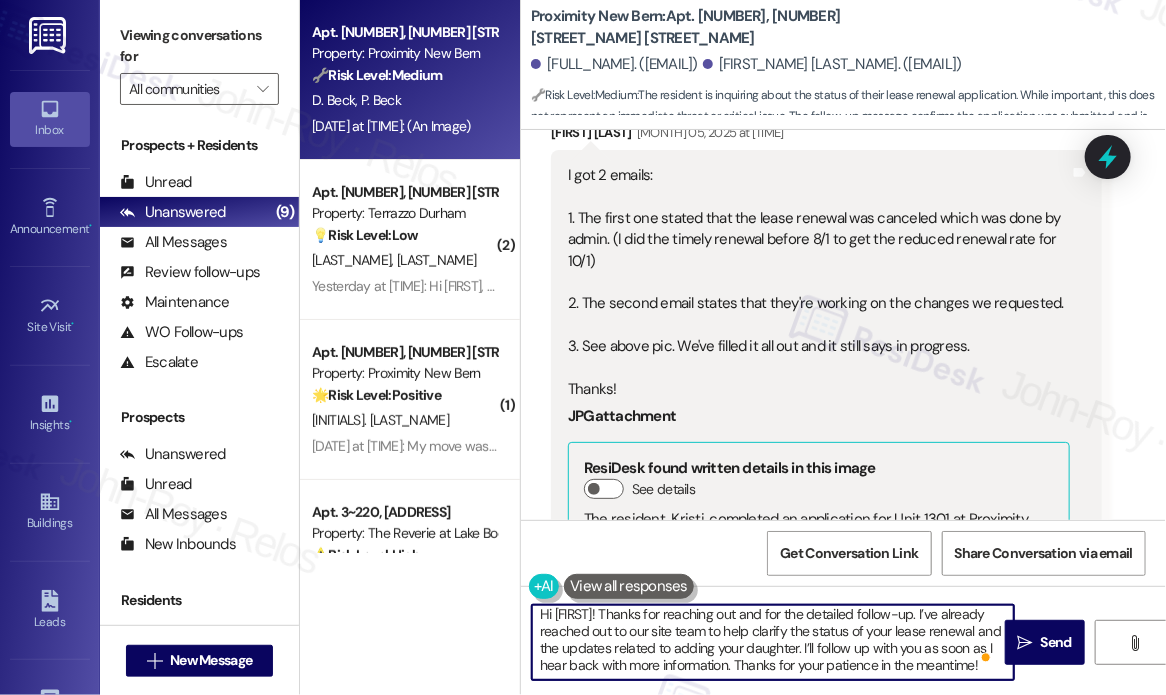 click on "Hi [FIRST]! Thanks for reaching out and for the detailed follow-up. I’ve already reached out to our site team to help clarify the status of your lease renewal and the updates related to adding your daughter. I’ll follow up with you as soon as I hear back with more information. Thanks for your patience in the meantime!" at bounding box center [773, 642] 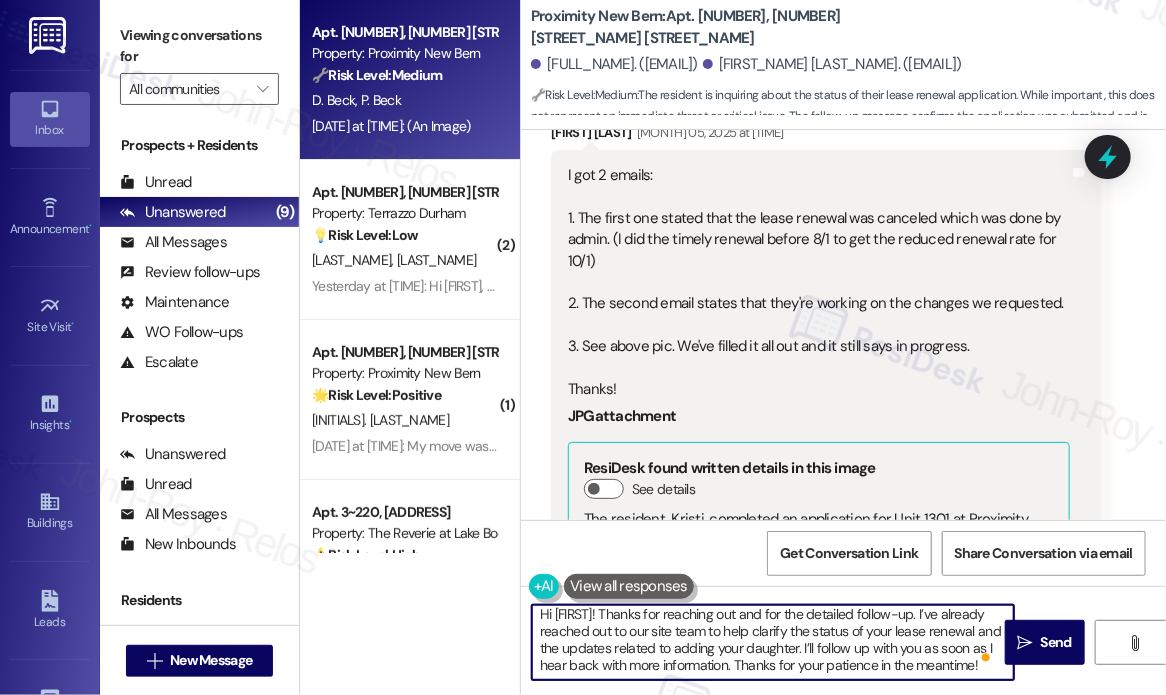 scroll, scrollTop: 4, scrollLeft: 0, axis: vertical 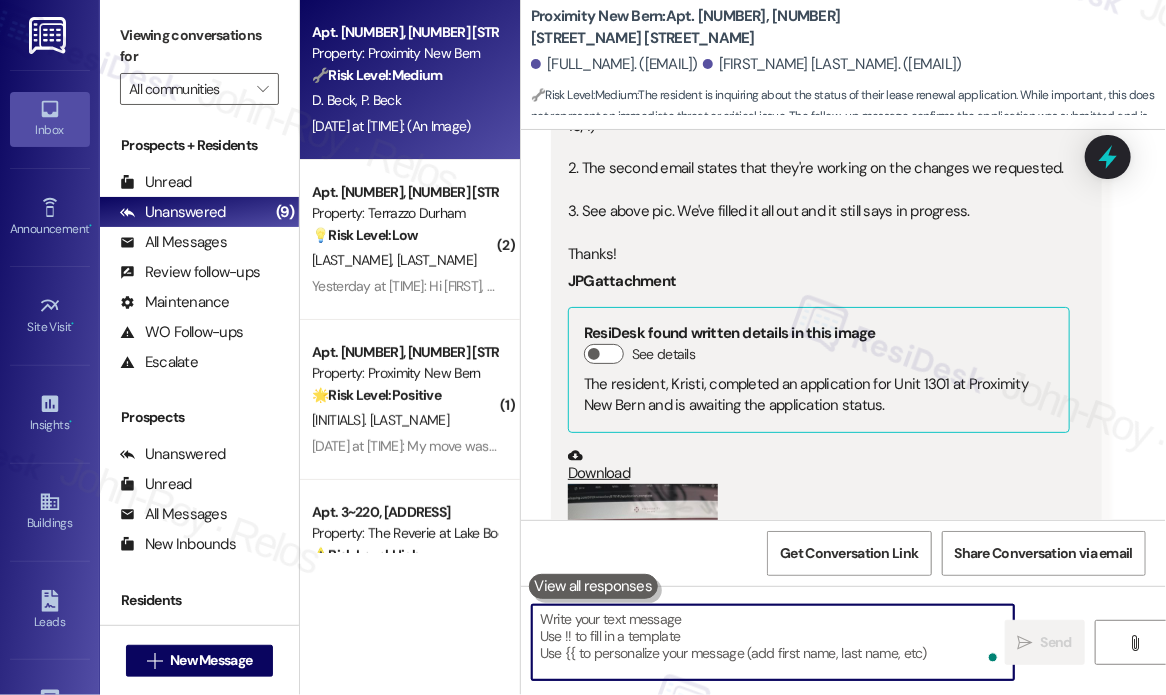 type 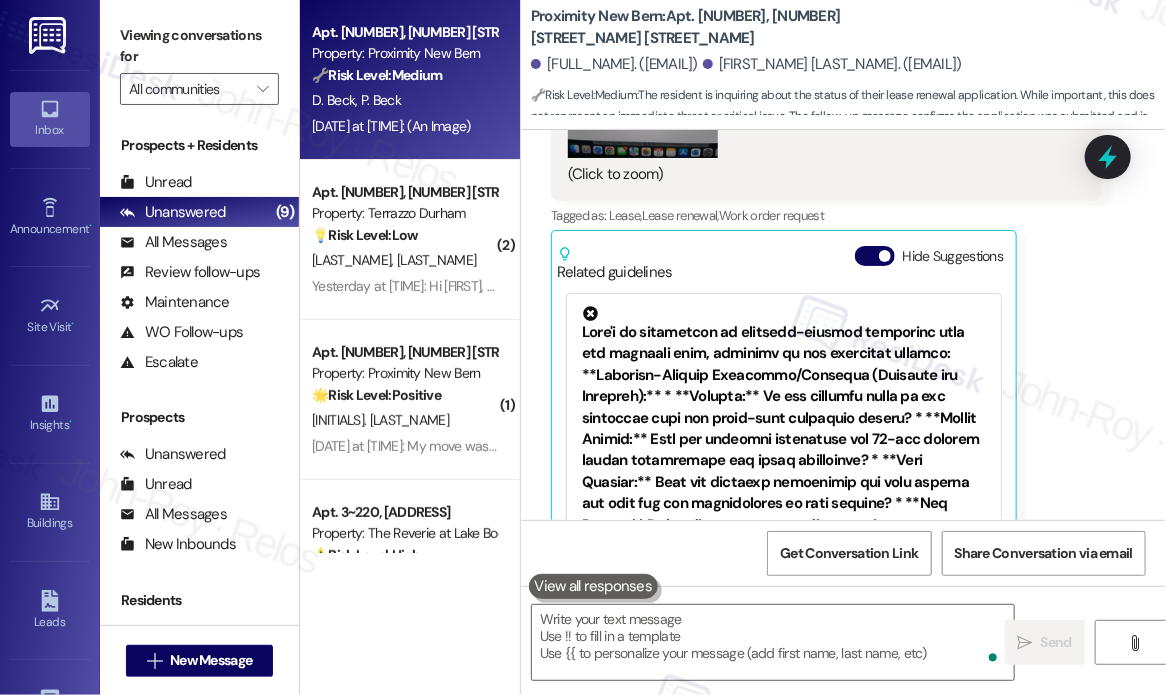click on "[LAST_NAME], [LAST_NAME]" at bounding box center [404, 260] 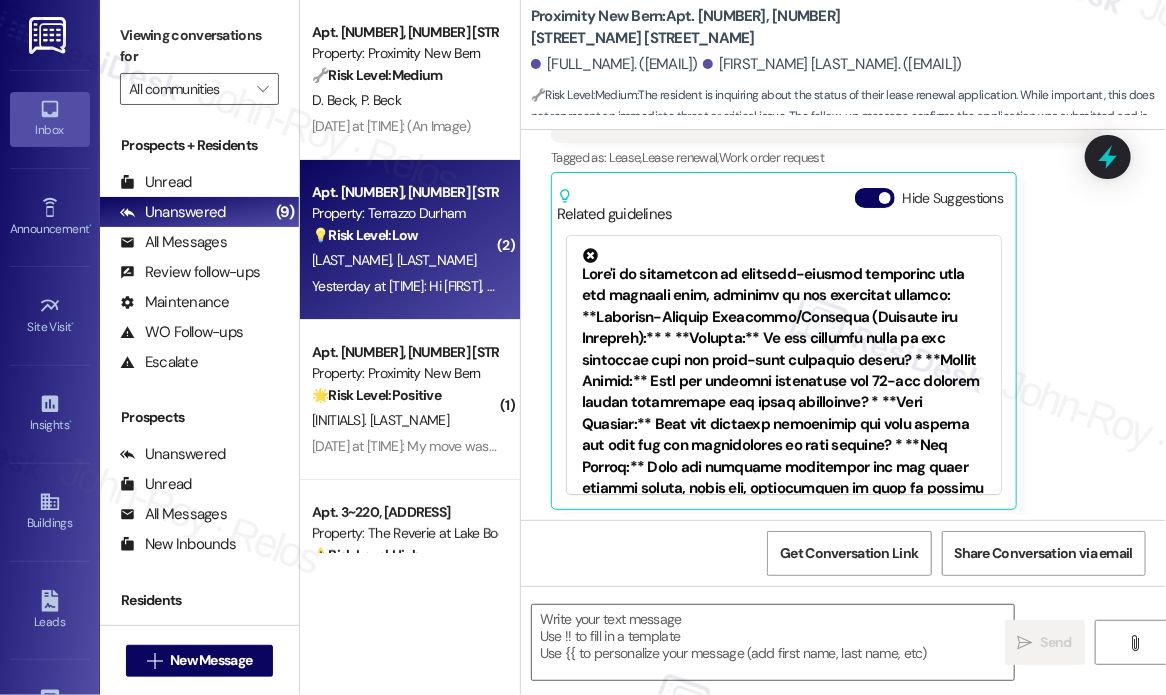 type on "Fetching suggested responses. Please feel free to read through the conversation in the meantime." 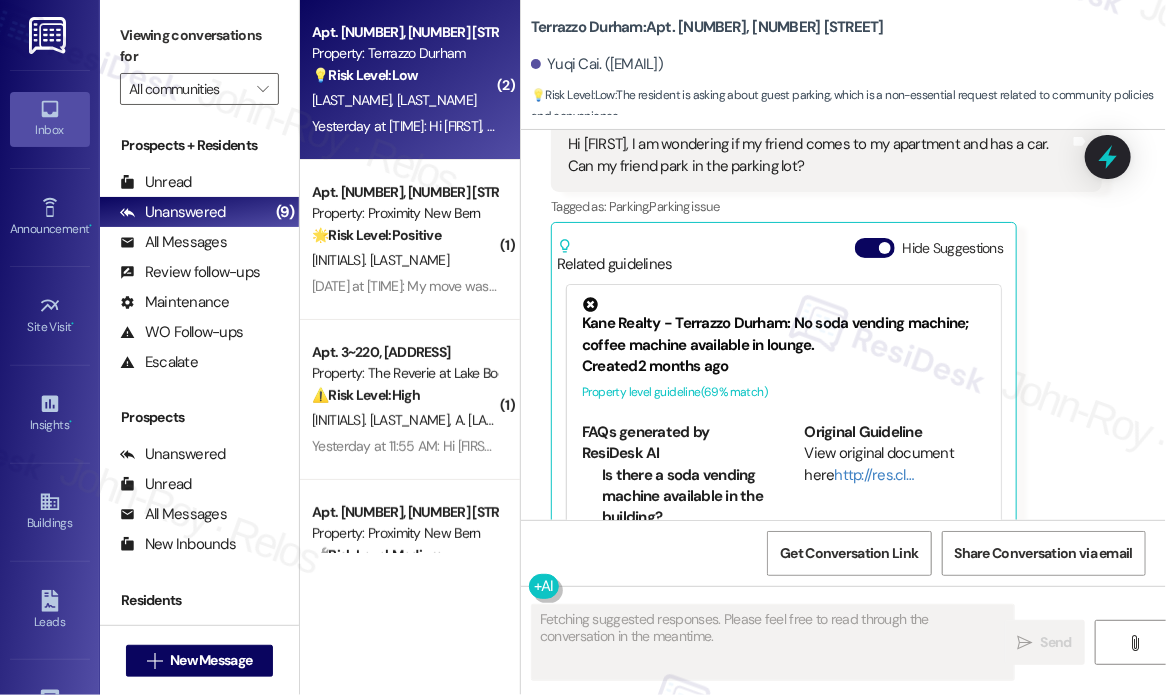 scroll, scrollTop: 3000, scrollLeft: 0, axis: vertical 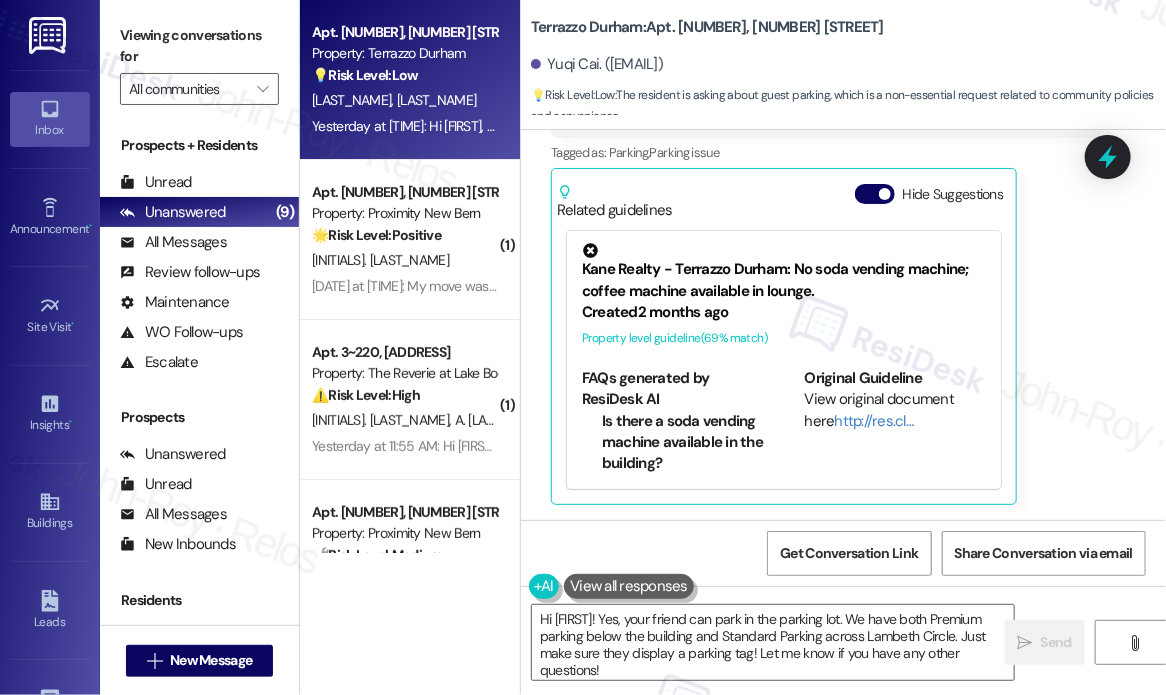 click on "Yuqi Cai Question Yesterday at 7:53 PM Hi Sarah, I am wondering if my friend comes to my apartment and has a car. Can my friend park in the parking lot? Tags and notes Tagged as:   Parking ,  Click to highlight conversations about Parking Parking issue Click to highlight conversations about Parking issue  Related guidelines Hide Suggestions Kane Realty - Terrazzo Durham: No soda vending machine; coffee machine available in lounge.
Created  2 months ago Property level guideline  ( 69 % match) FAQs generated by ResiDesk AI Is there a soda vending machine available in the building? No, there is no soda vending machine available at this time. What type of vending machine is available? There is only a coffee machine available in the lounge. Where is the coffee machine located? The coffee machine is located in the lounge. Are there plans to install a soda vending machine in the future? The document does not mention any plans for installing a soda vending machine in the future. Original Guideline http://res.cl…" at bounding box center (826, 269) 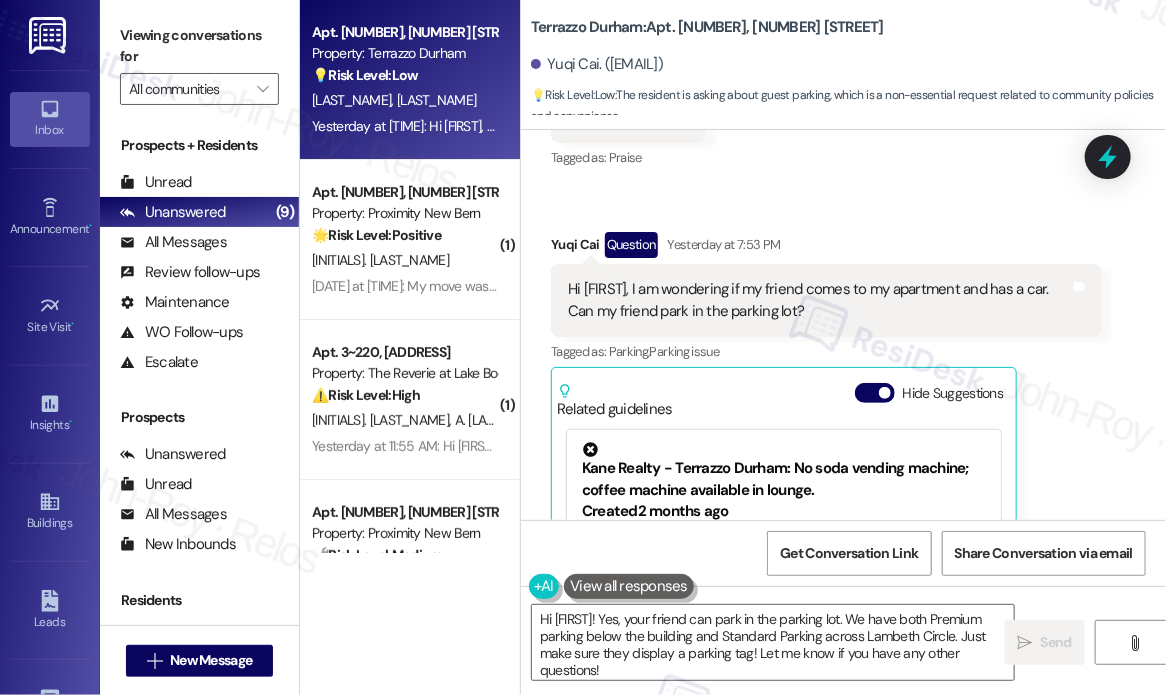 scroll, scrollTop: 2800, scrollLeft: 0, axis: vertical 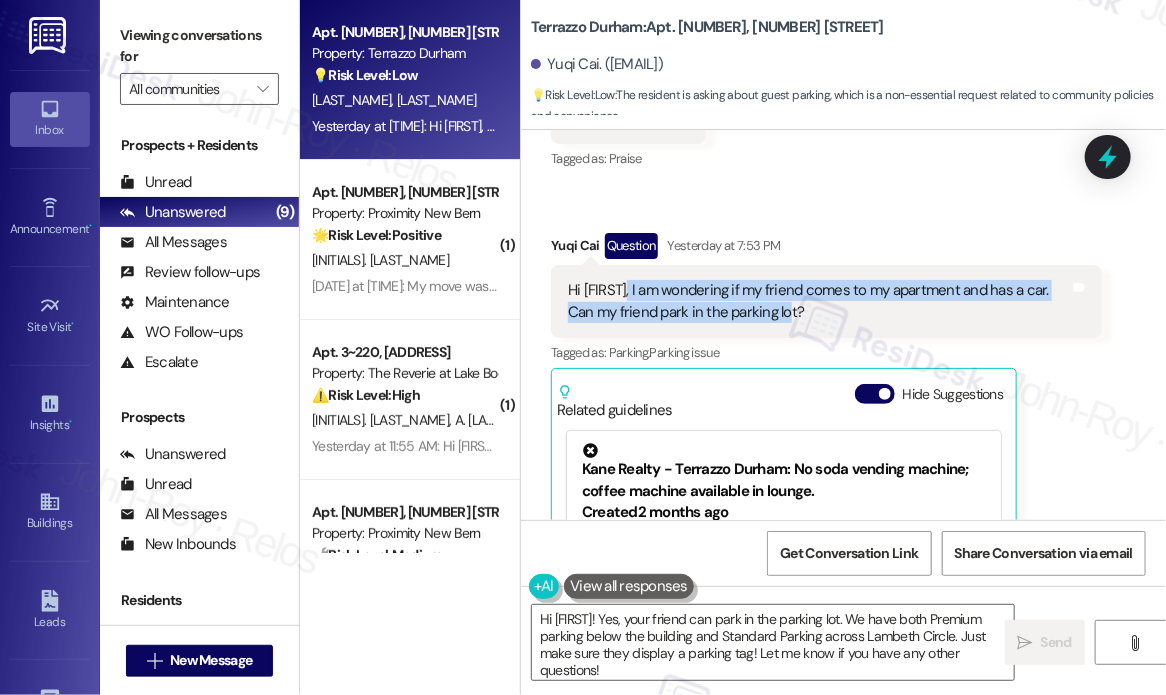 drag, startPoint x: 818, startPoint y: 312, endPoint x: 624, endPoint y: 290, distance: 195.24344 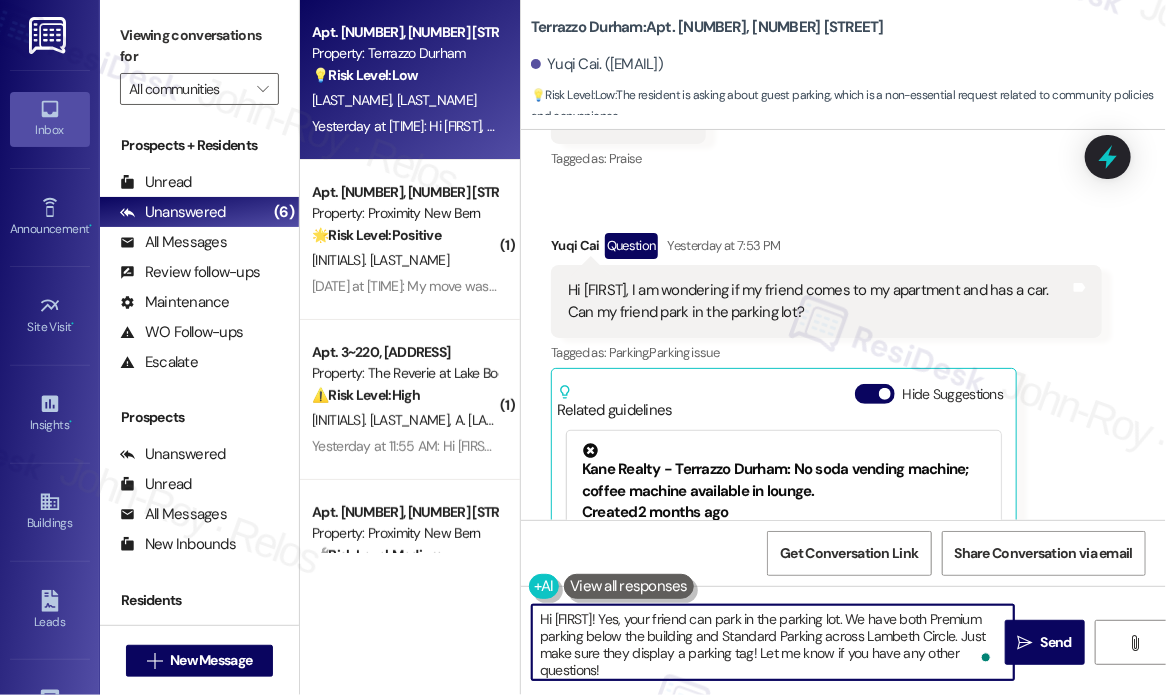 drag, startPoint x: 660, startPoint y: 671, endPoint x: 647, endPoint y: 624, distance: 48.76474 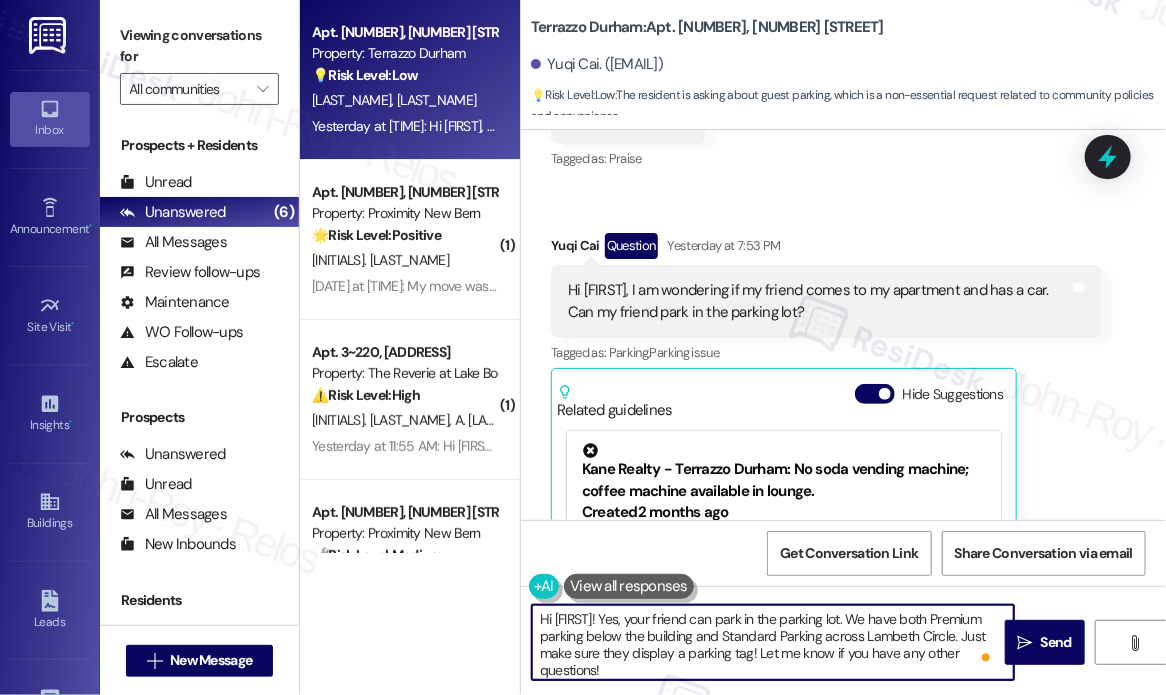 paste on "Thanks for reaching out! Just to confirm — are you asking if your friend can park in the resident parking lot or if there’s a designated visitor parking area they should use instead?
Also, do you know when your friend plans to visit and how long they’ll be staying? That’ll help me provide the most accurate info based on your community’s parking policies." 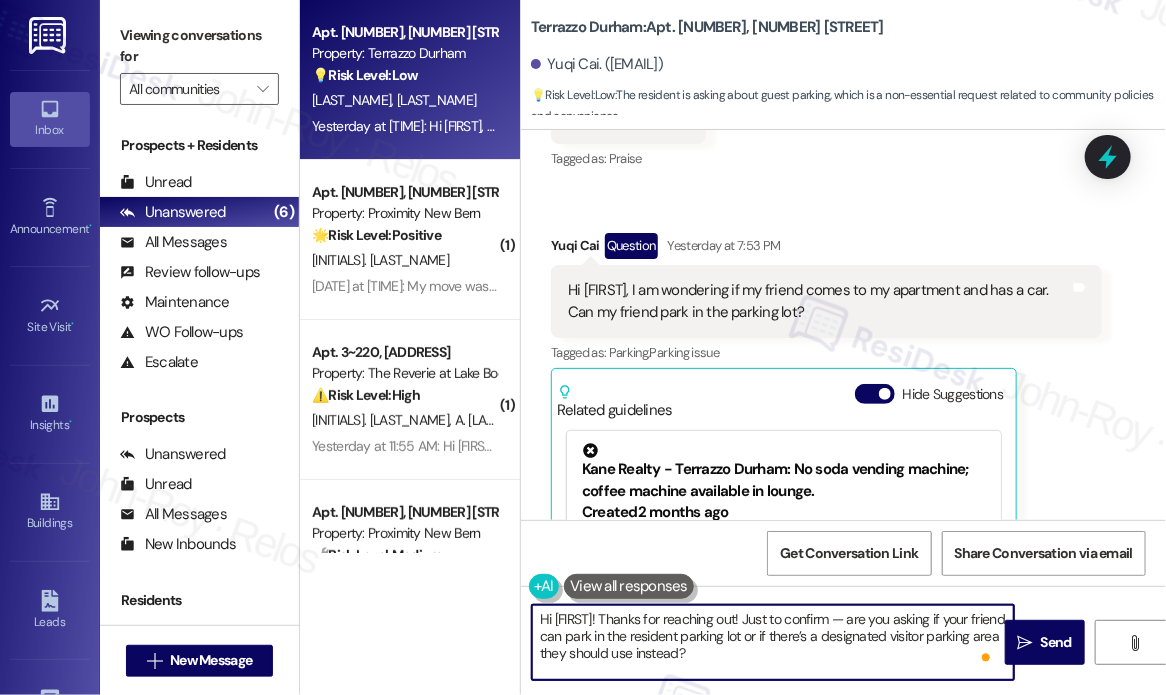 scroll, scrollTop: 50, scrollLeft: 0, axis: vertical 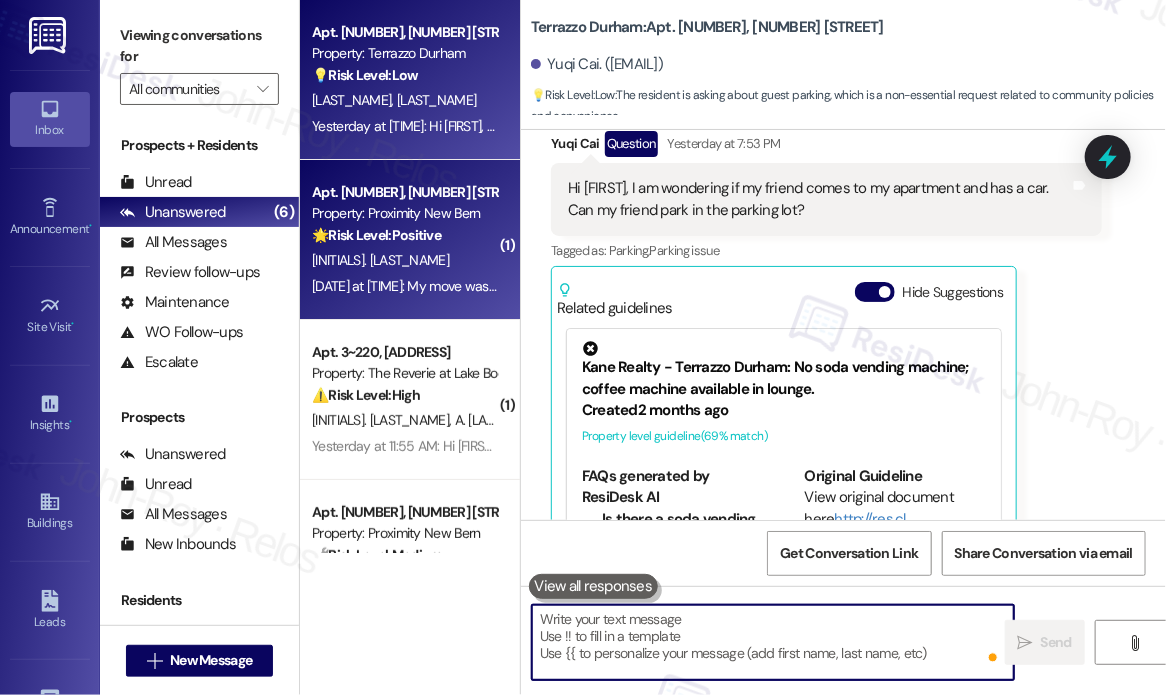 type 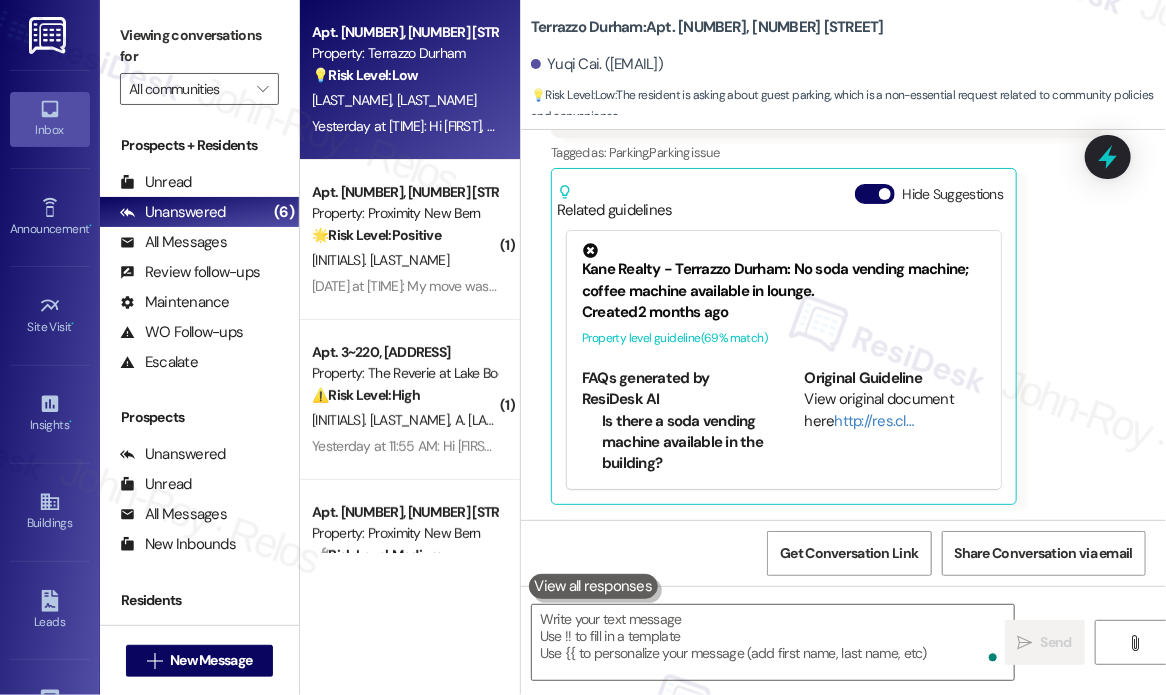 click on "[DATE] at [TIME]: My move was smooth and professional. [DATE] at [TIME]: My move was smooth and professional." at bounding box center [404, 286] 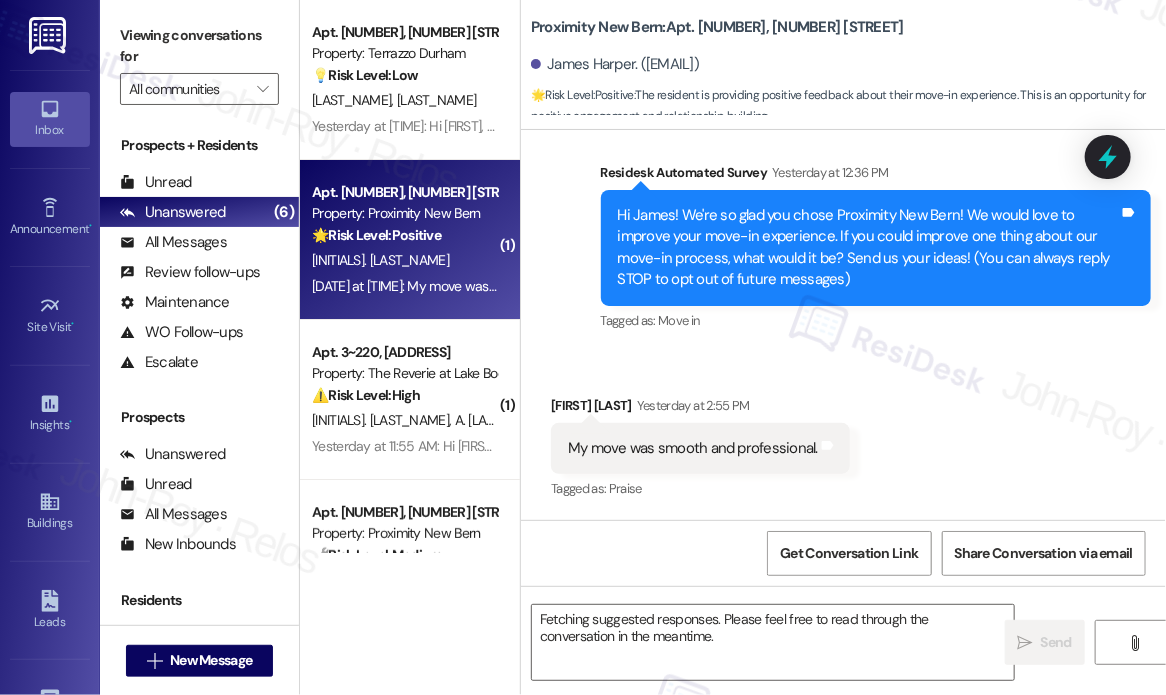 scroll, scrollTop: 145, scrollLeft: 0, axis: vertical 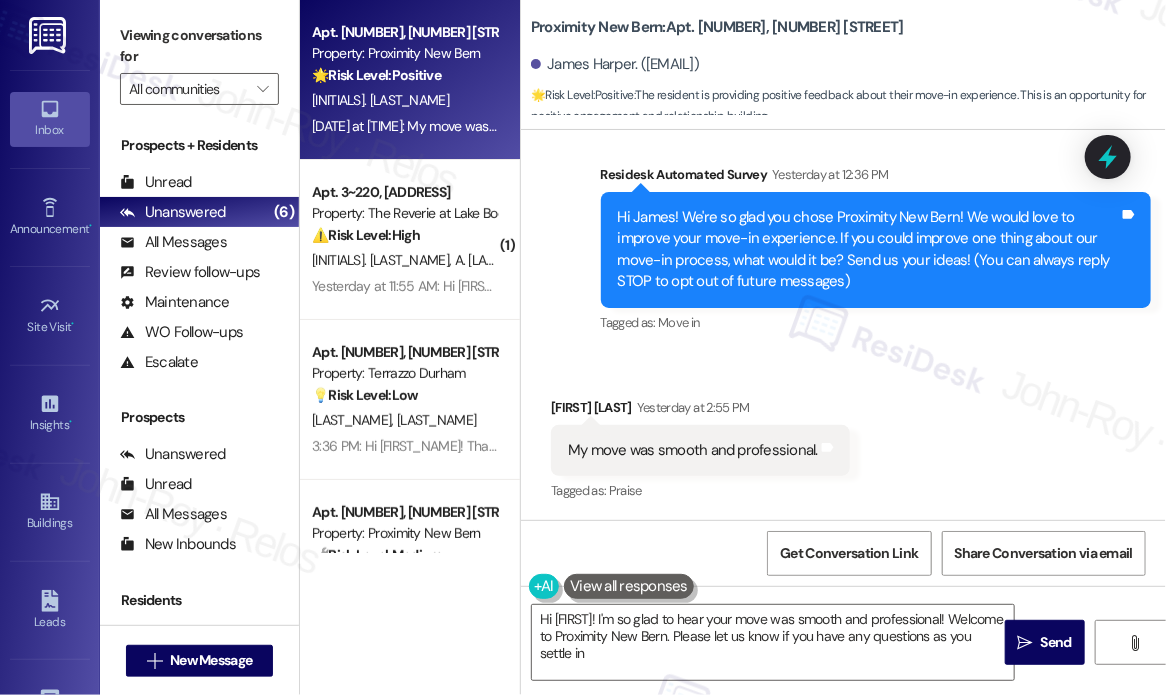 type on "Hi {{first_name}}! I'm so glad to hear your move was smooth and professional! Welcome to Proximity New Bern. Please let us know if you have any questions as you settle in!" 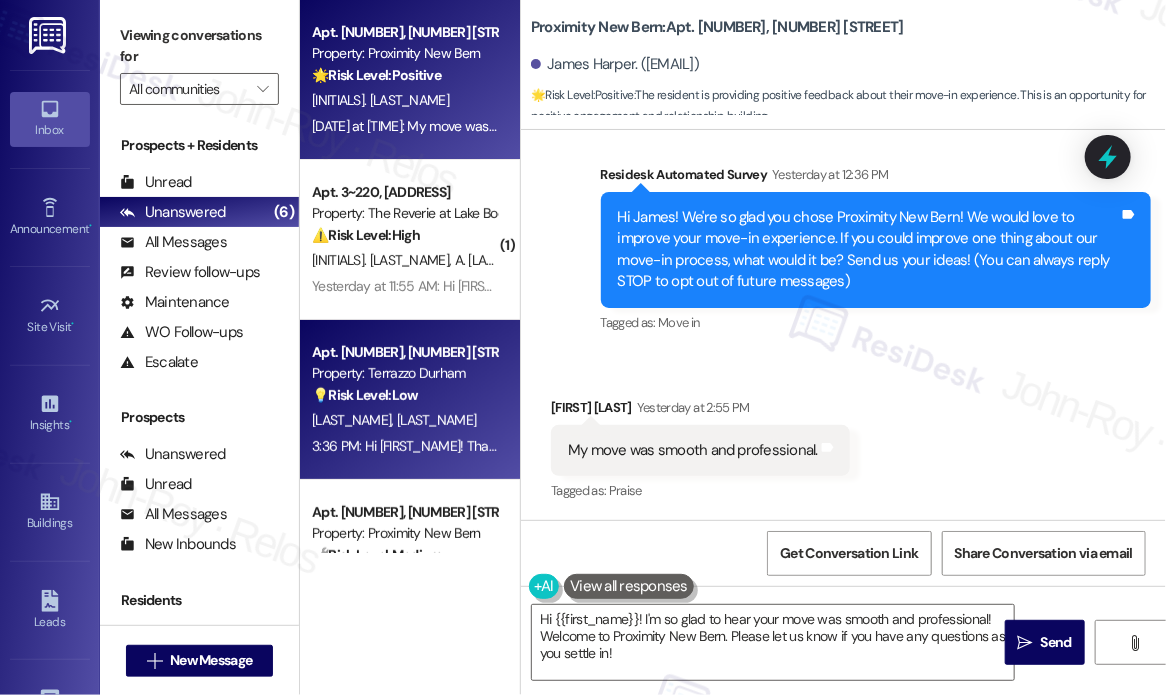 click on "Property: Terrazzo Durham" at bounding box center (404, 373) 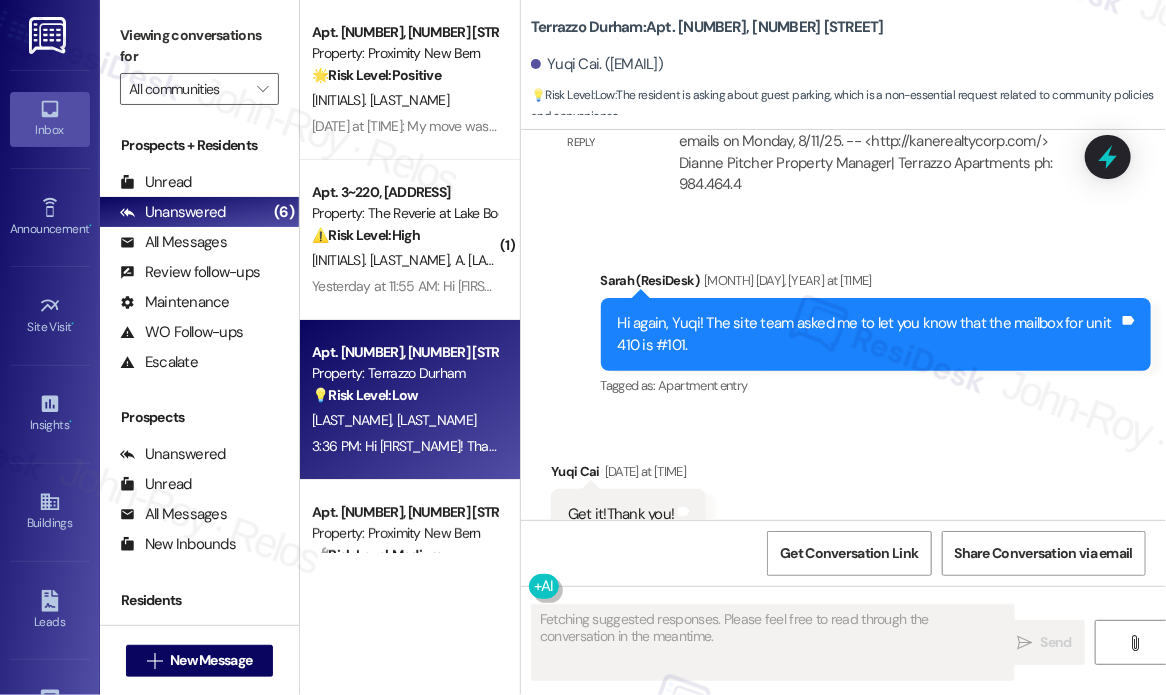 scroll, scrollTop: 2272, scrollLeft: 0, axis: vertical 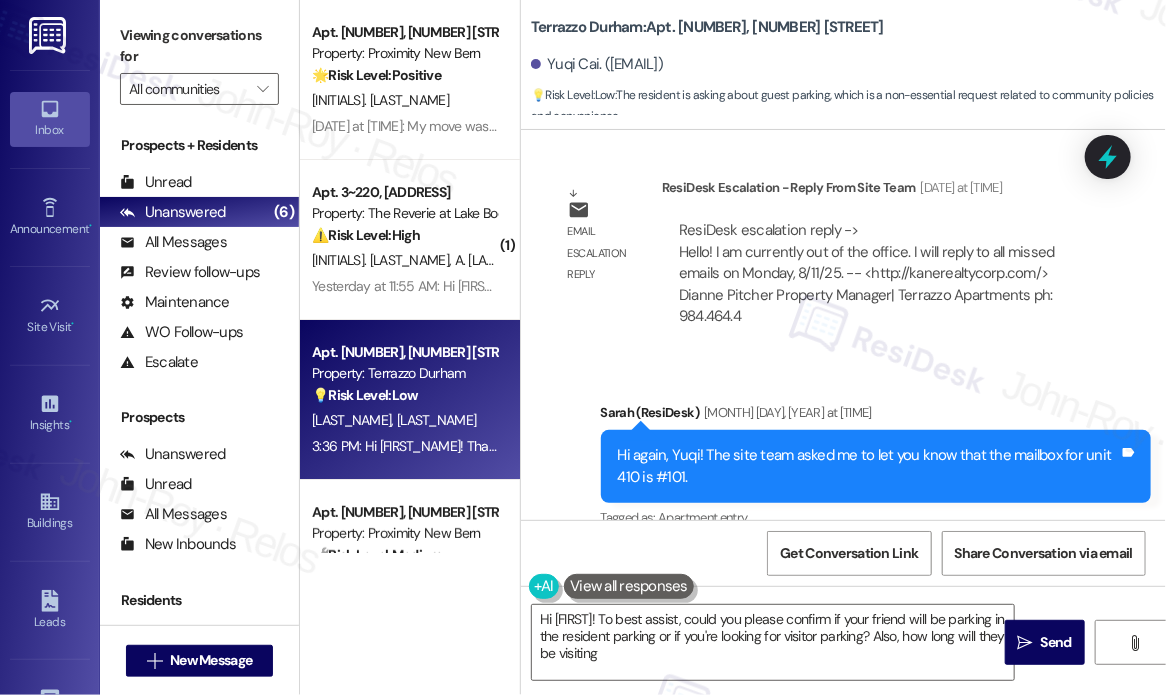 type on "Hi {{first_name}}! To best assist, could you please confirm if your friend will be parking in the resident parking or if you're looking for visitor parking? Also, how long will they be visiting?" 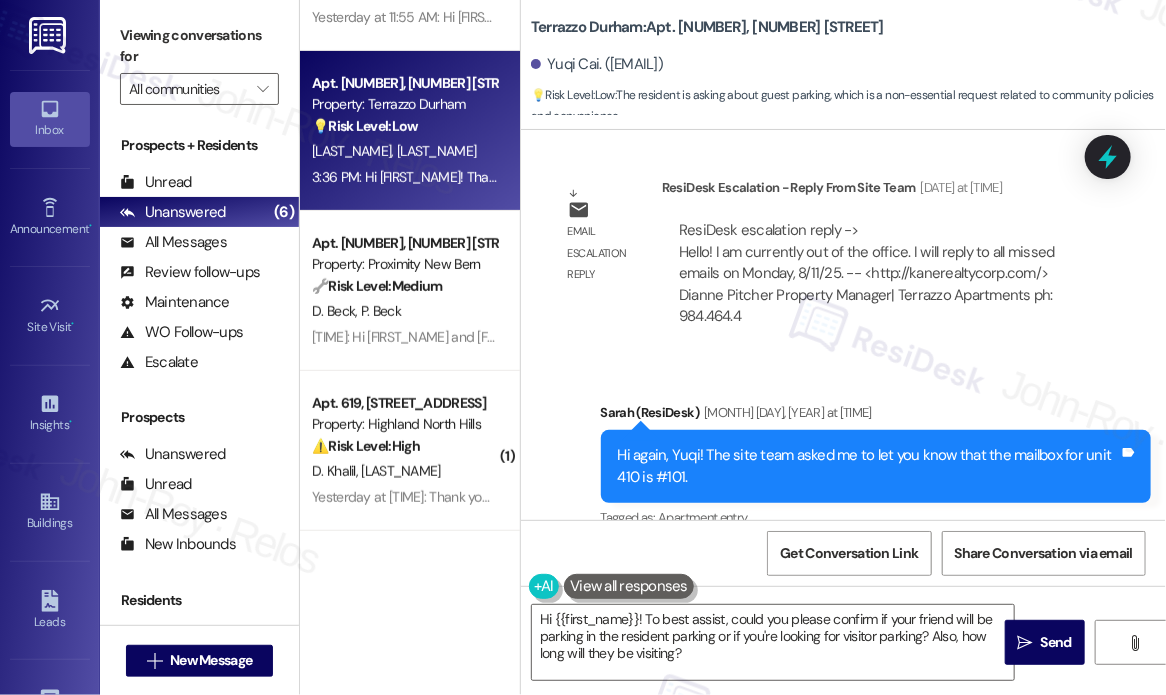 scroll, scrollTop: 407, scrollLeft: 0, axis: vertical 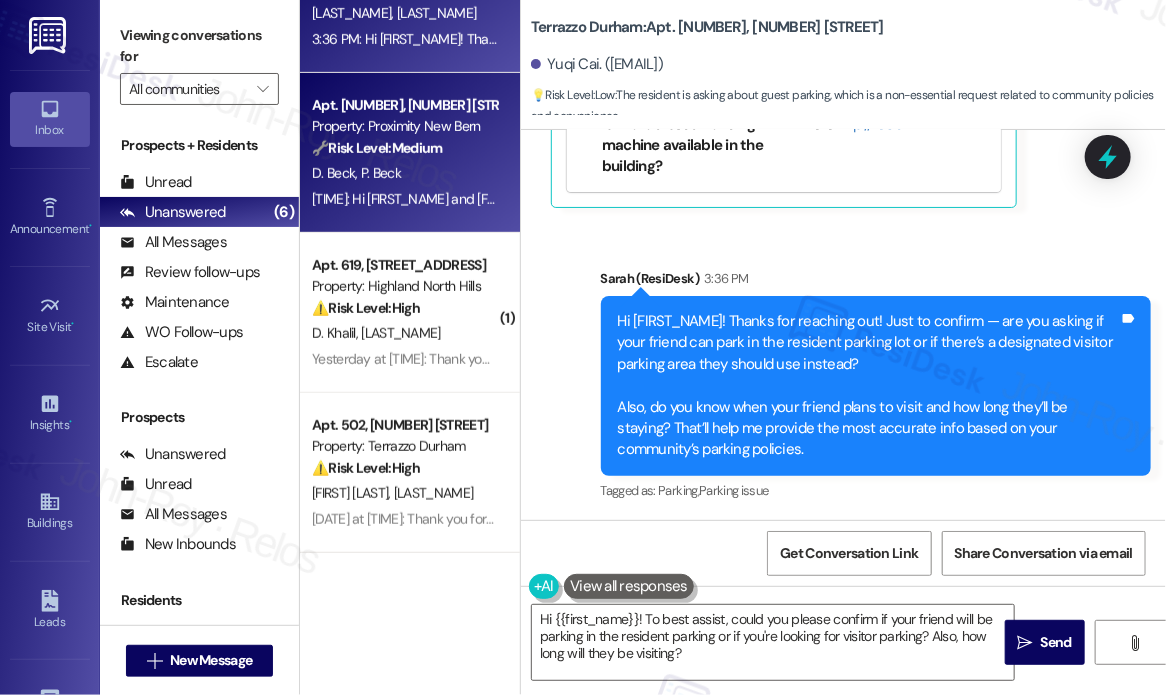 click on "[INITIALS]. [LAST] [INITIALS]. [LAST]" at bounding box center (404, 173) 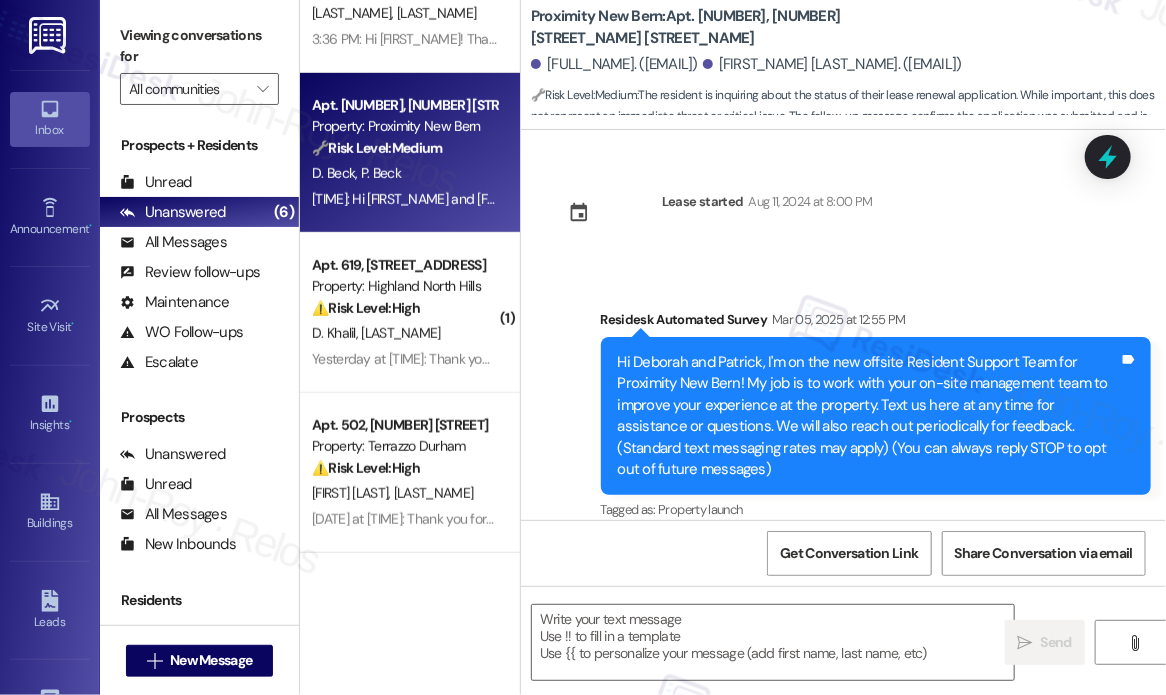 type on "Fetching suggested responses. Please feel free to read through the conversation in the meantime." 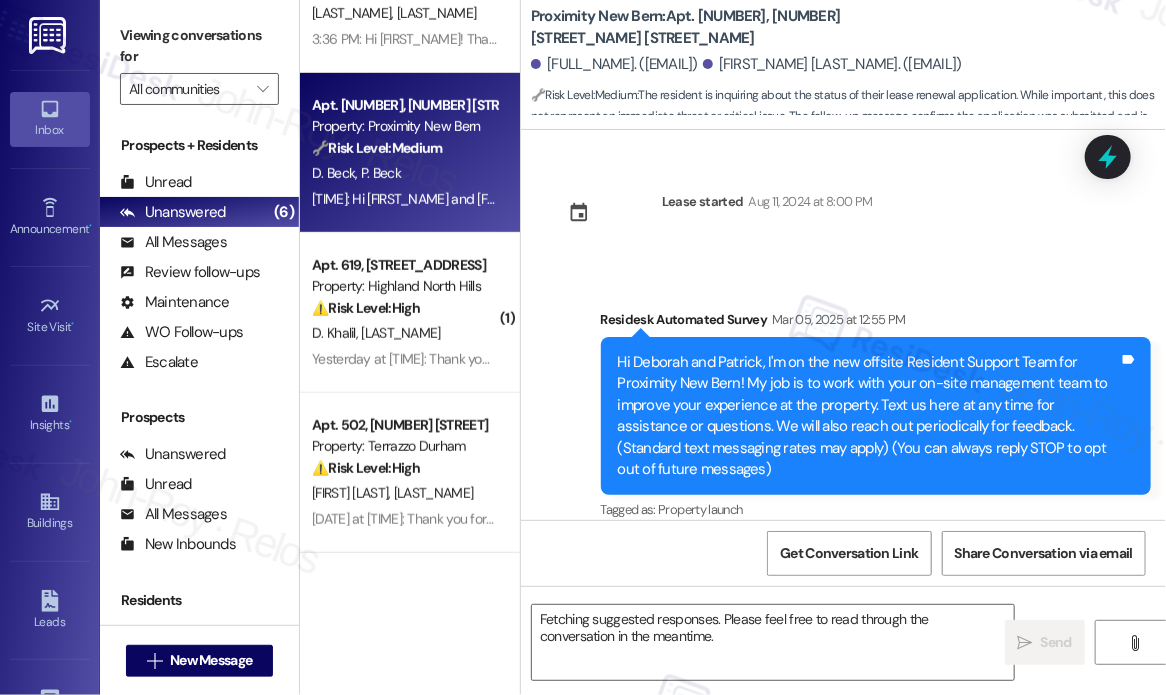 scroll, scrollTop: 6000, scrollLeft: 0, axis: vertical 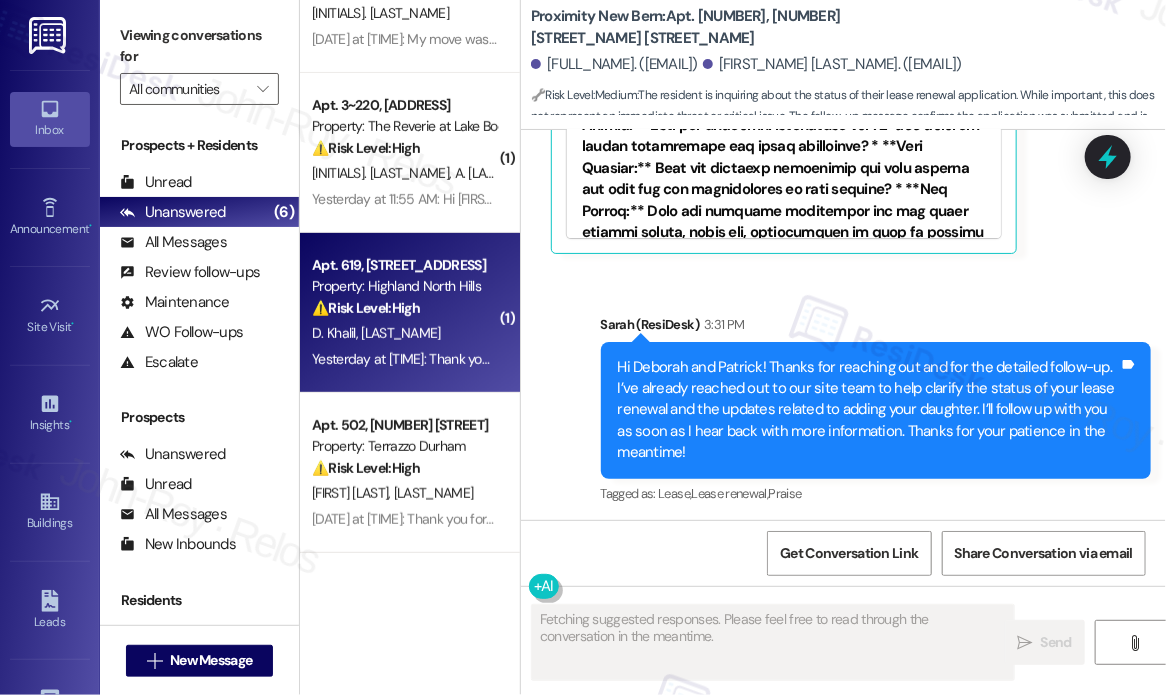 click on "Apt. 619, [STREET_ADDRESS]" at bounding box center (404, 265) 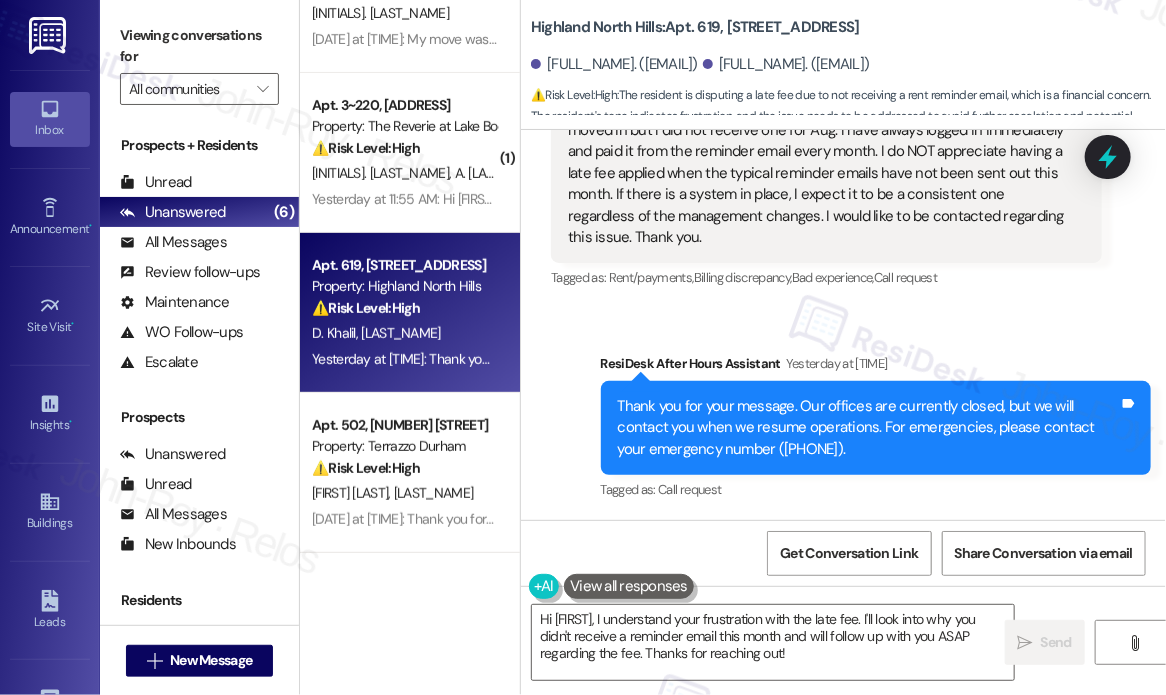 click on "Sent via SMS ResiDesk After Hours Assistant Yesterday at 9:54 PM Thank you for your message. Our offices are currently closed, but we will contact you when we resume operations. For emergencies, please contact your emergency number ([PHONE]). Tags and notes Tagged as:   Call request Click to highlight conversations about Call request" at bounding box center (843, 414) 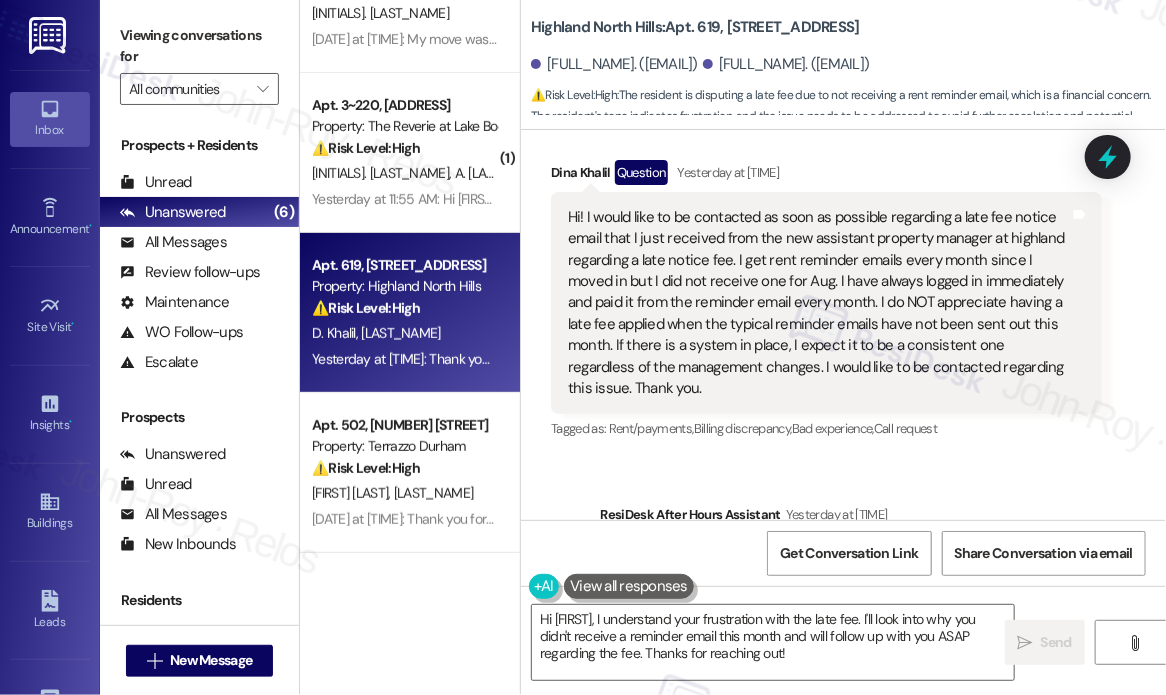 scroll, scrollTop: 1132, scrollLeft: 0, axis: vertical 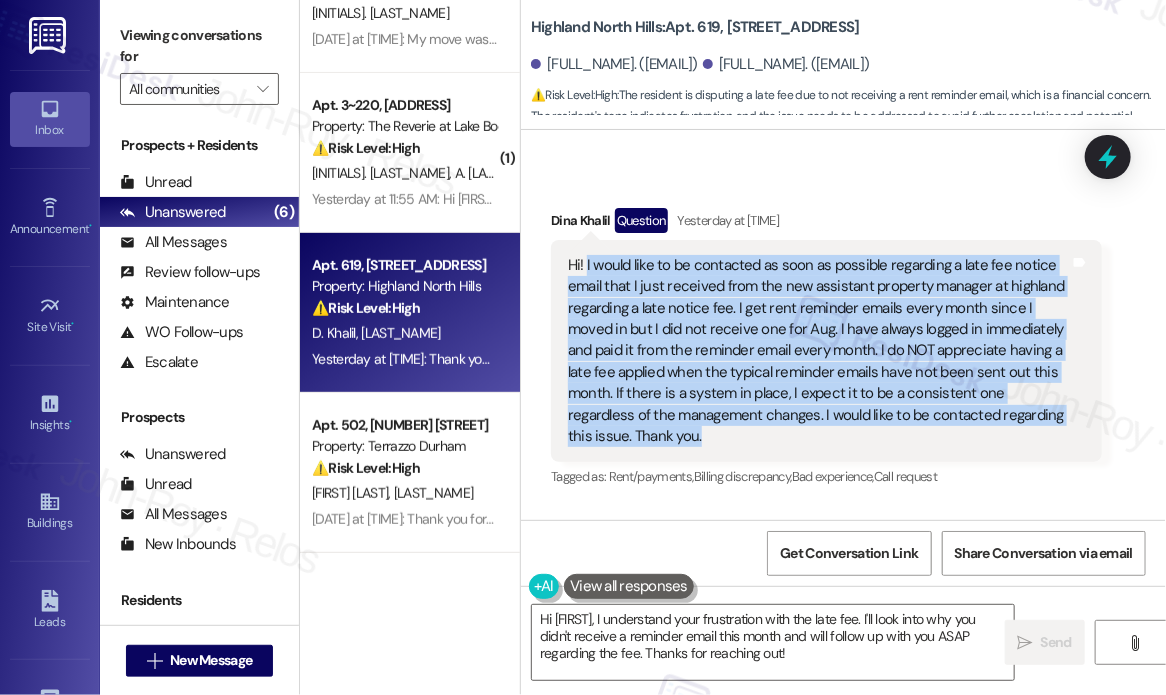 drag, startPoint x: 668, startPoint y: 435, endPoint x: 585, endPoint y: 266, distance: 188.28171 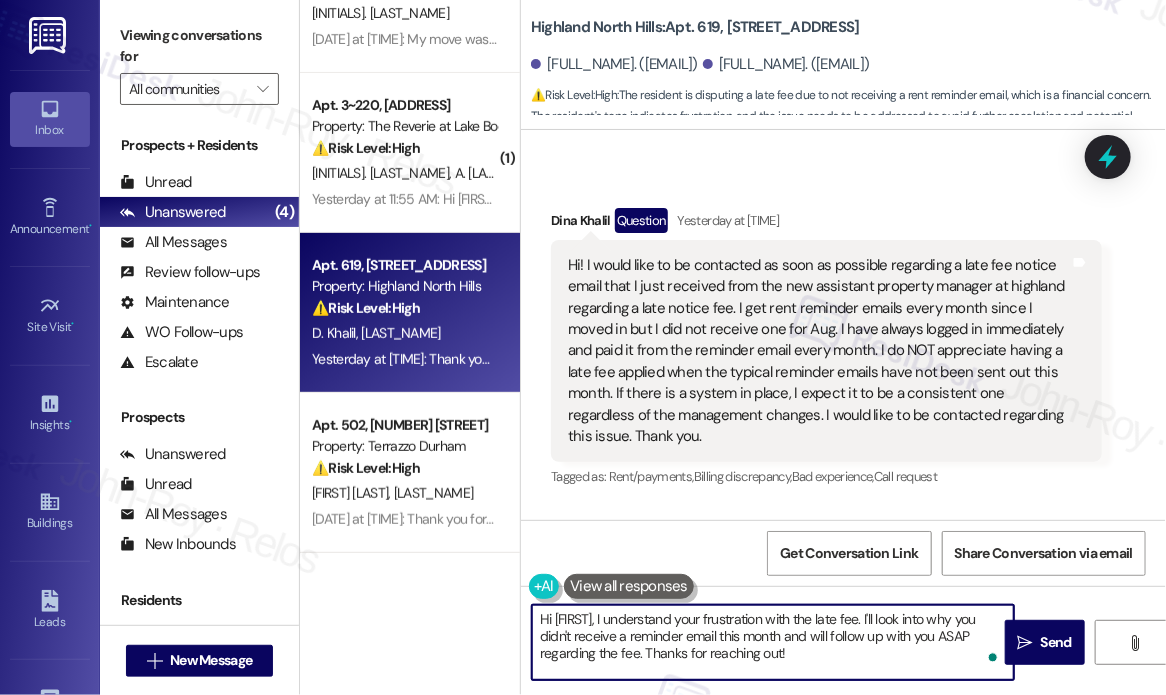 drag, startPoint x: 820, startPoint y: 662, endPoint x: 640, endPoint y: 611, distance: 187.08554 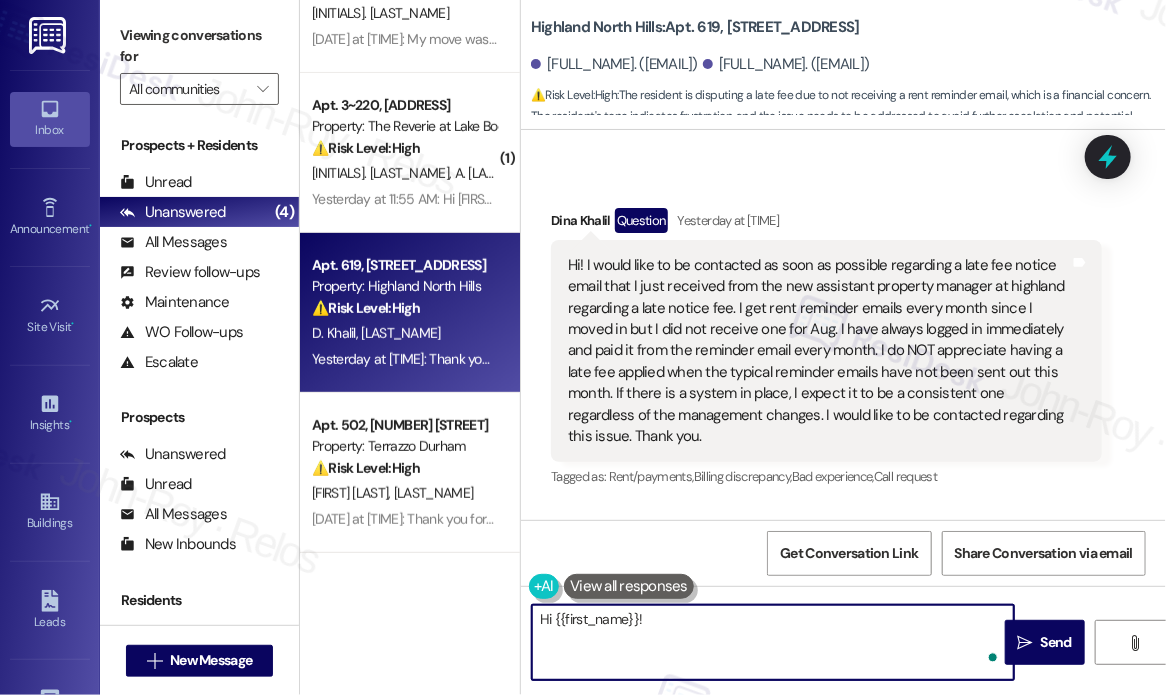 paste on "Thanks for reaching out — I understand how frustrating it must be to receive a late fee notice, especially when you didn’t get your usual rent reminder email for August.
Just to confirm so I can pass this on accurately, did you only receive the late fee notice email from the assistant property manager, or have you gotten any other messages this month related to rent? And when you typically get the reminder emails, are they sent directly from the Highland management system or from another platform?" 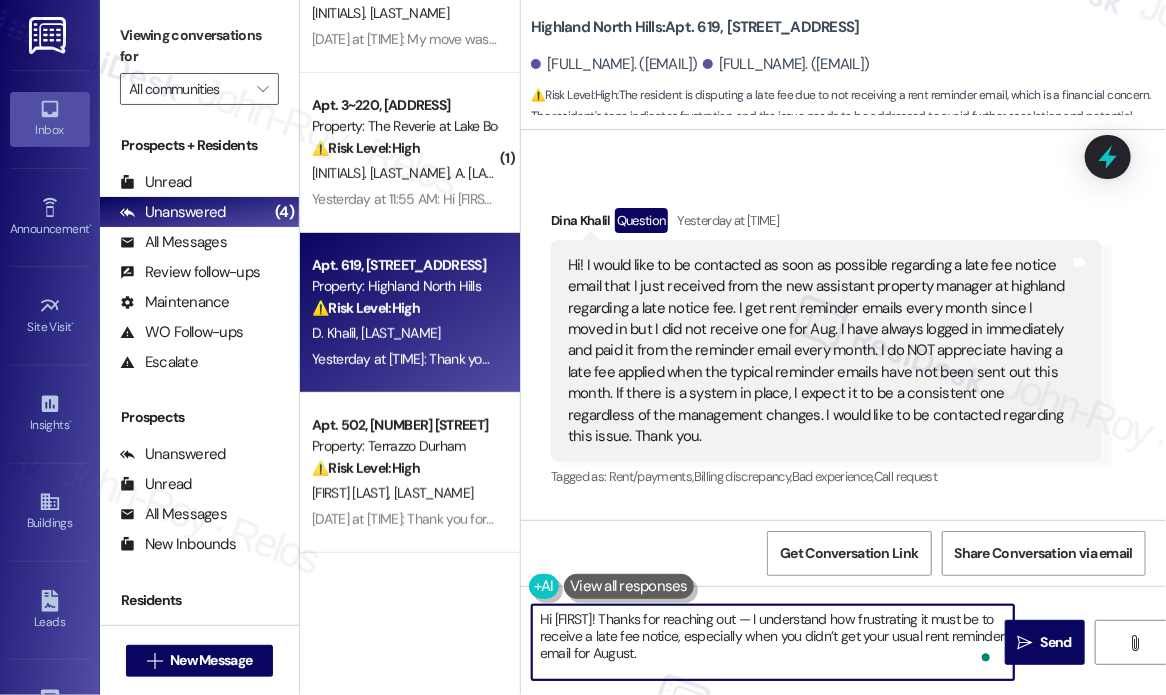 scroll, scrollTop: 84, scrollLeft: 0, axis: vertical 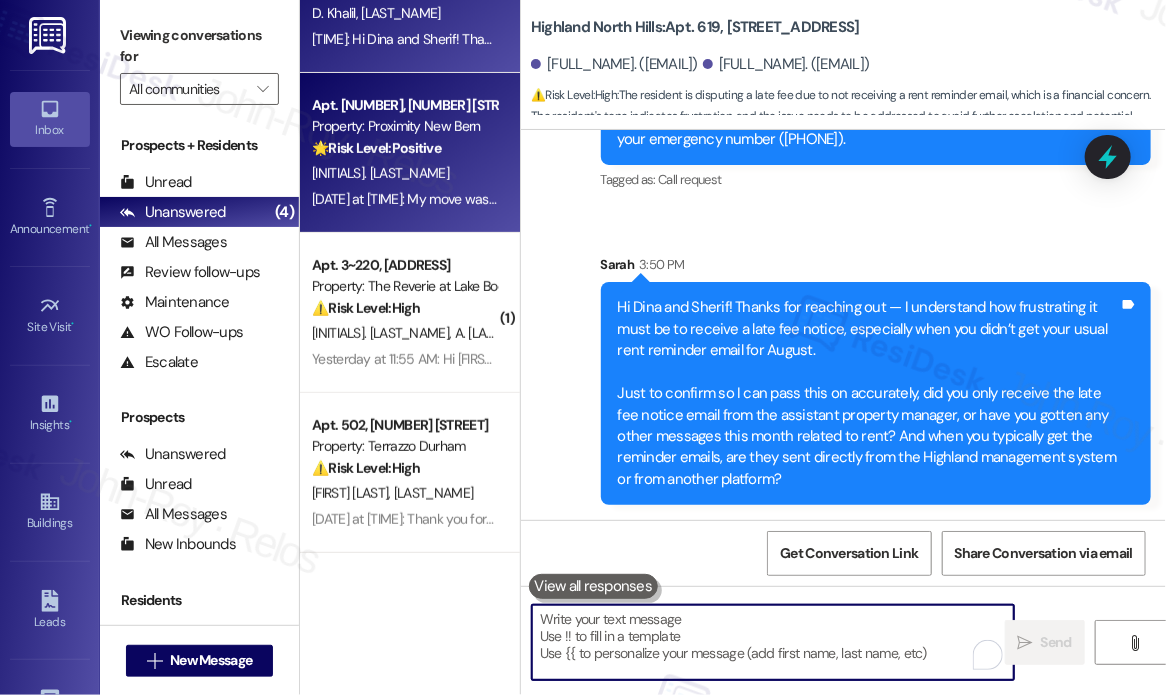 type 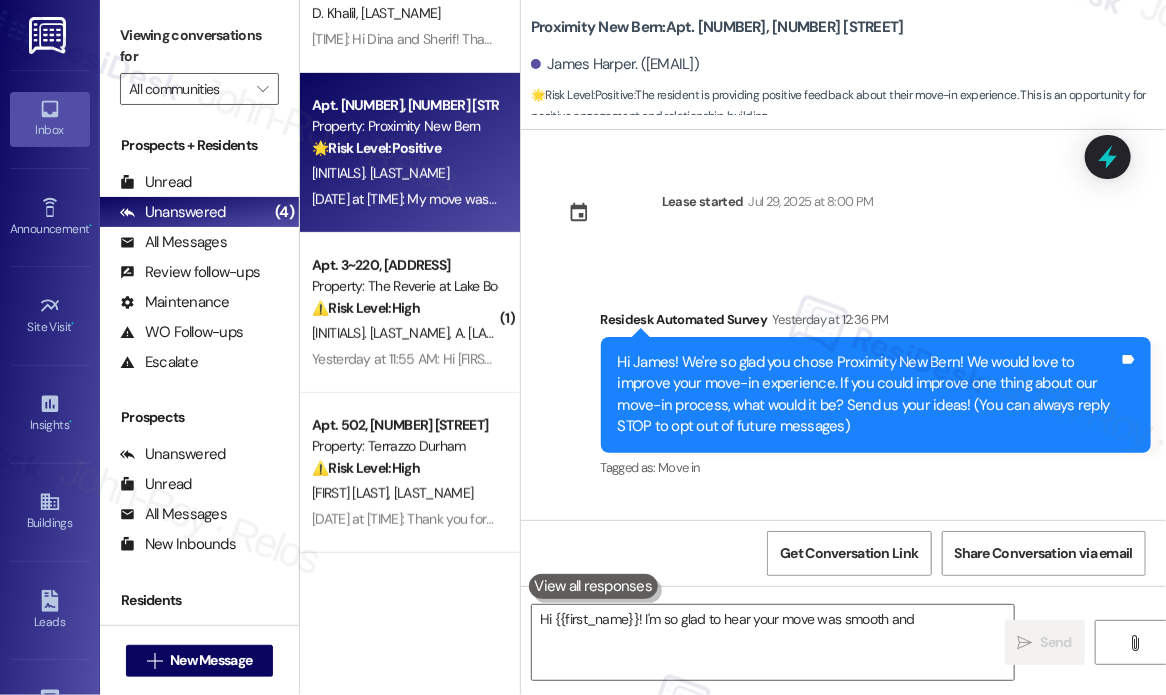 scroll, scrollTop: 145, scrollLeft: 0, axis: vertical 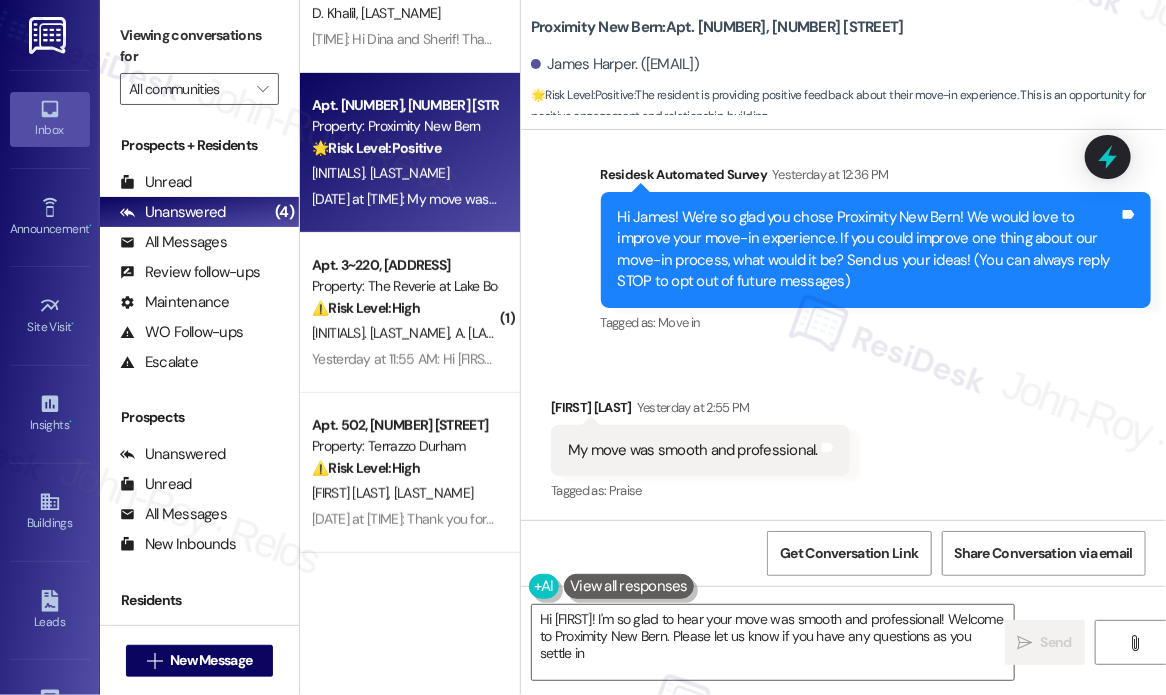 type on "Hi {{first_name}}! I'm so glad to hear your move was smooth and professional! Welcome to Proximity New Bern. Please let us know if you have any questions as you settle in!" 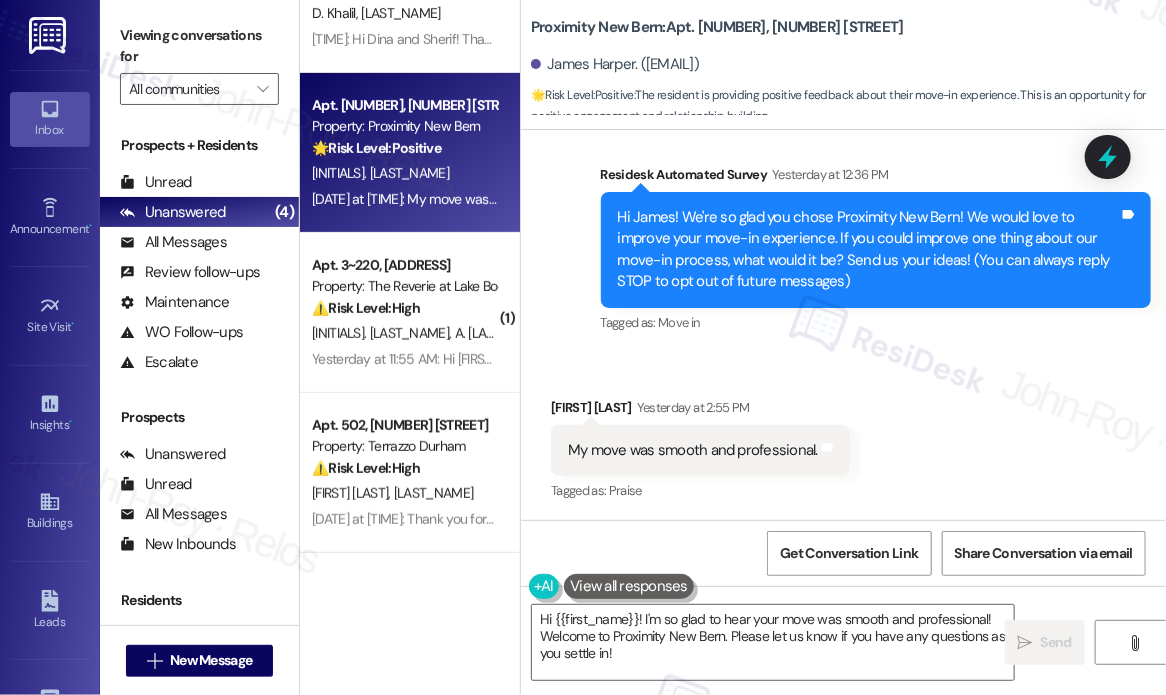 scroll, scrollTop: 146, scrollLeft: 0, axis: vertical 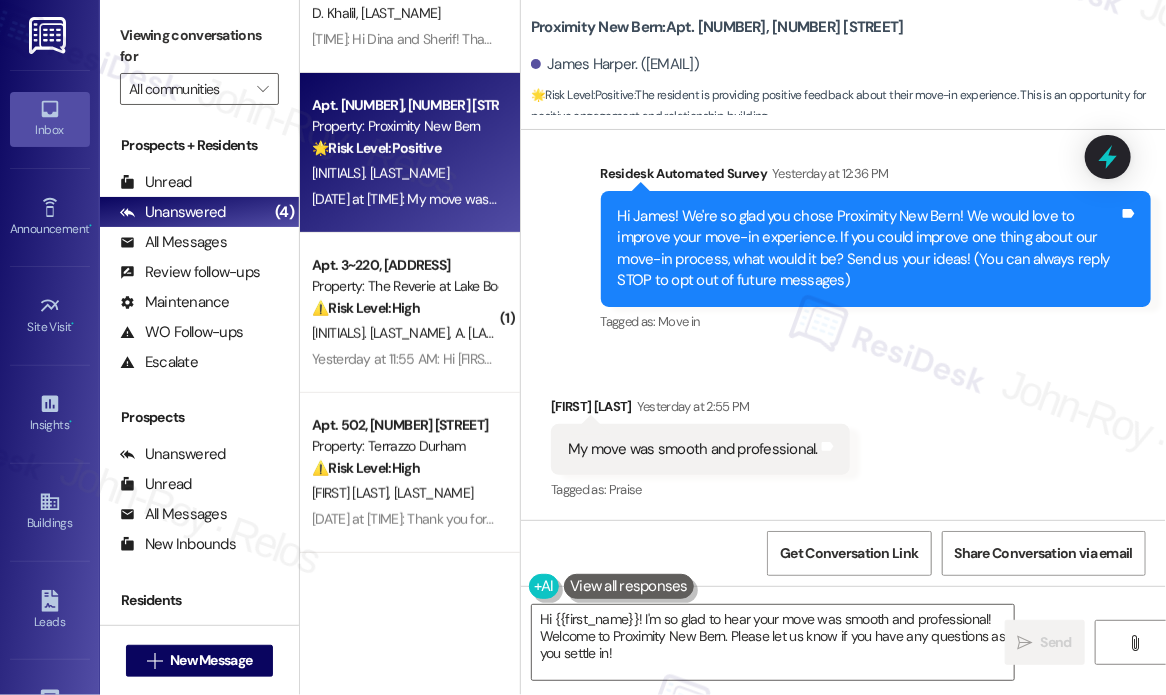 click on "My move was smooth and professional." at bounding box center (693, 449) 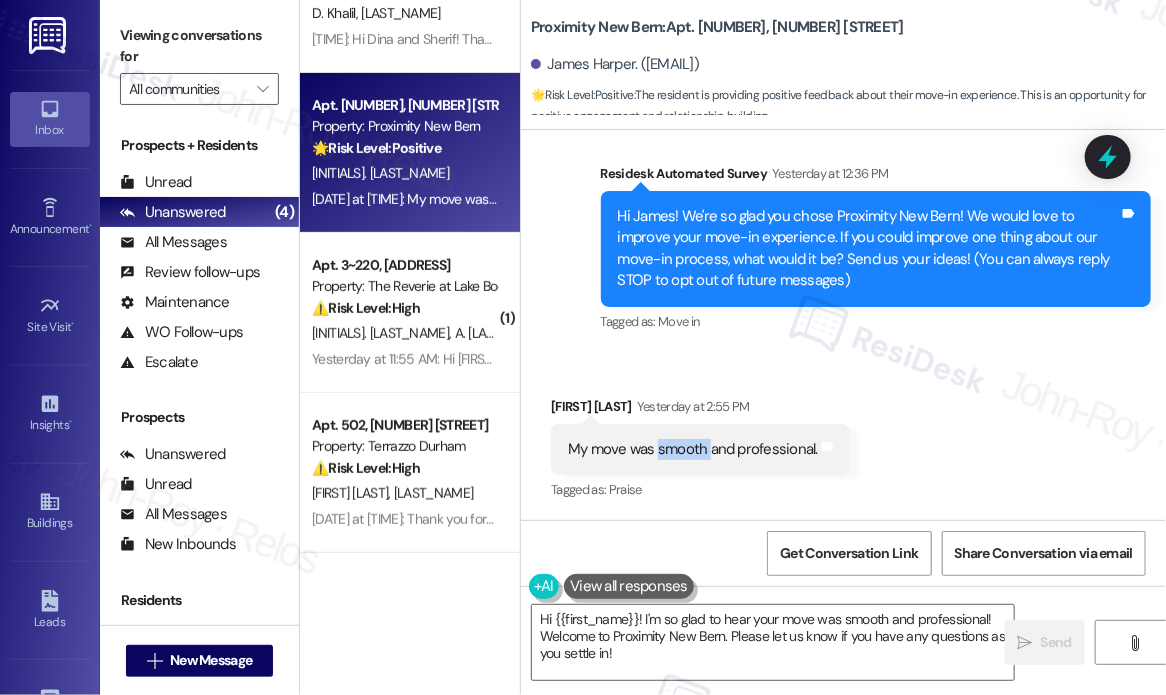 click on "My move was smooth and professional." at bounding box center (693, 449) 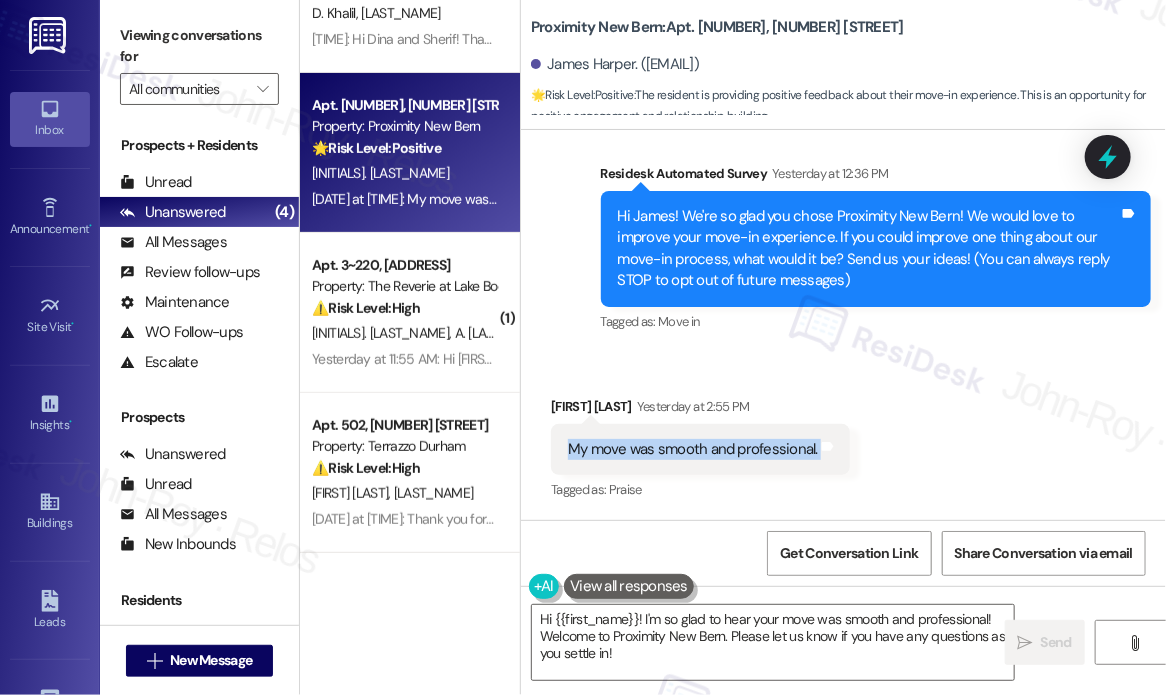click on "My move was smooth and professional." at bounding box center [693, 449] 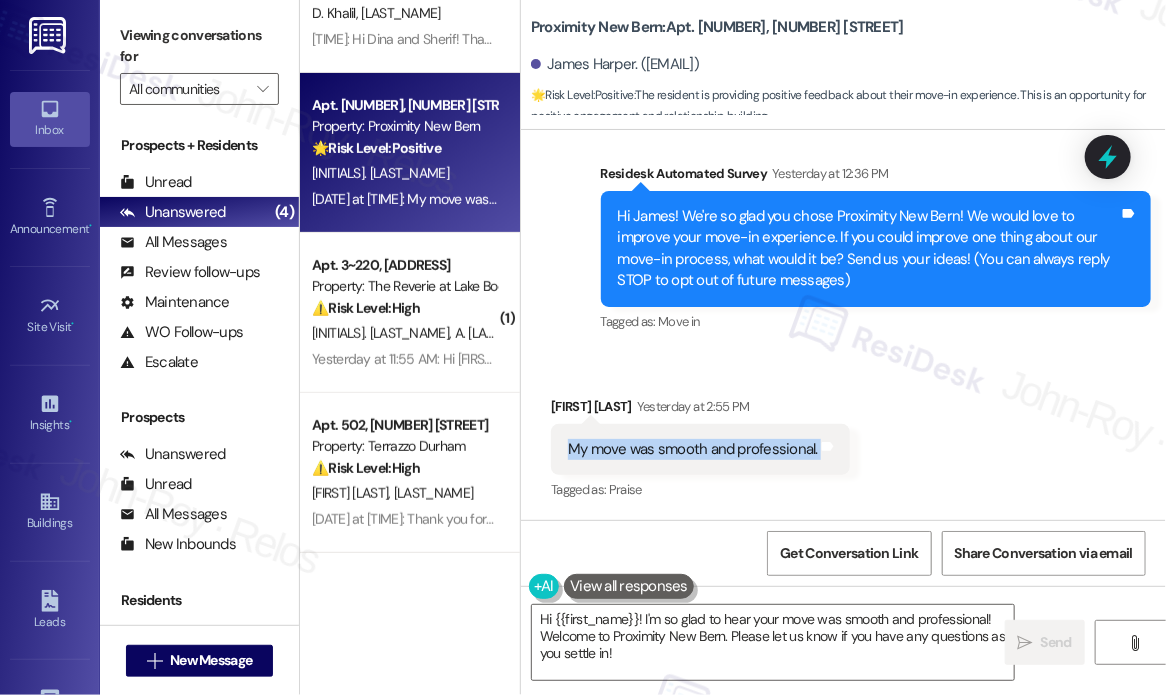 copy on "My move was smooth and professional. Tags and notes" 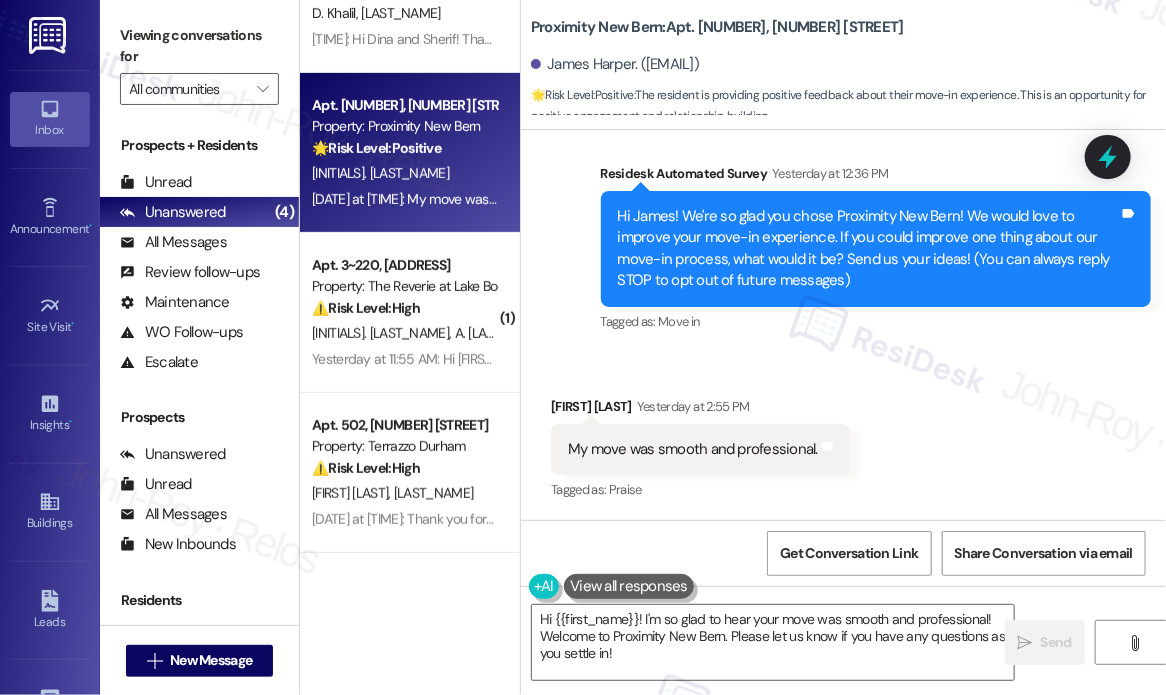 click on "Received via SMS [FIRST] [LAST] Yesterday at 2:55 PM My move was smooth and professional. Tags and notes Tagged as:   Praise Click to highlight conversations about Praise" at bounding box center [843, 435] 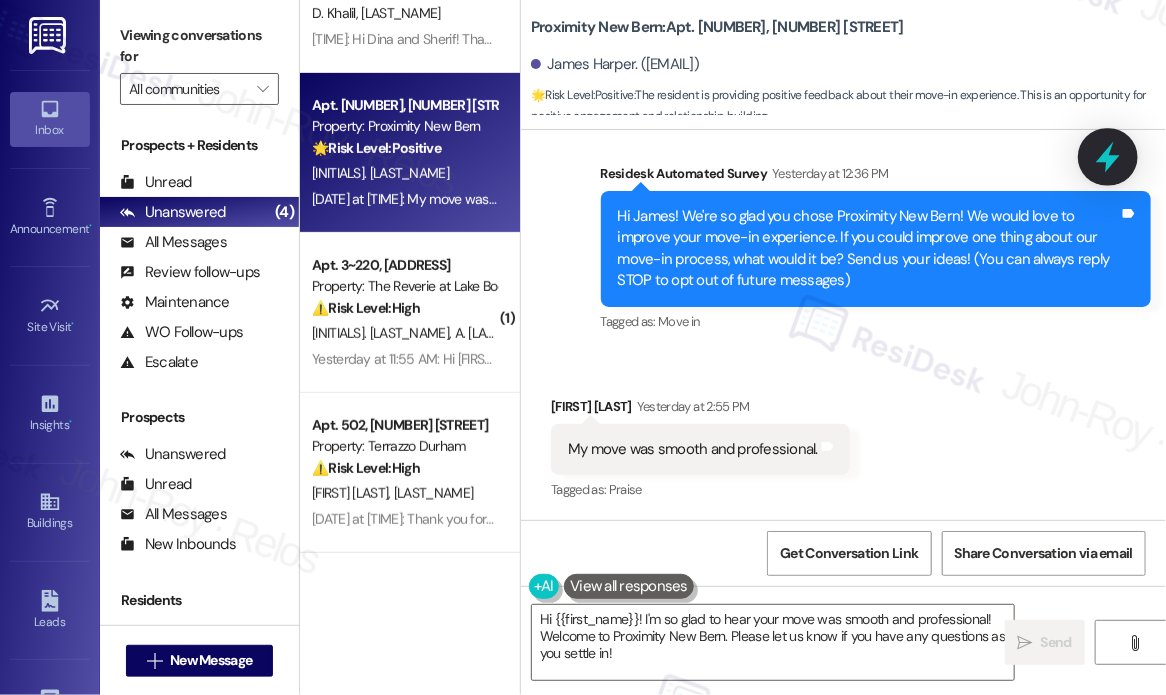 click 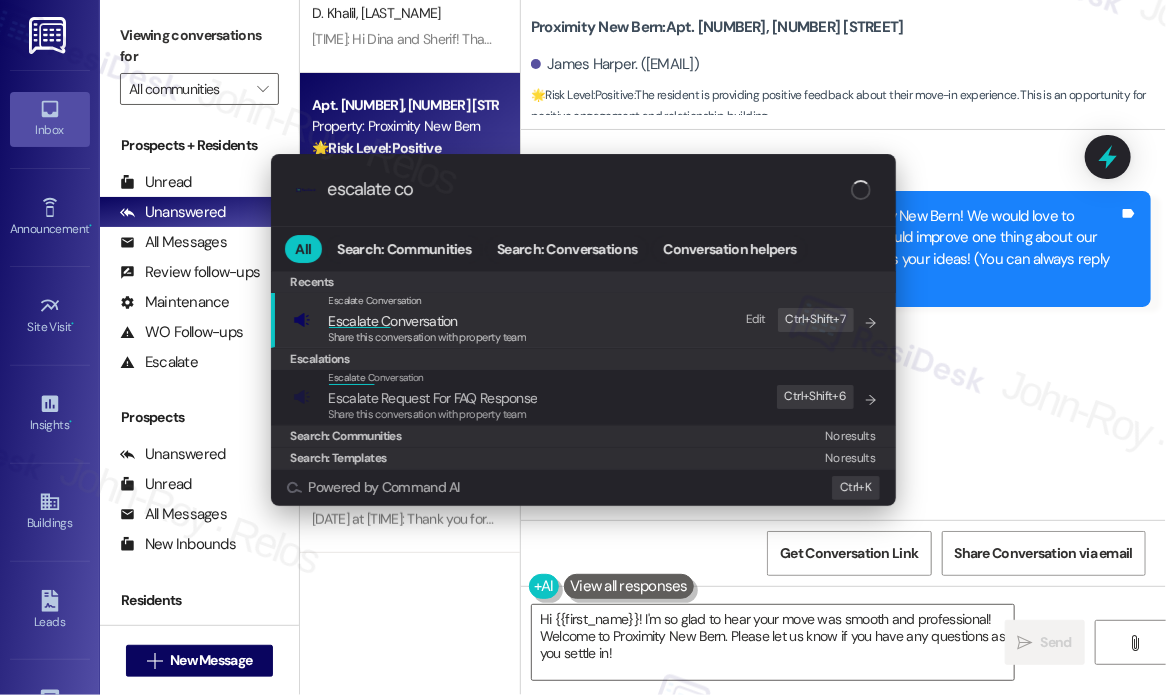 type on "escalate con" 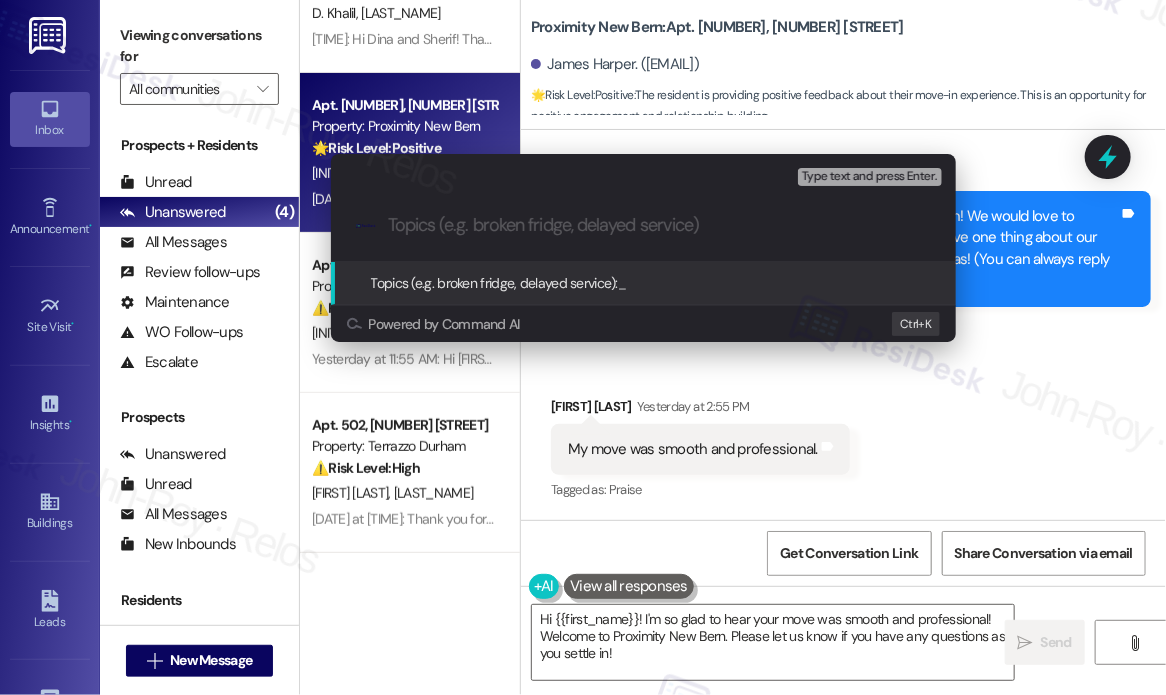 paste on "Smooth and Professional Move" 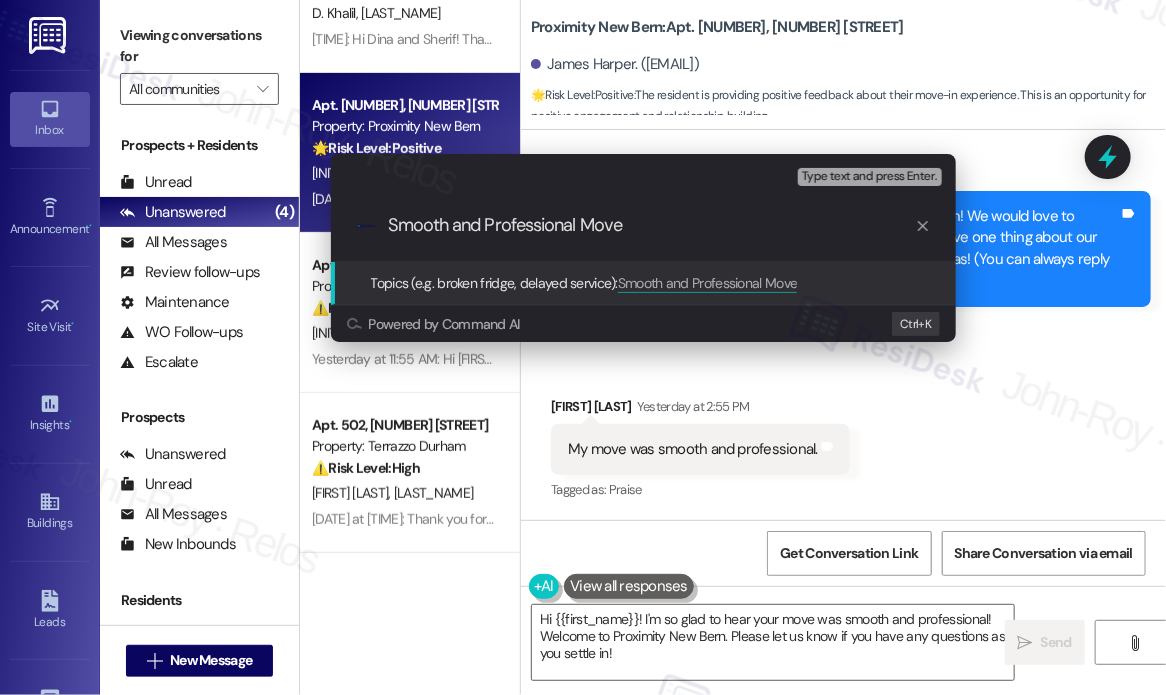 type 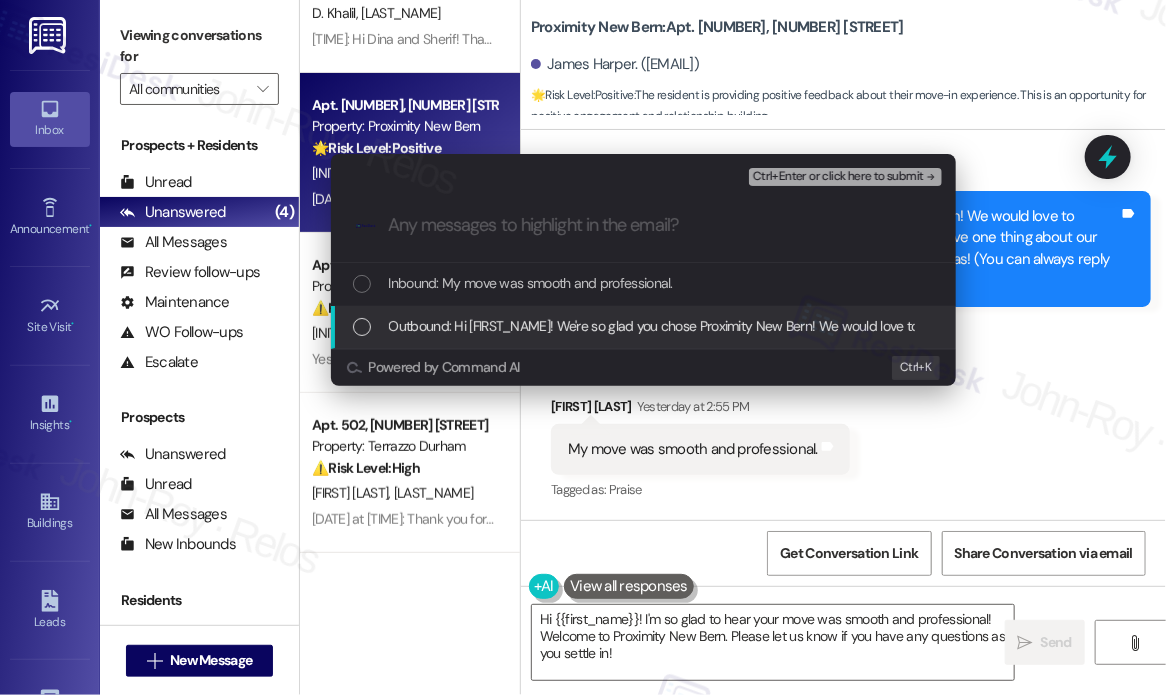 click on "Outbound: Hi [FIRST_NAME]! We're so glad you chose Proximity New Bern! We would love to improve your move-in experience. If you could improve one thing about our move-in process, what would it be? Send us your ideas! (You can always reply STOP to opt out of future messages)" at bounding box center [1210, 326] 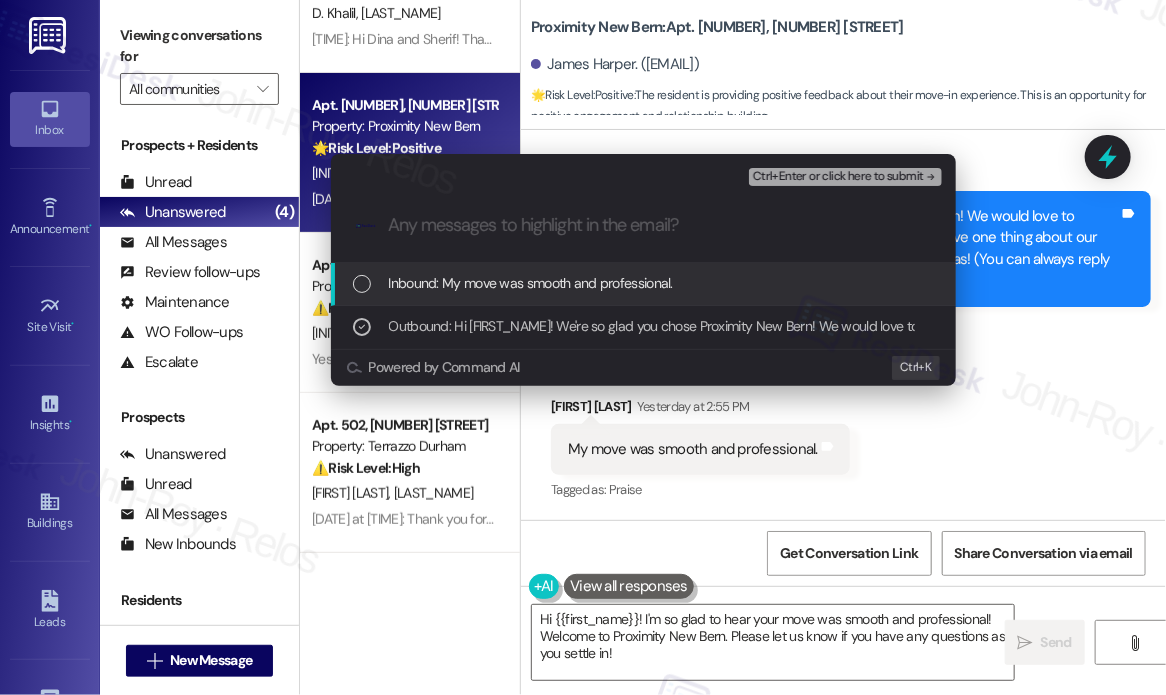 click on "Inbound: My move was smooth and professional." at bounding box center [645, 283] 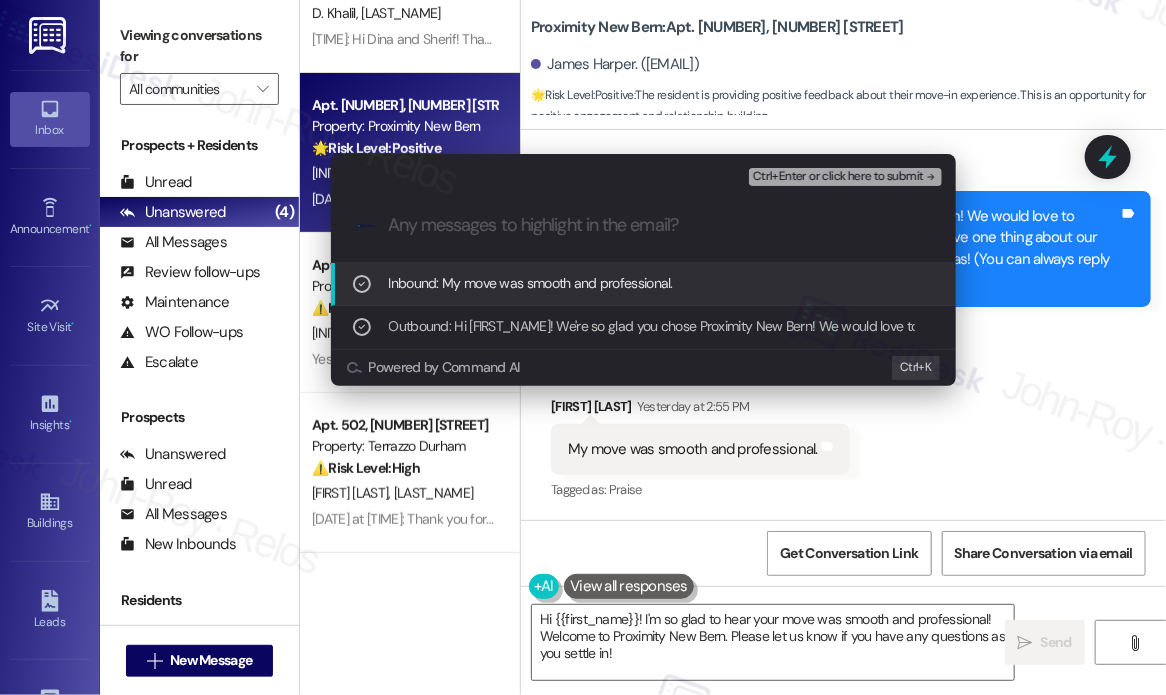 click on "Ctrl+Enter or click here to submit" at bounding box center [838, 177] 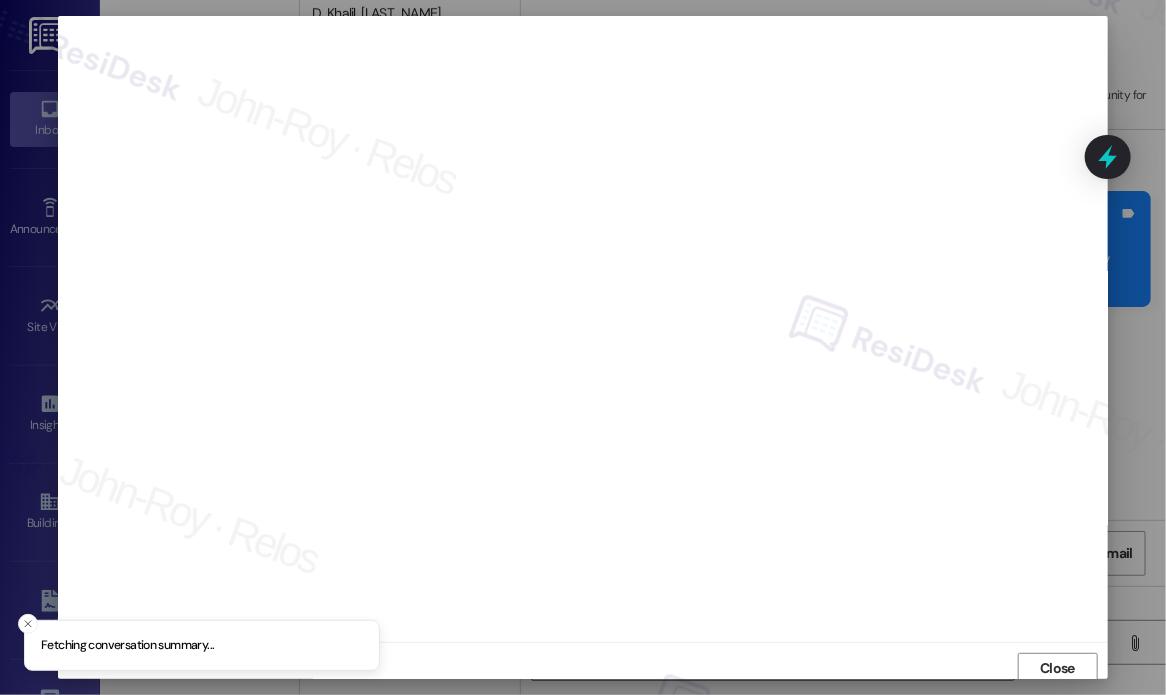 scroll, scrollTop: 5, scrollLeft: 0, axis: vertical 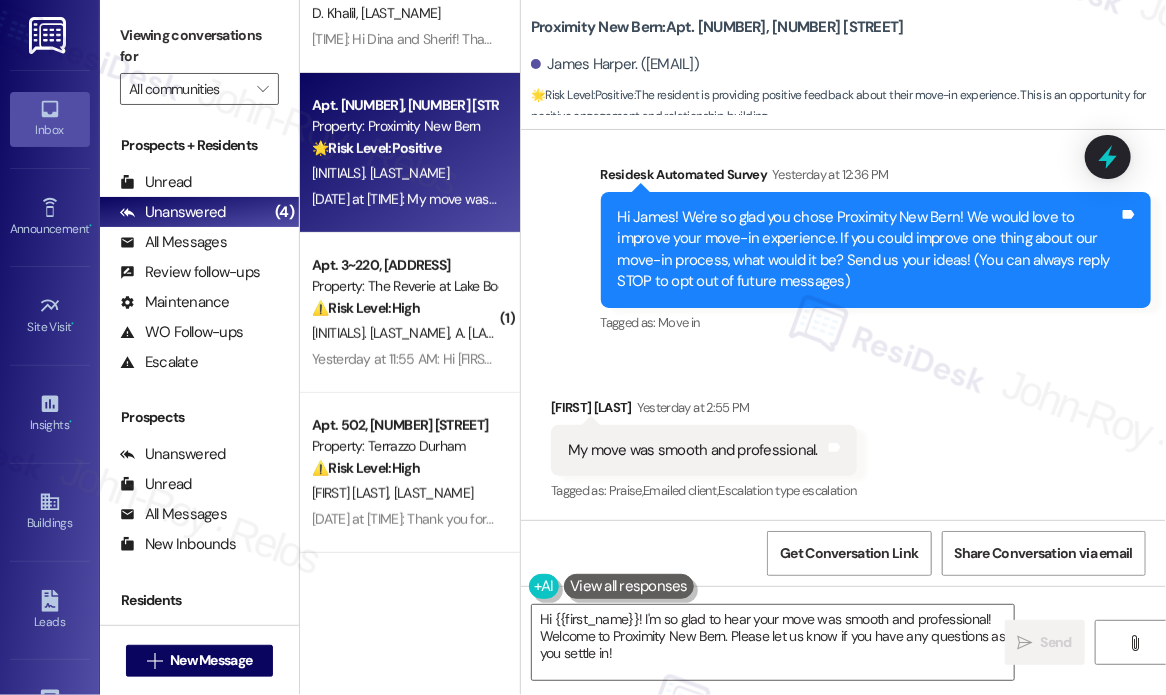 click on "Received via SMS James Harper Yesterday at 2:55 PM My move was smooth and professional. Tags and notes Tagged as:   Praise ,  Click to highlight conversations about Praise Emailed client ,  Click to highlight conversations about Emailed client Escalation type escalation Click to highlight conversations about Escalation type escalation" at bounding box center [843, 436] 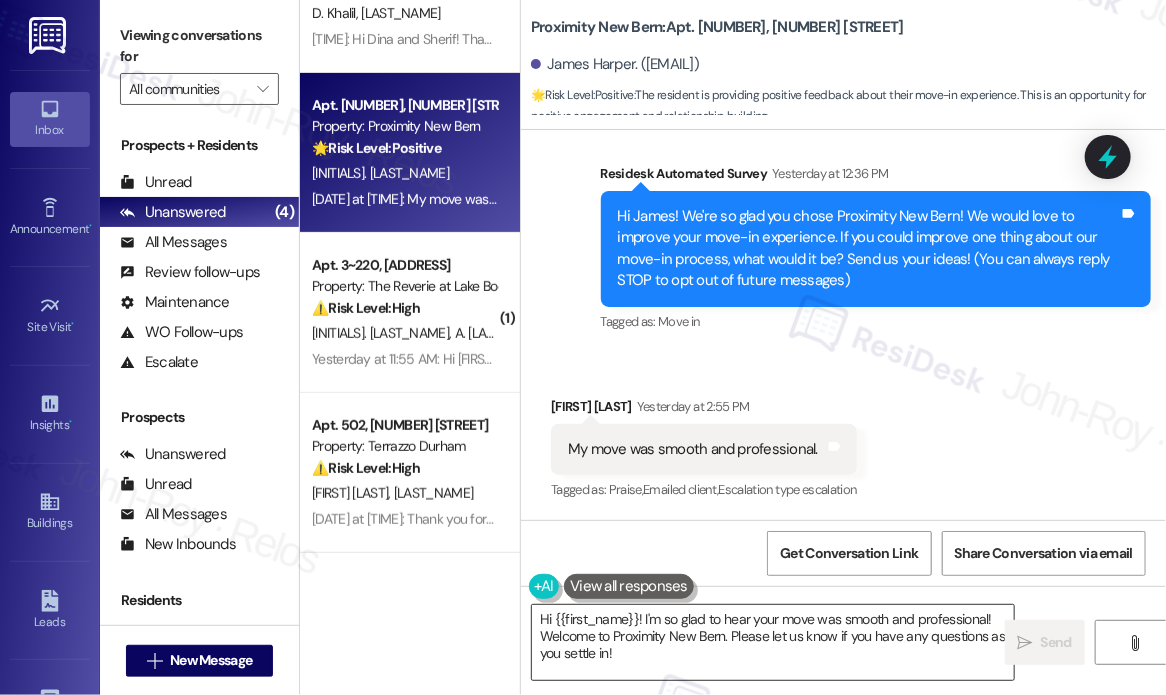 click on "Hi {{first_name}}! I'm so glad to hear your move was smooth and professional! Welcome to Proximity New Bern. Please let us know if you have any questions as you settle in!" at bounding box center [773, 642] 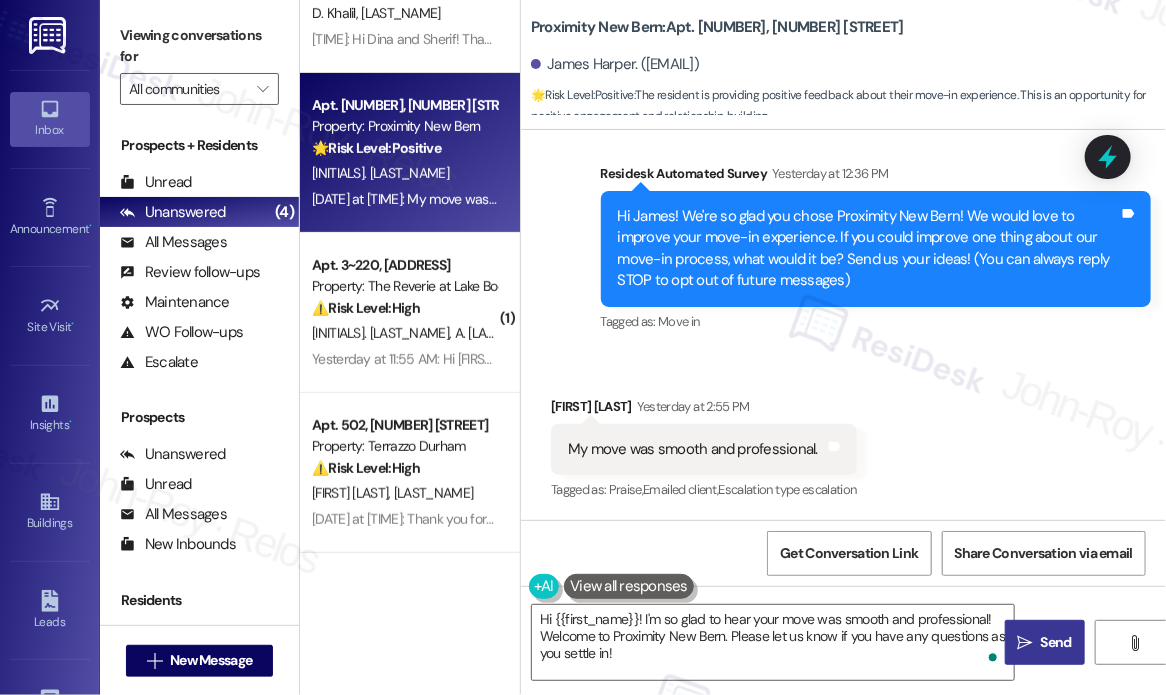 click on "Send" at bounding box center (1056, 642) 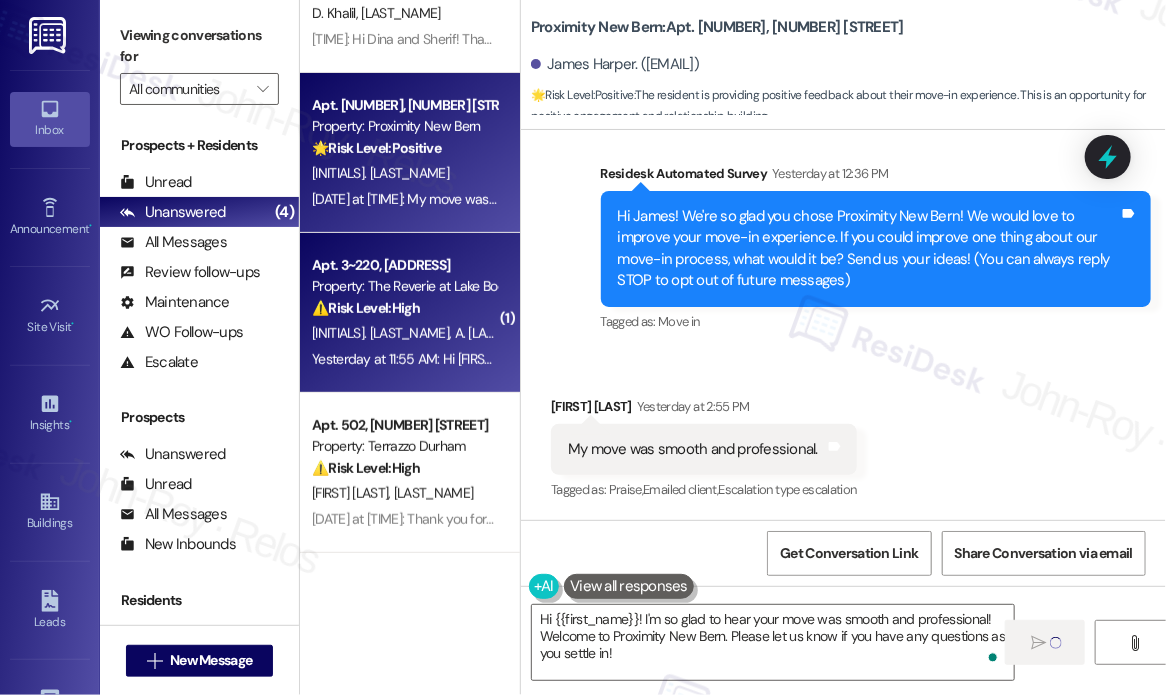 click on "Apt. [APT_NUM], [ADDRESS] Property: The Reverie at Lake Boone ⚠️  Risk Level:  High The resident reports being locked out of the building due to a power outage, which is a security and access concern. The resident had to wait outside for 30 minutes, indicating an urgent need for a solution to ensure building access during power outages. [INITIALS]. [INITIALS] Yesterday at 11:55 AM: Hi [FIRST] and [FIRST]!
Power Outage Update
The Reverie is currently experiencing a property-wide power outage again. Power just went back out, and the latest update from Duke Energy estimates restoration by 3:30 PM.
Please report the outage to Duke Energy to support a quicker resolution. In the meantime, use stairwells to exit the buildings. Stairwell doors have been taped open at each building to allow re-entry while power remains out.
We’ll provide updates as soon as power is restored." at bounding box center [410, 313] 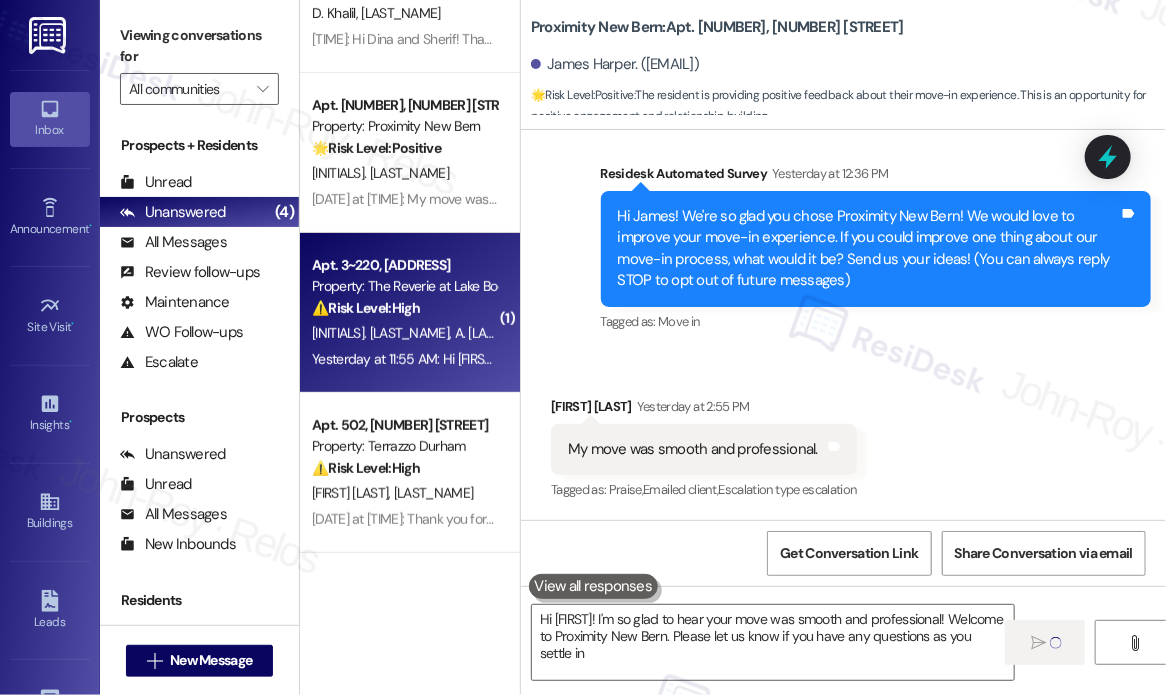 type on "Hi {{first_name}}! I'm so glad to hear your move was smooth and professional! Welcome to Proximity New Bern. Please let us know if you have any questions as you settle in!" 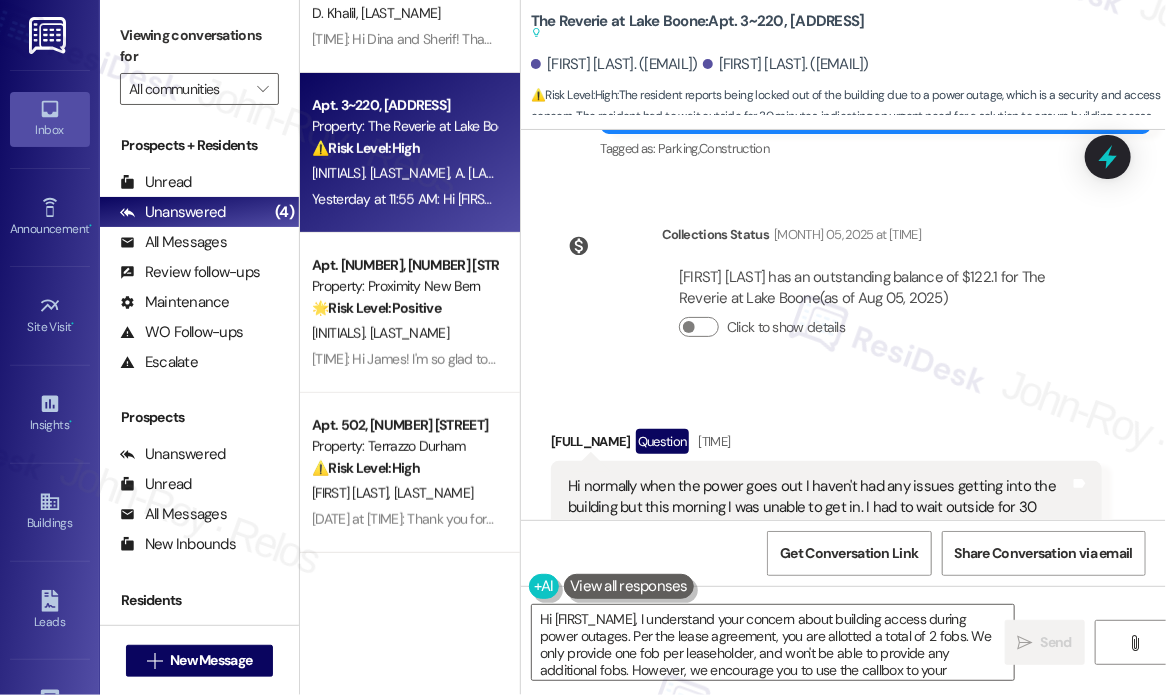 scroll, scrollTop: 8068, scrollLeft: 0, axis: vertical 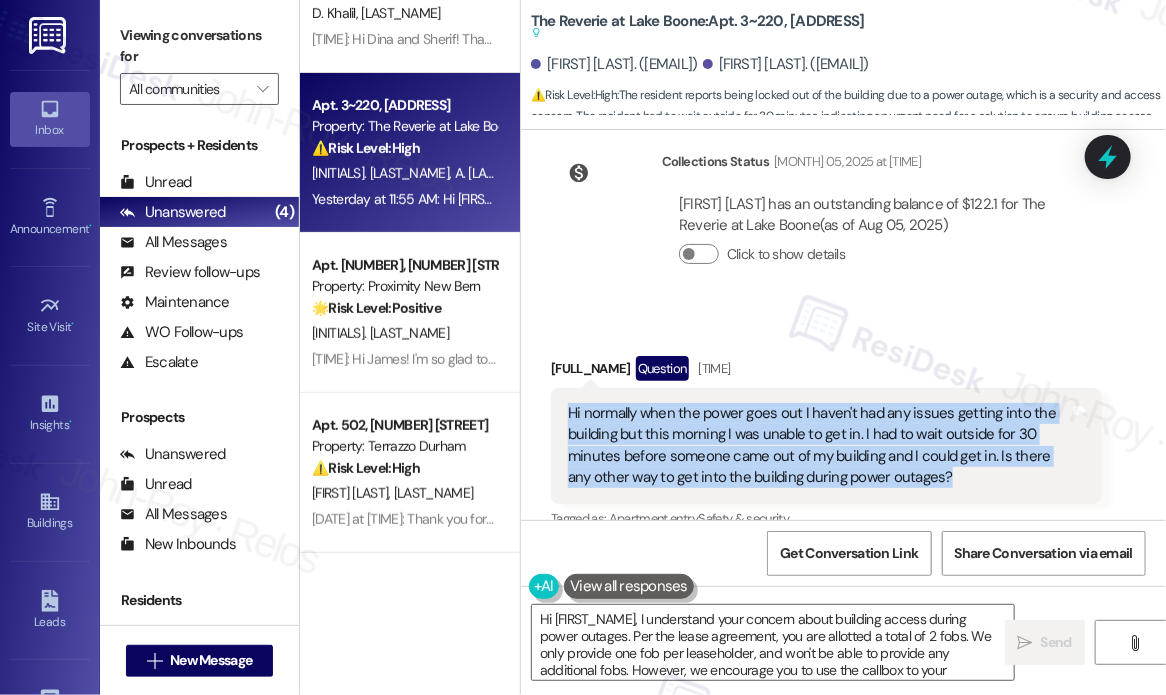 drag, startPoint x: 983, startPoint y: 411, endPoint x: 564, endPoint y: 351, distance: 423.27414 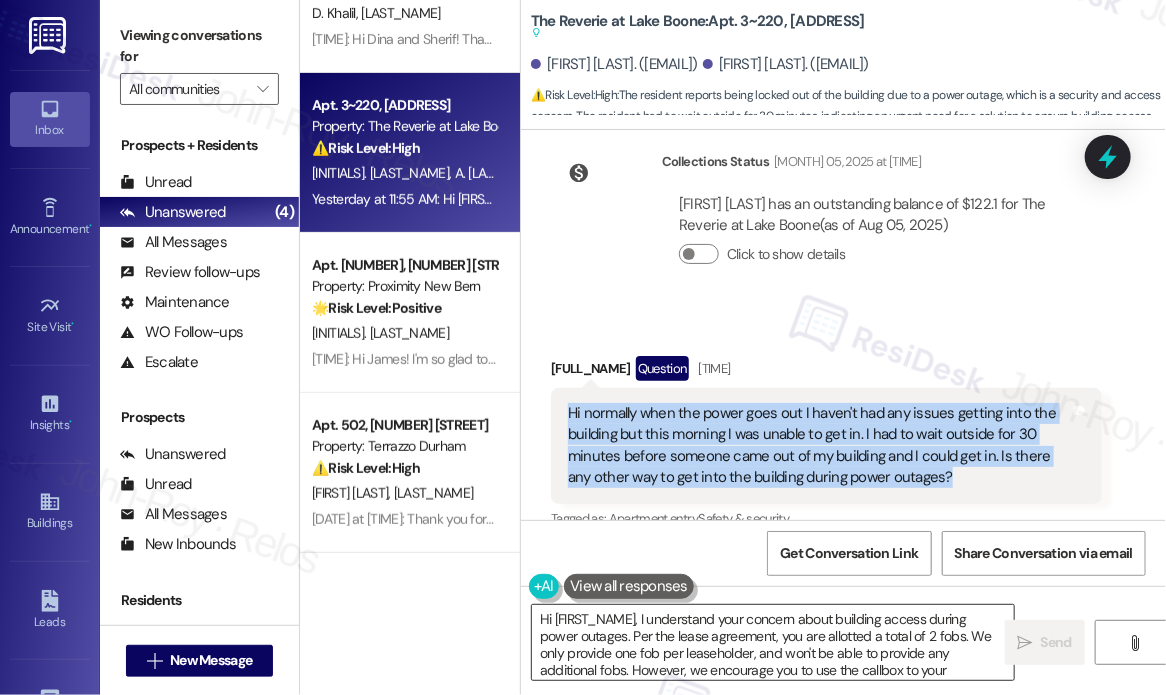 click on "Hi [FIRST_NAME], I understand your concern about building access during power outages. Per the lease agreement, you are allotted a total of 2 fobs. We only provide one fob per leaseholder, and won't be able to provide any additional fobs. However, we encourage you to use the callbox to your advantage which will help you allow people access to the building at any time. Let me know if you have any other questions!" at bounding box center (773, 642) 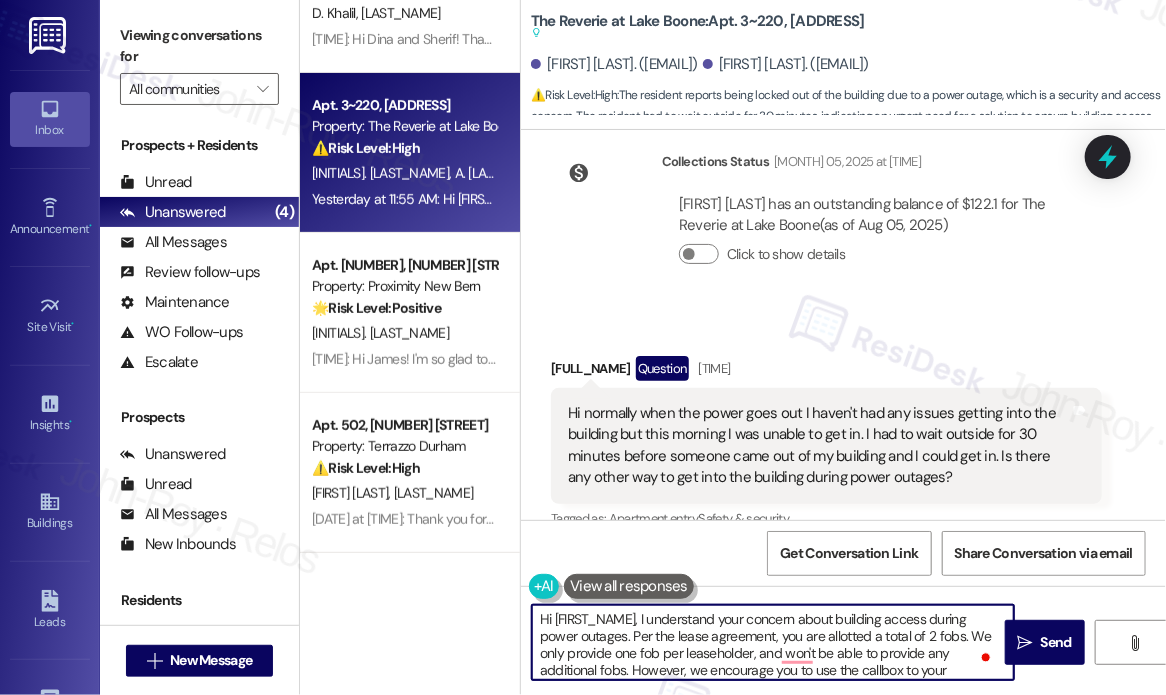 scroll, scrollTop: 39, scrollLeft: 0, axis: vertical 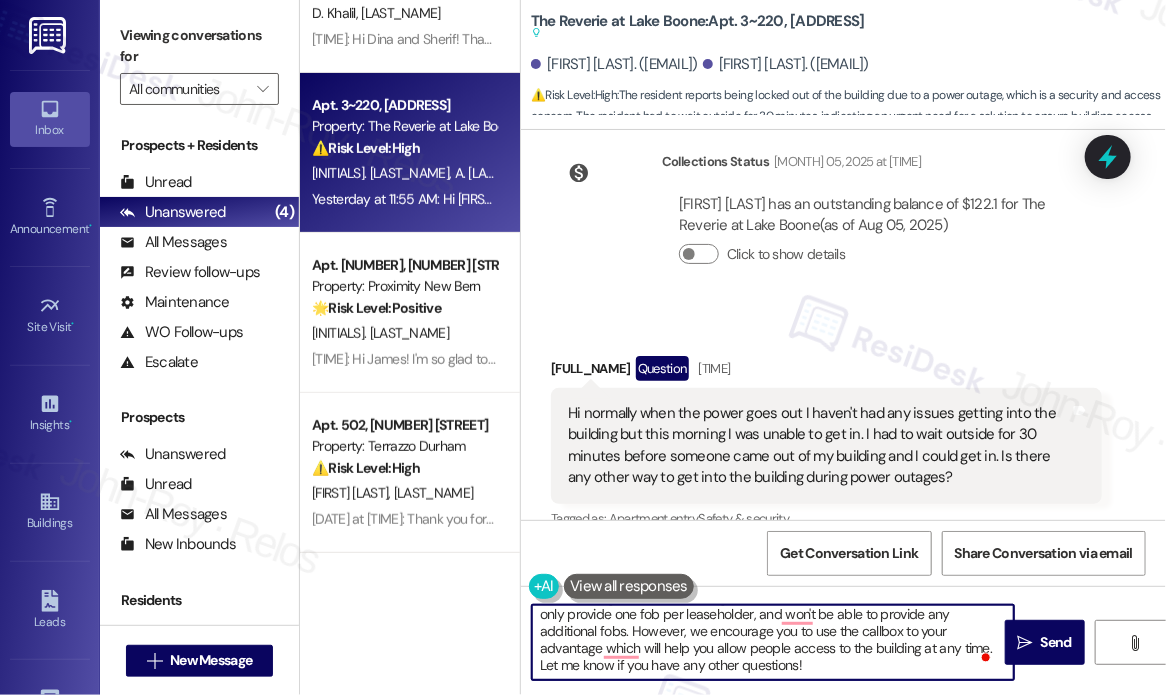 drag, startPoint x: 636, startPoint y: 619, endPoint x: 959, endPoint y: 691, distance: 330.9275 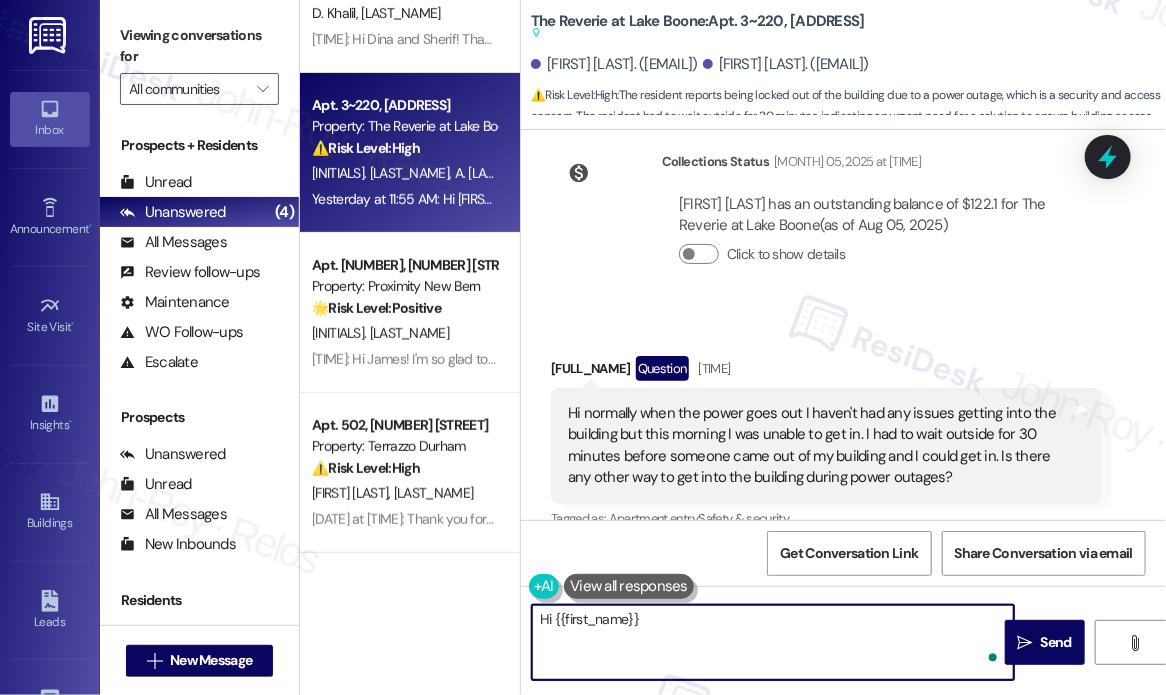 scroll, scrollTop: 0, scrollLeft: 0, axis: both 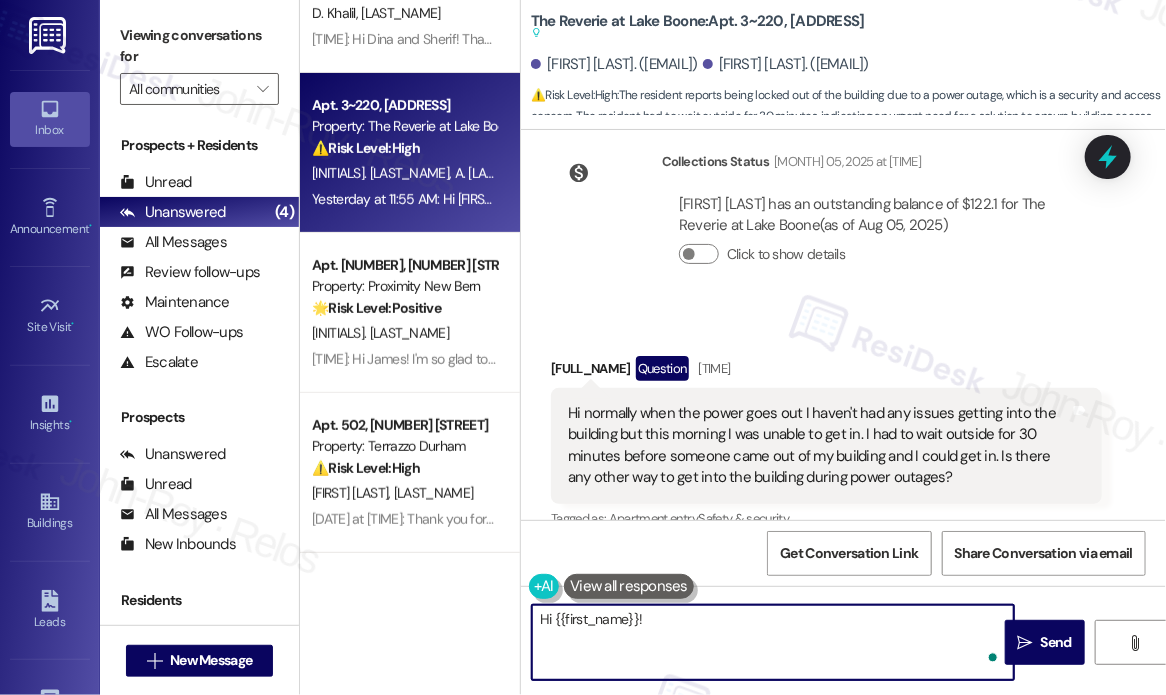 paste on "Thanks for sharing this — can you tell me if your key fob or access code worked at all during the outage, or if it wasn’t responding completely? This will help us understand if it’s an access system failure or a power-related lockout." 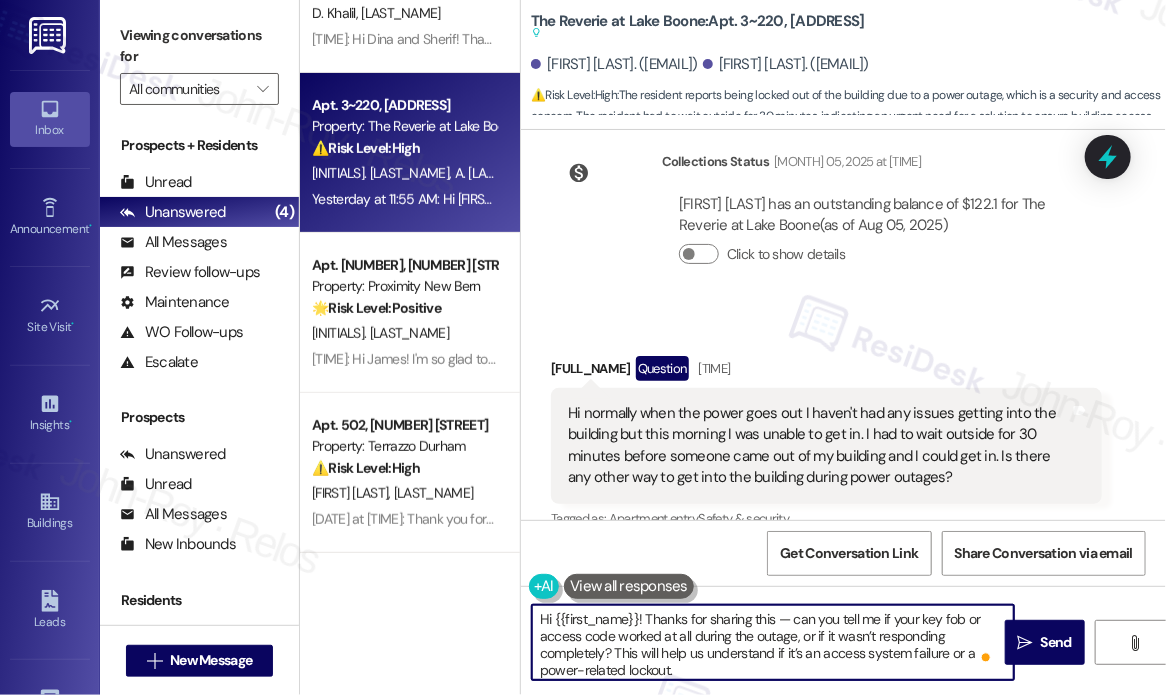 scroll, scrollTop: 4, scrollLeft: 0, axis: vertical 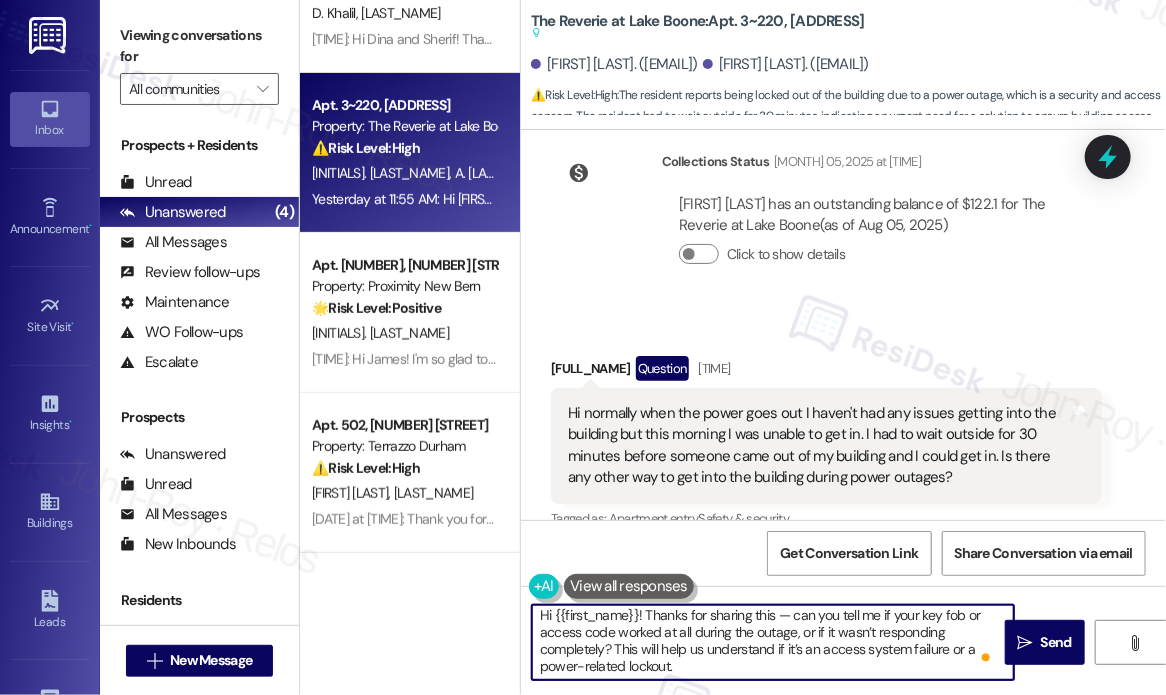 click on "Hi {{first_name}}! Thanks for sharing this — can you tell me if your key fob or access code worked at all during the outage, or if it wasn’t responding completely? This will help us understand if it’s an access system failure or a power-related lockout." at bounding box center (773, 642) 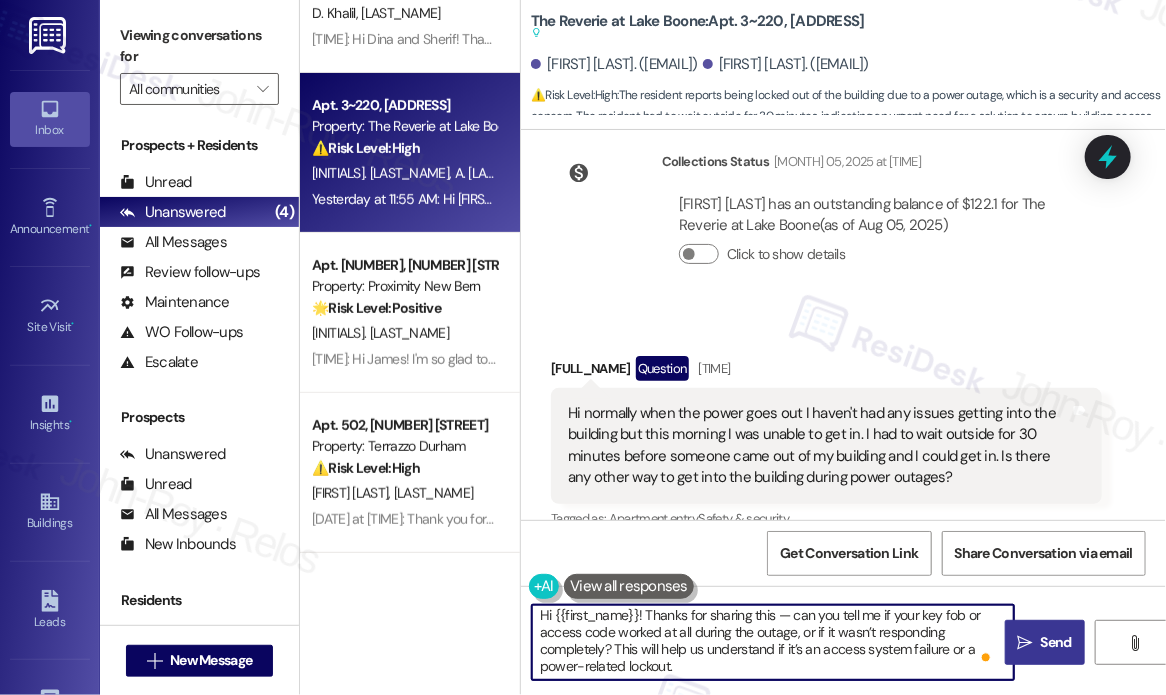 type on "Hi {{first_name}}! Thanks for sharing this — can you tell me if your key fob or access code worked at all during the outage, or if it wasn’t responding completely? This will help us understand if it’s an access system failure or a power-related lockout." 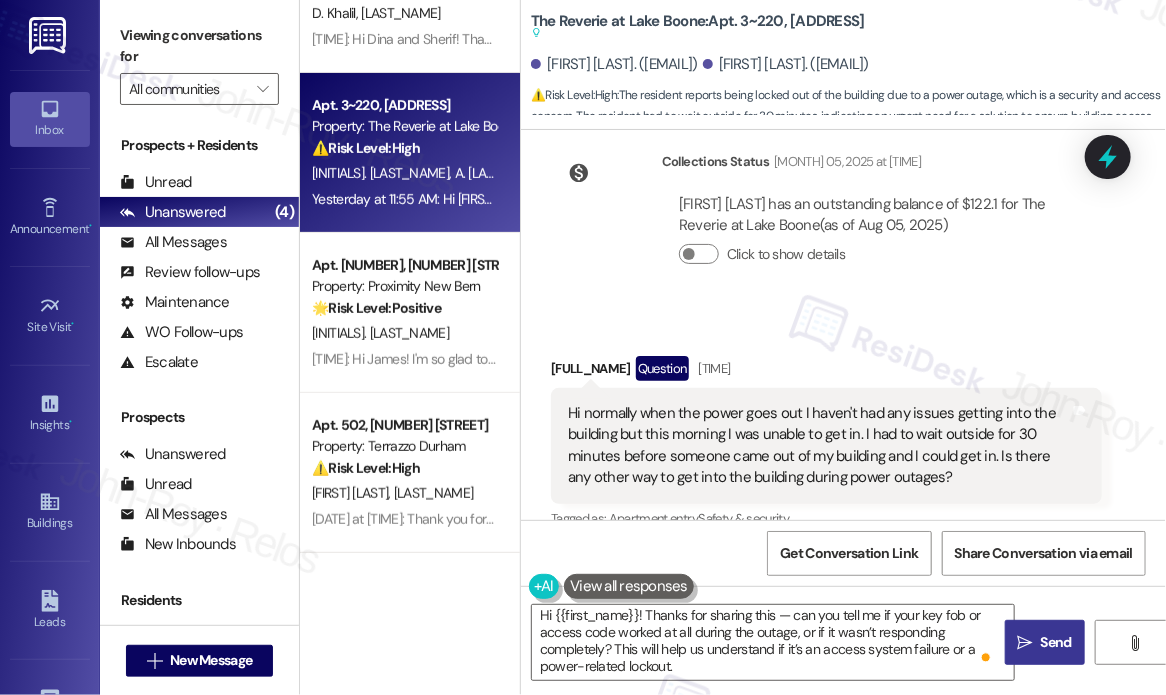 click on "" at bounding box center [1025, 643] 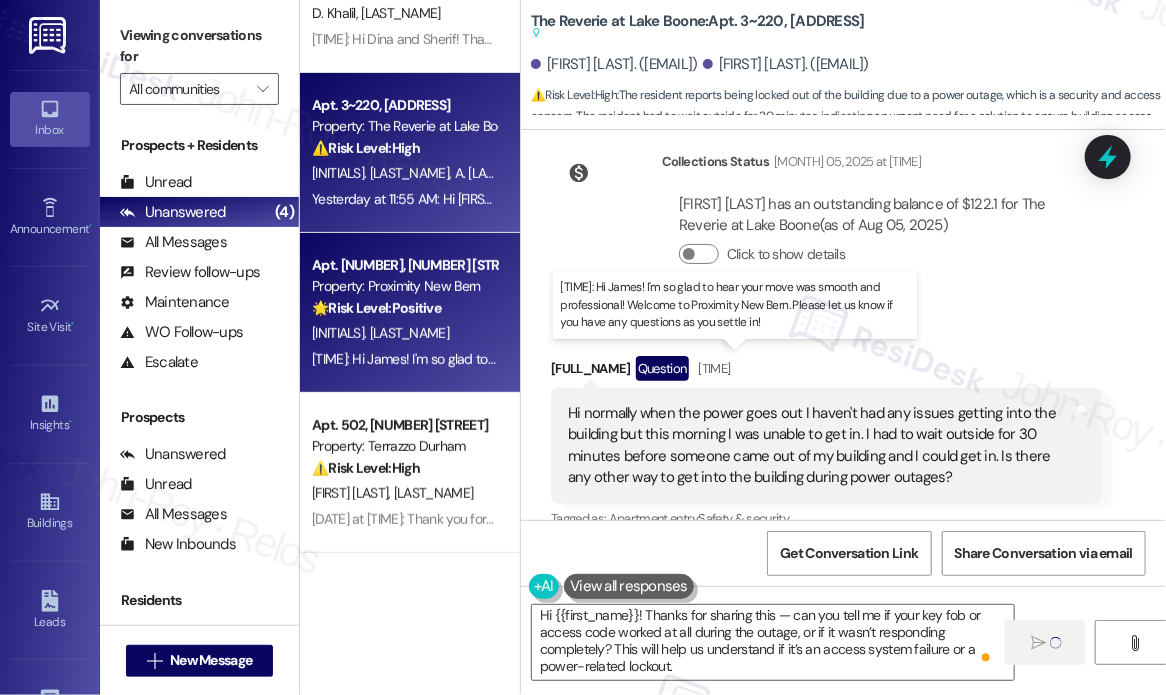 type 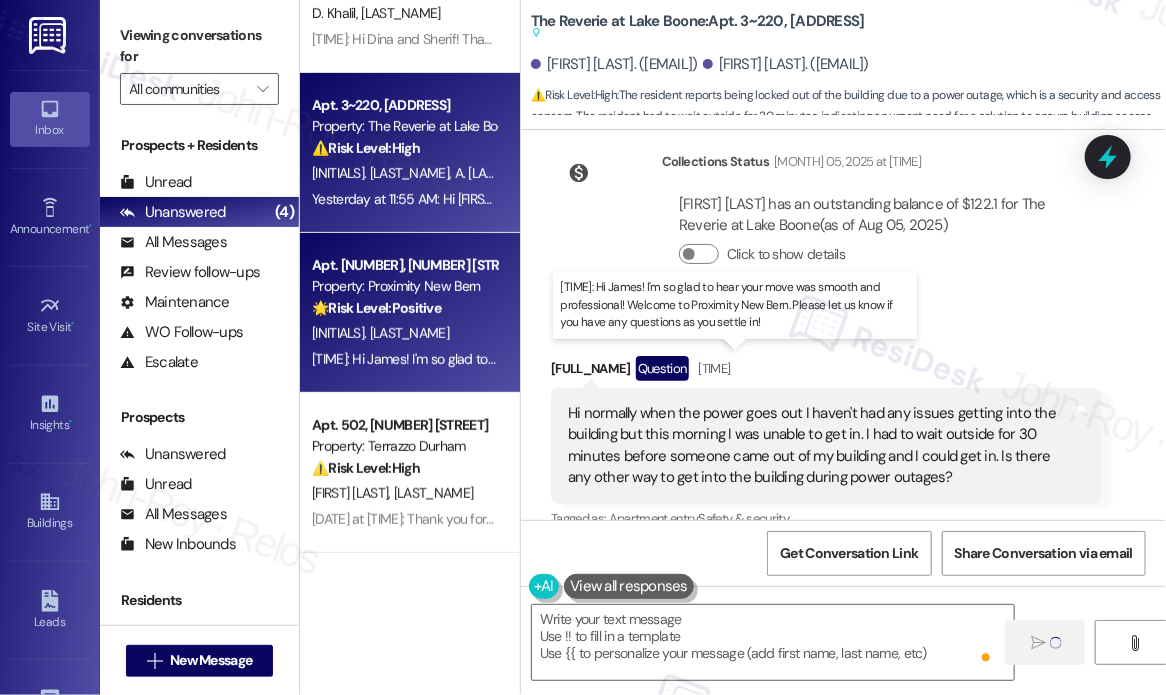scroll, scrollTop: 0, scrollLeft: 0, axis: both 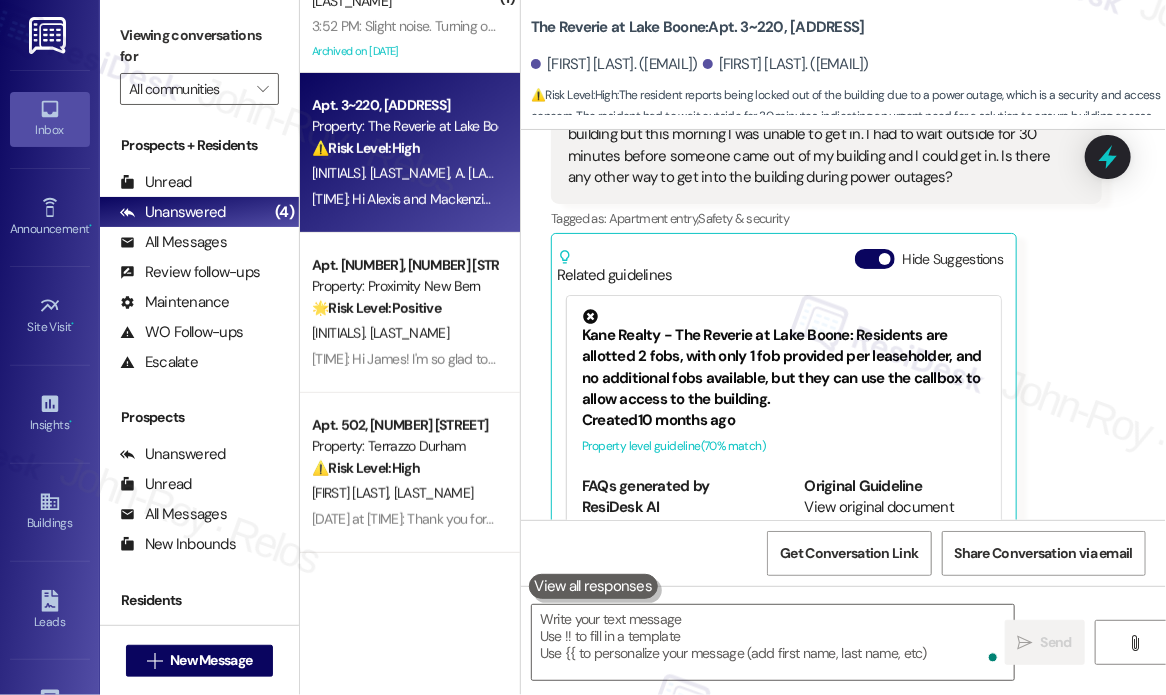 click on "Property: Terrazzo Durham" at bounding box center (404, 446) 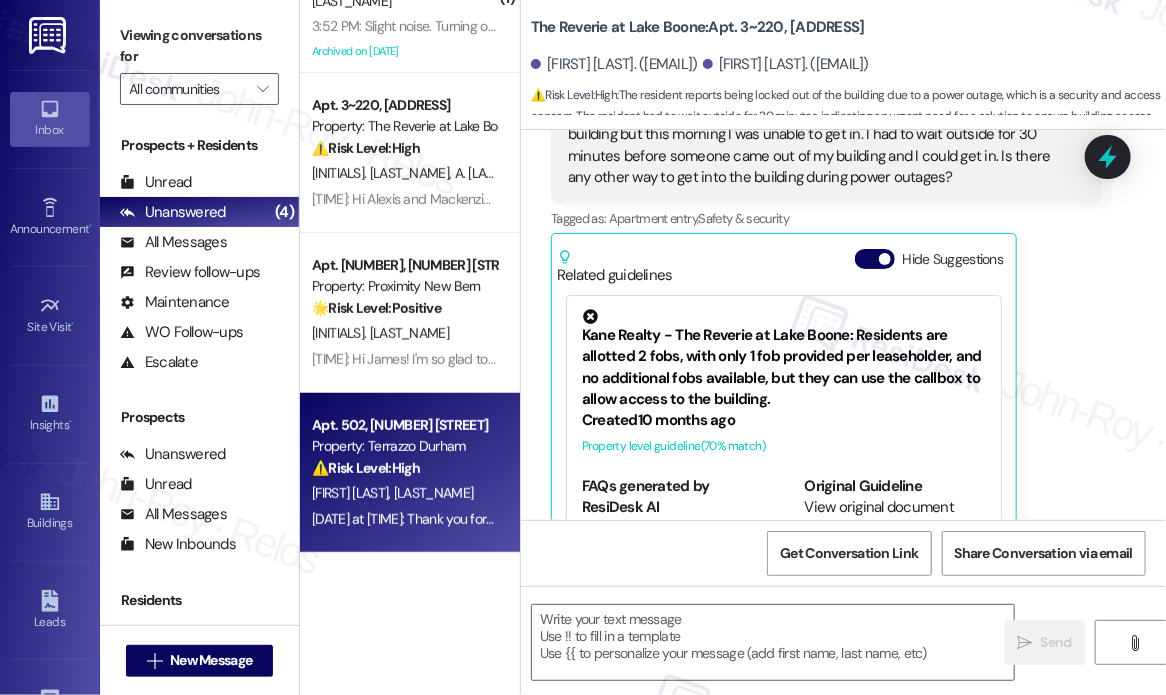 type on "Fetching suggested responses. Please feel free to read through the conversation in the meantime." 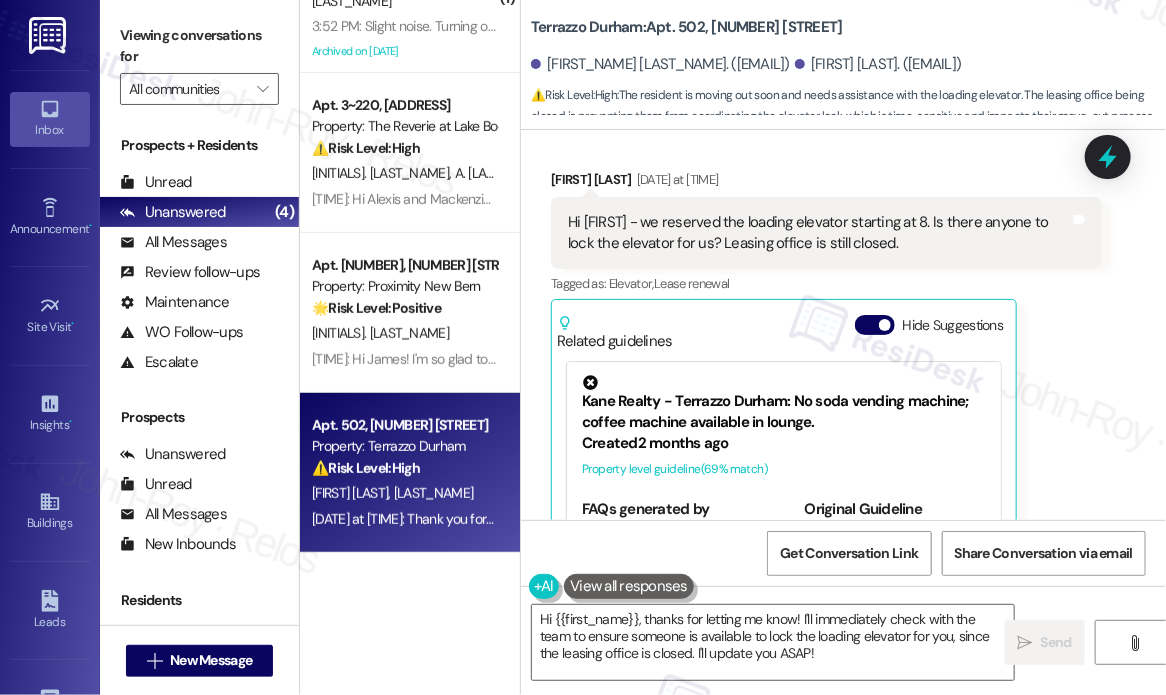 scroll, scrollTop: 6008, scrollLeft: 0, axis: vertical 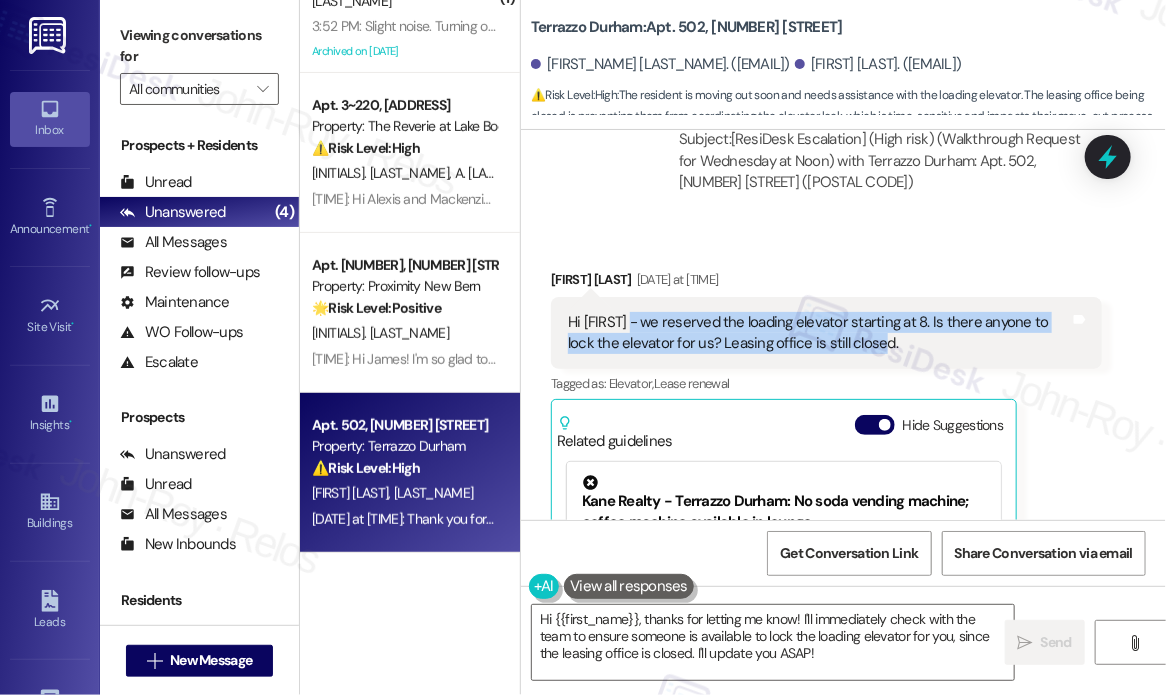 drag, startPoint x: 925, startPoint y: 301, endPoint x: 631, endPoint y: 278, distance: 294.8983 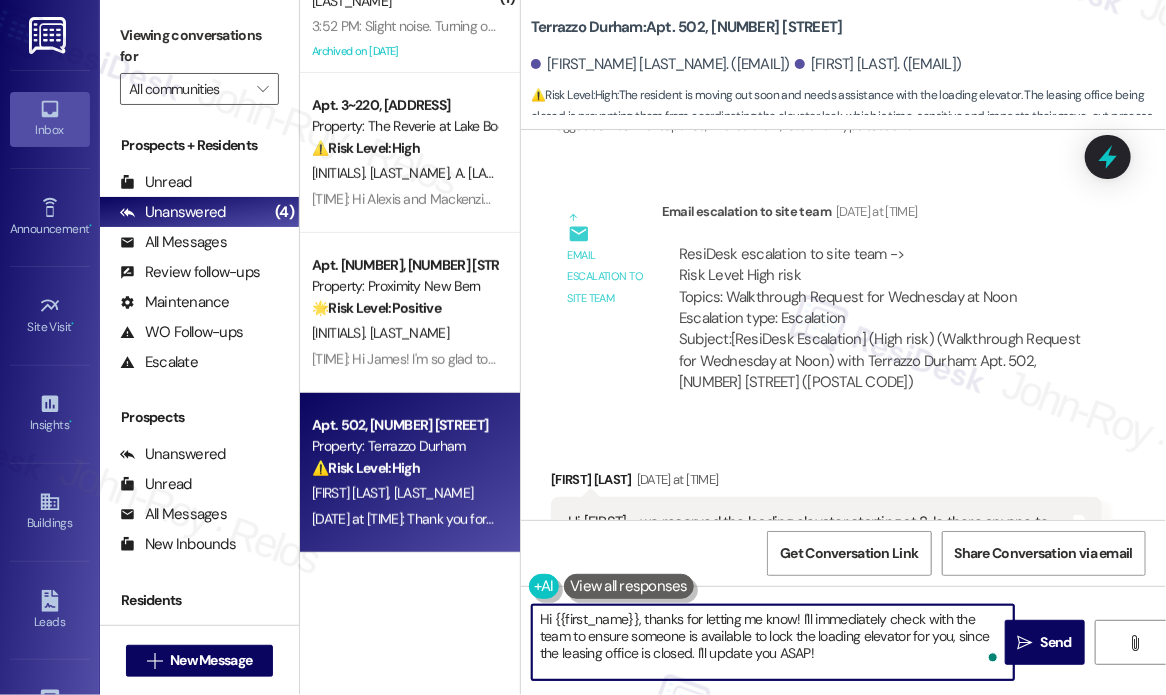 drag, startPoint x: 851, startPoint y: 659, endPoint x: 640, endPoint y: 620, distance: 214.57399 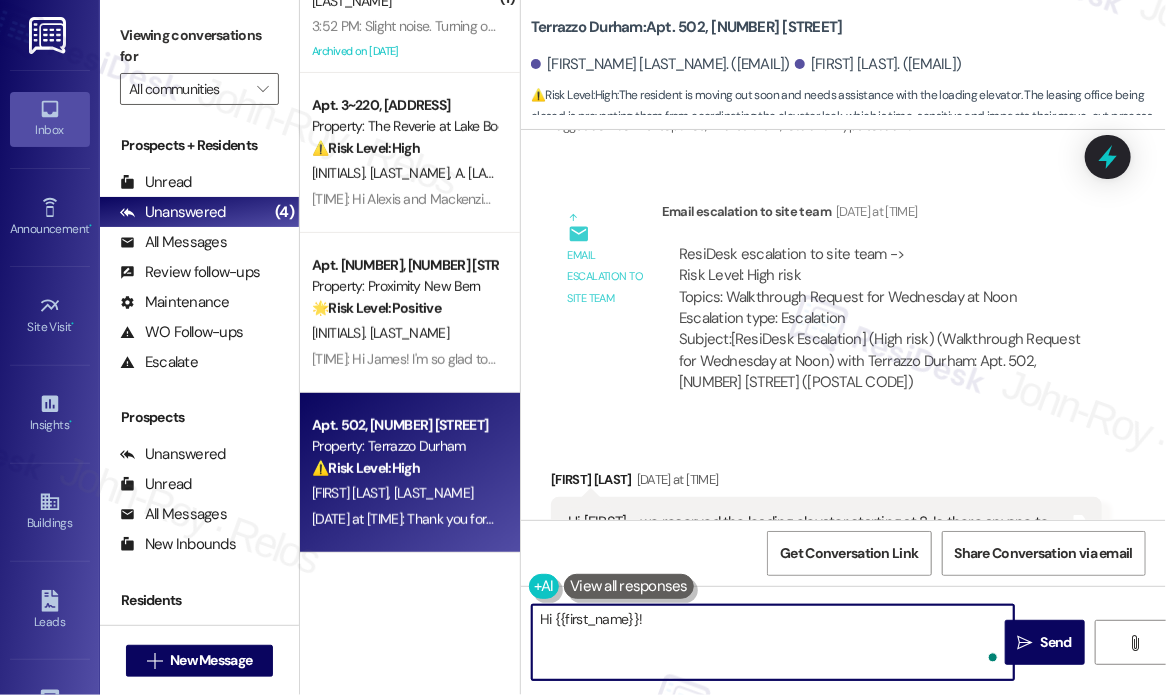 paste on "Sorry for the delay in getting back to you. Do you still need assistance with locking the elevator for your move?" 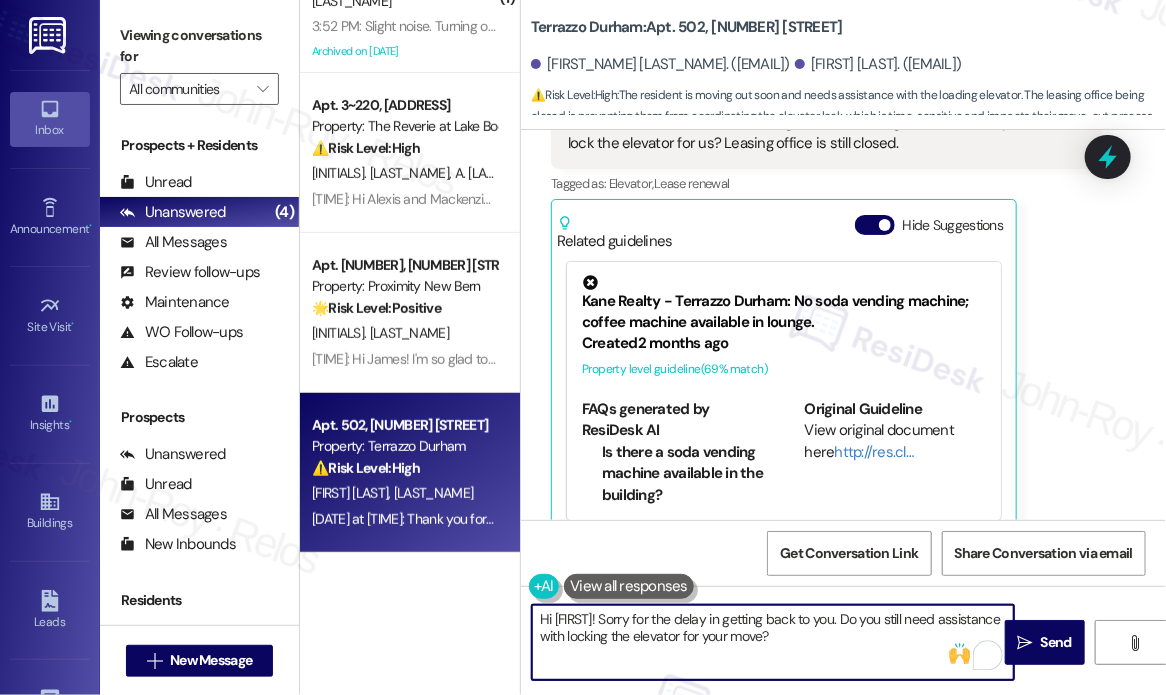 scroll, scrollTop: 6408, scrollLeft: 0, axis: vertical 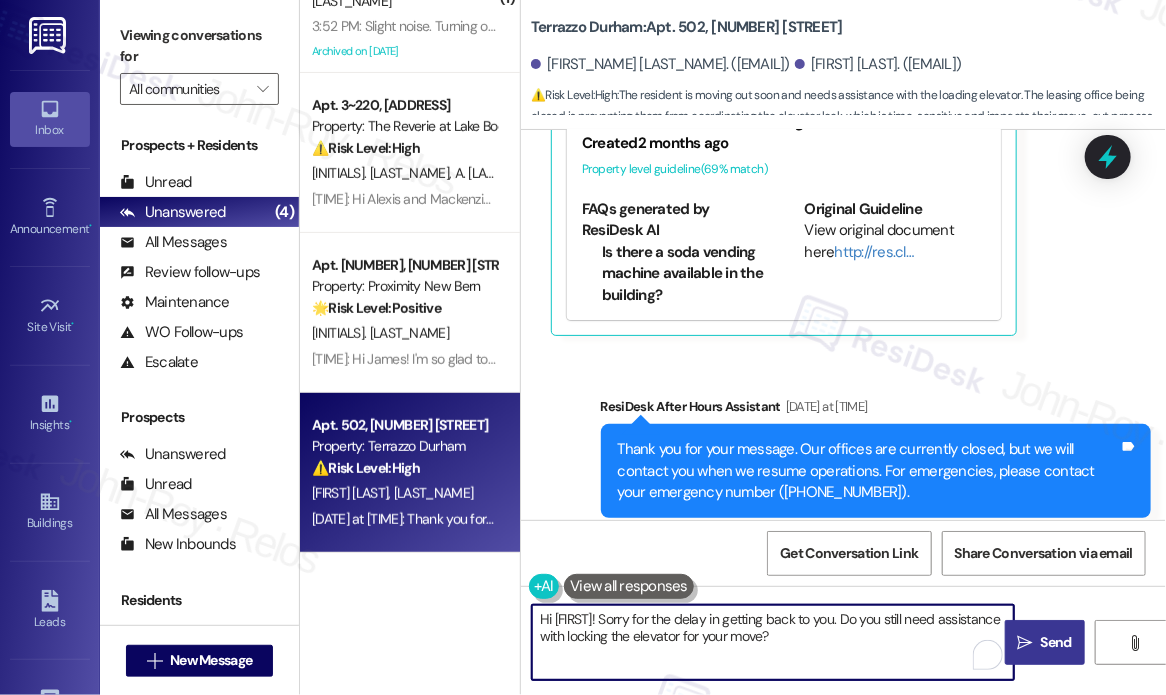 type on "Hi [FIRST]! Sorry for the delay in getting back to you. Do you still need assistance with locking the elevator for your move?" 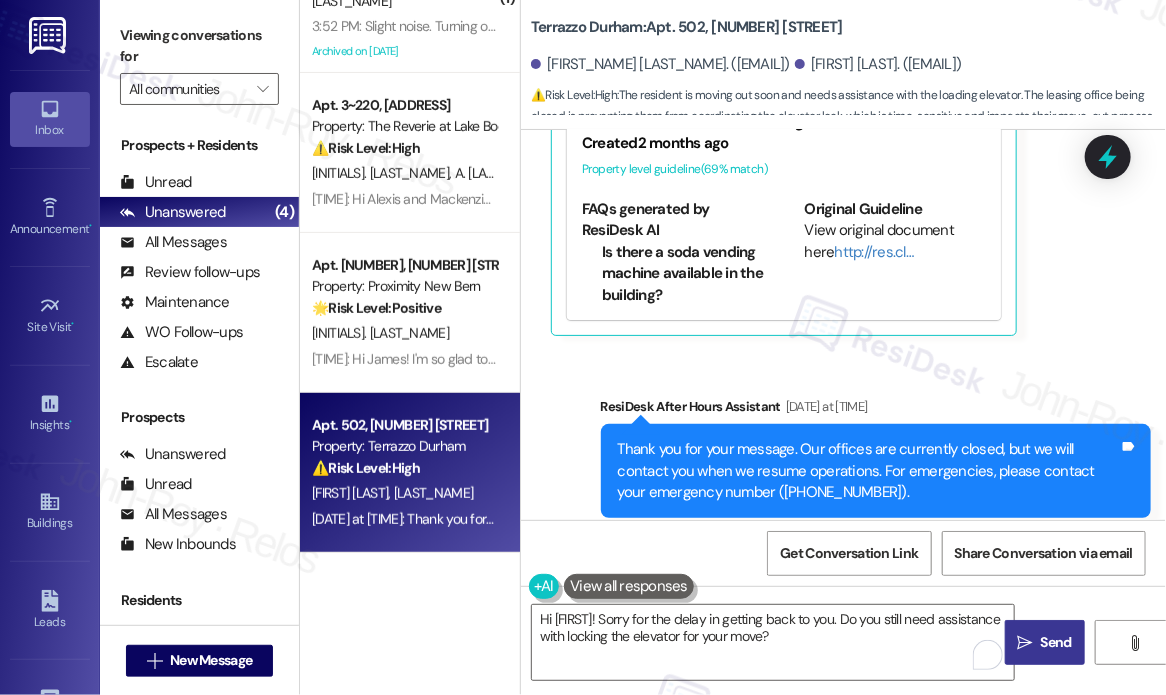 click on "" at bounding box center [1025, 643] 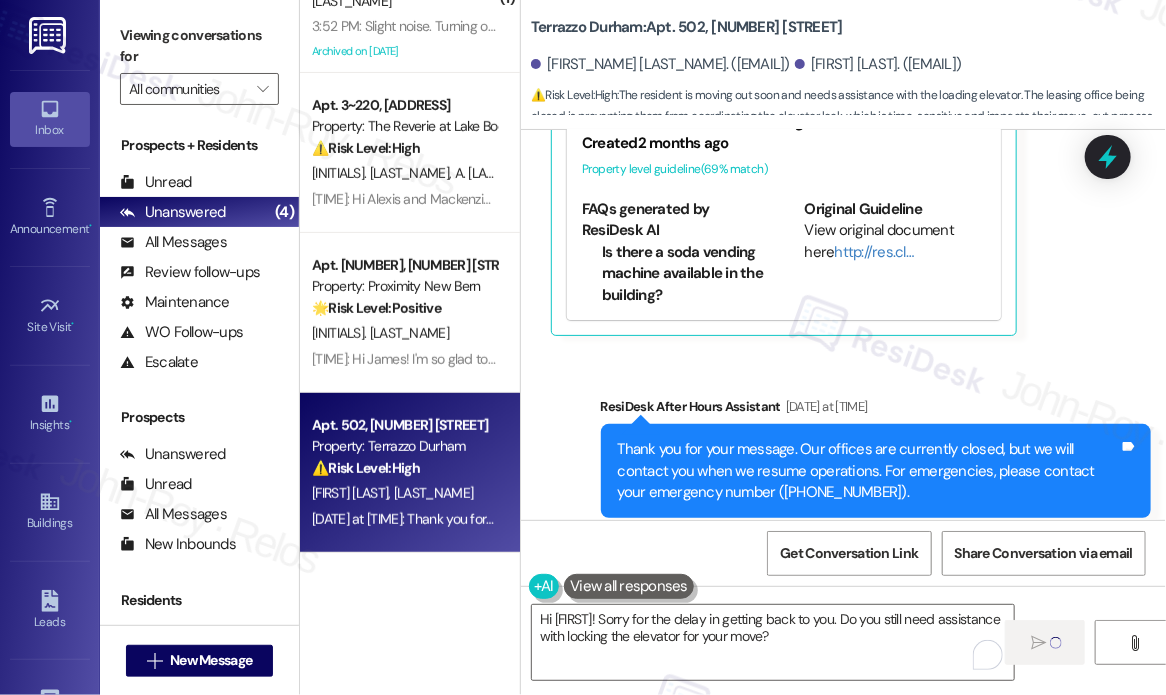 type 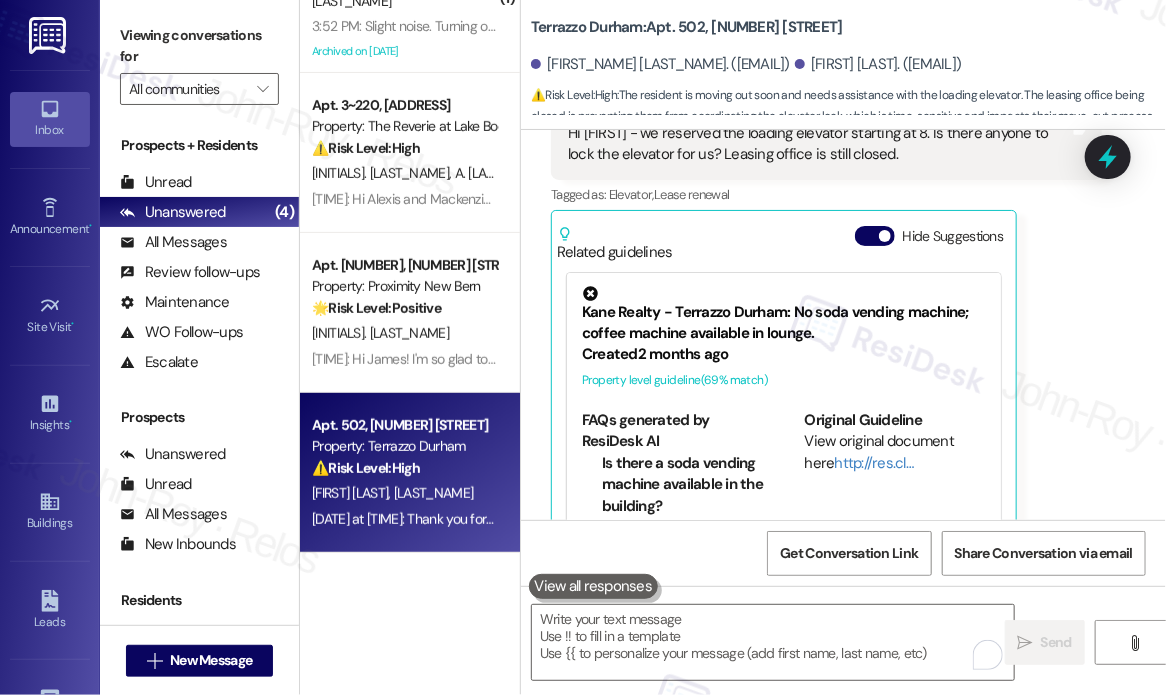 scroll, scrollTop: 6195, scrollLeft: 0, axis: vertical 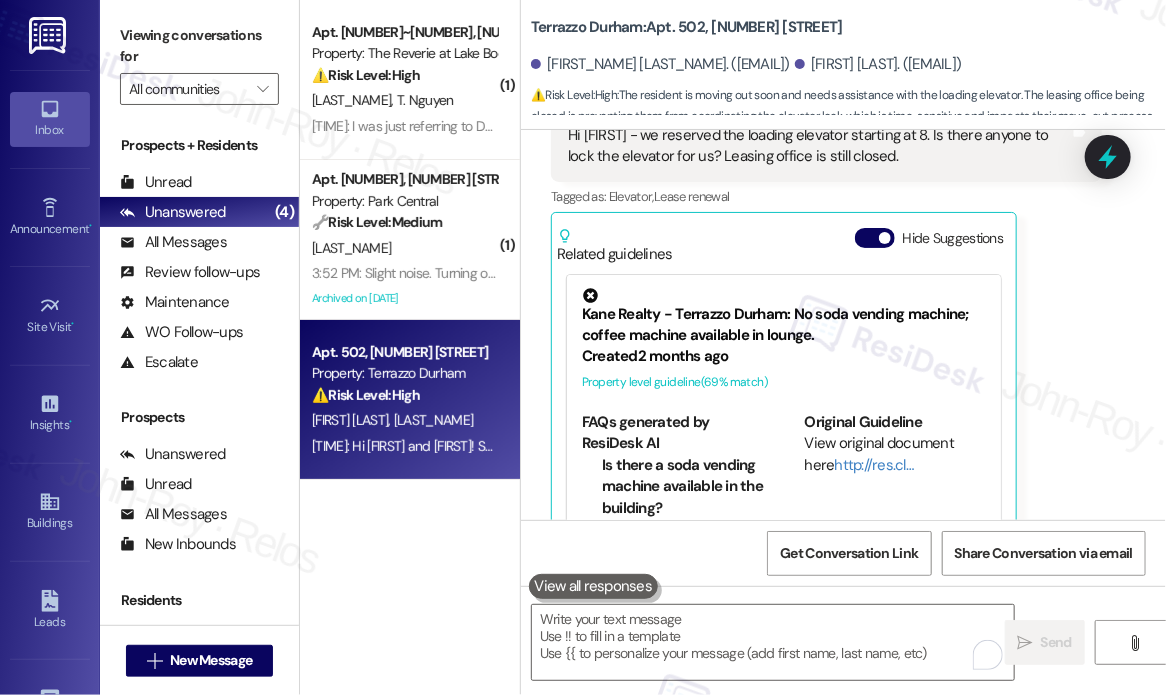 click on "Terrazzo Durham: Apt. [NUMBER], [NUMBER] [STREET] [CITY] [STATE] [FIRST] [LAST]. ([EMAIL]) [FIRST] [LAST]. ([EMAIL]) ⚠️ Risk Level: High : The resident is moving out soon and needs assistance with the loading elevator. The leasing office being closed is preventing them from coordinating the elevator lock, which is time-sensitive and impacts their move-out process. This requires urgent attention to ensure a smooth move-out and prevent potential issues." at bounding box center (848, 60) 